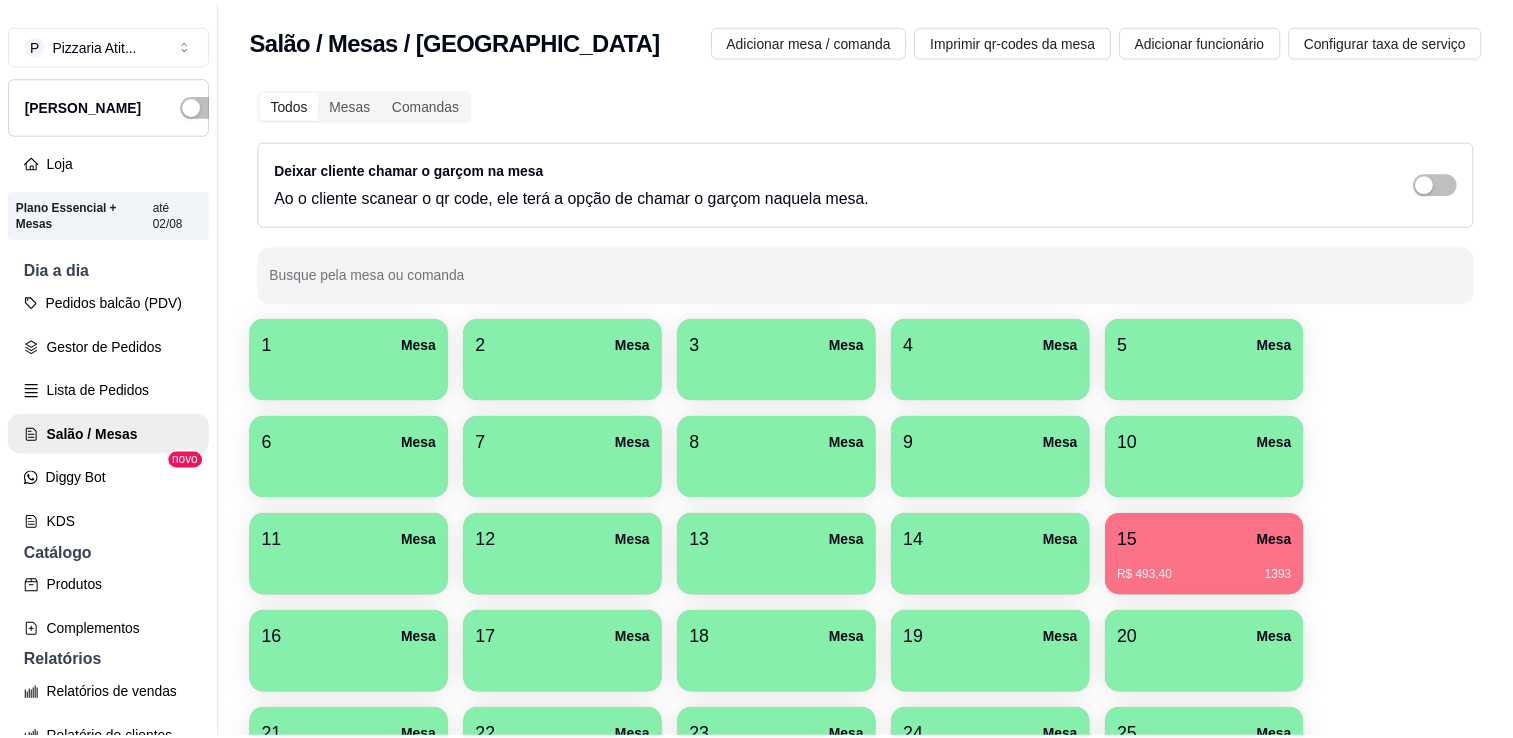 scroll, scrollTop: 0, scrollLeft: 0, axis: both 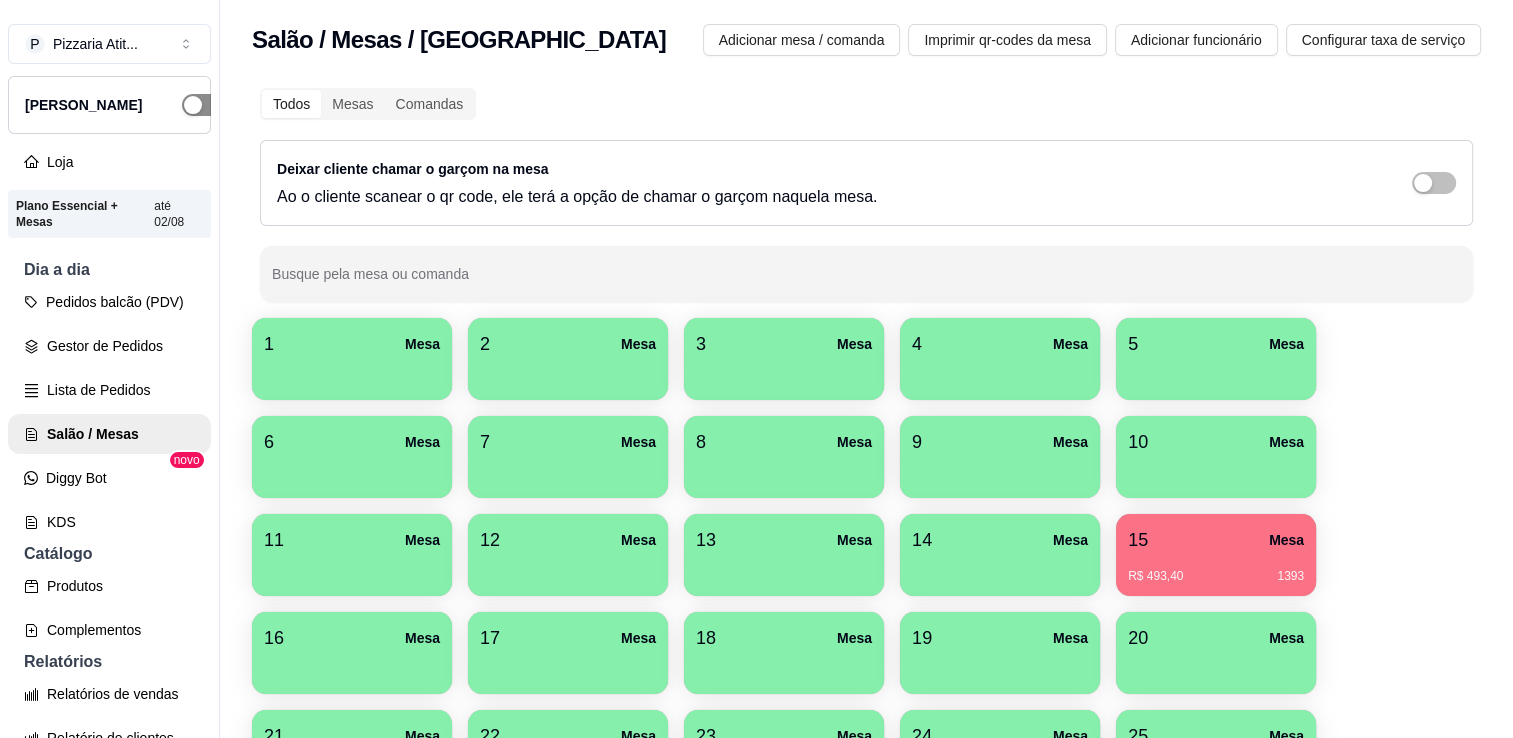 click at bounding box center (204, 105) 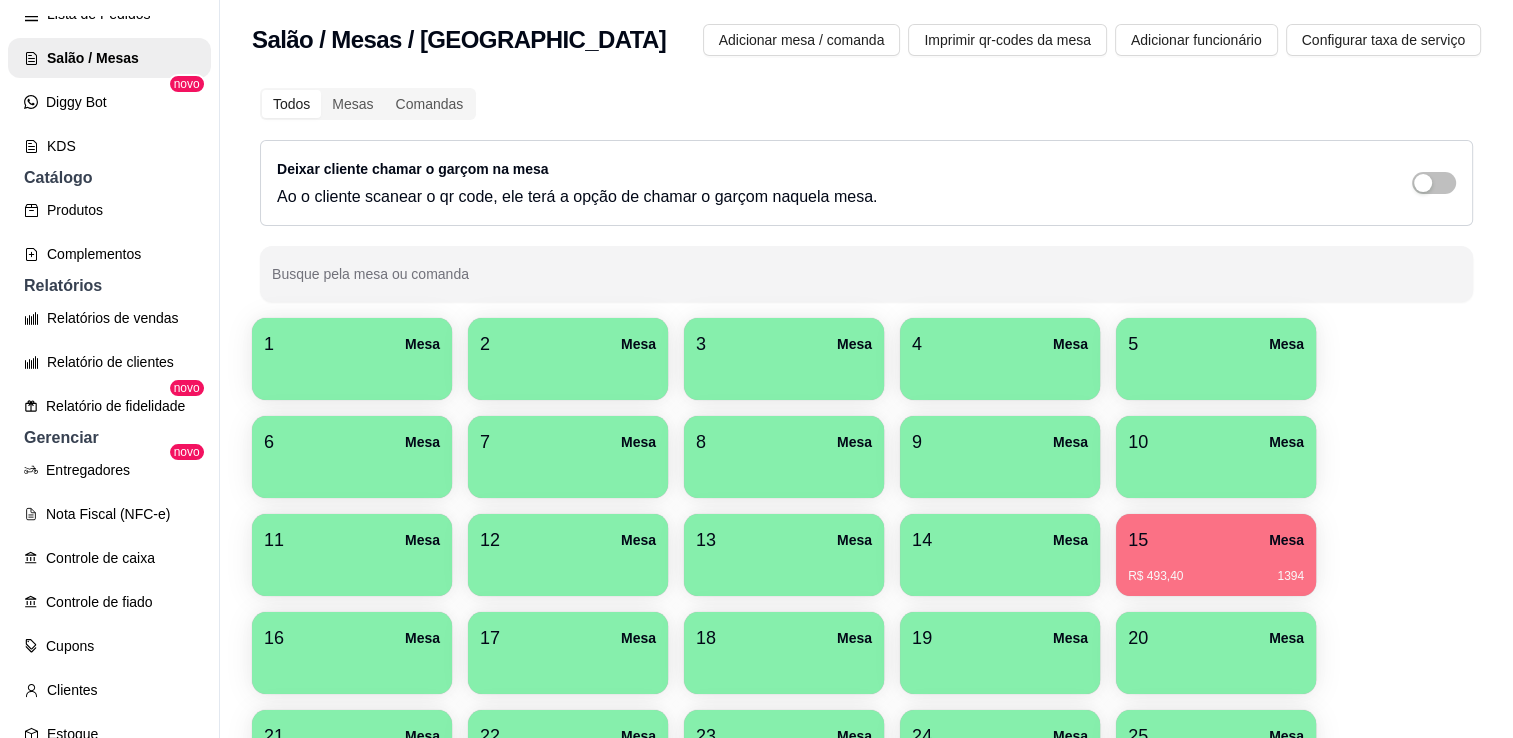 scroll, scrollTop: 384, scrollLeft: 0, axis: vertical 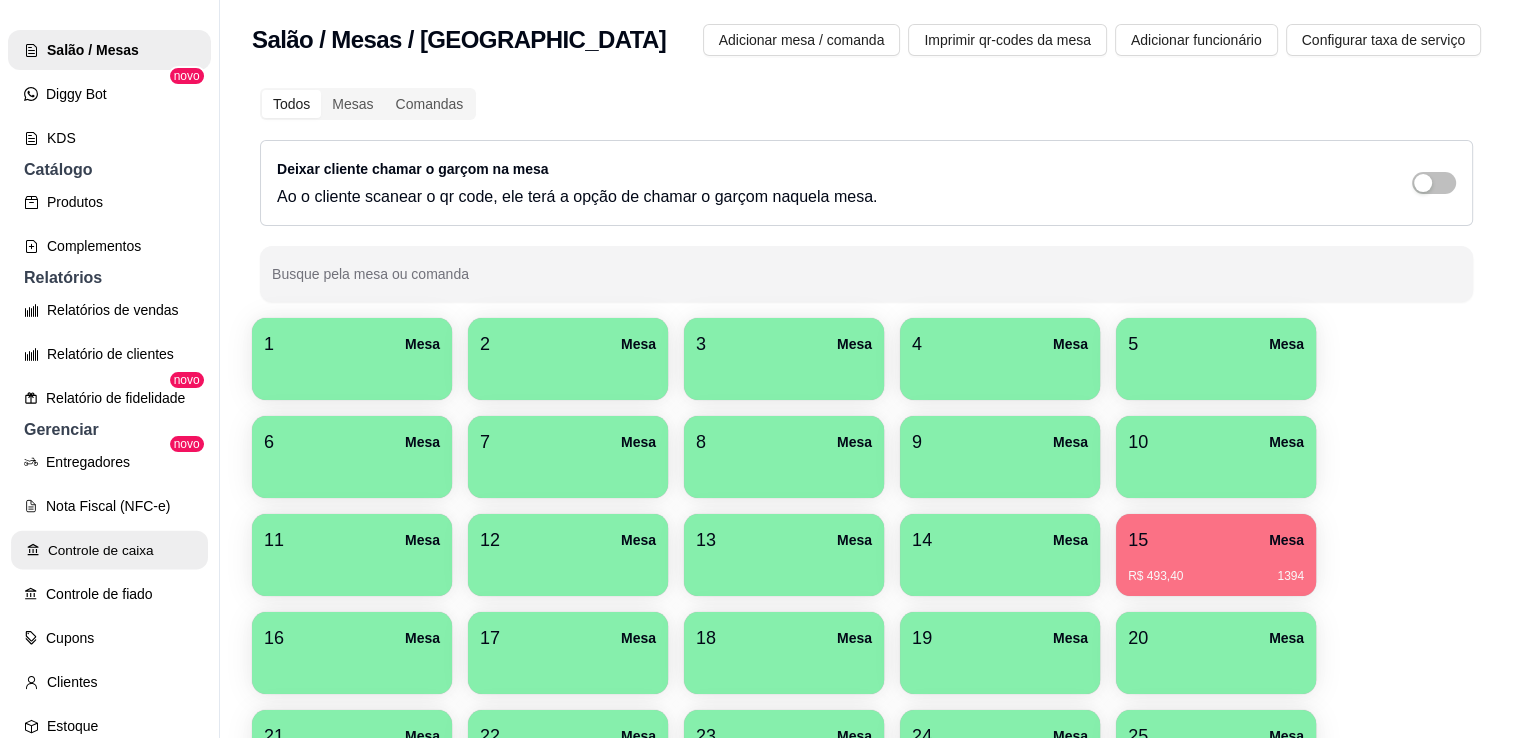 click on "Controle de caixa" at bounding box center [109, 550] 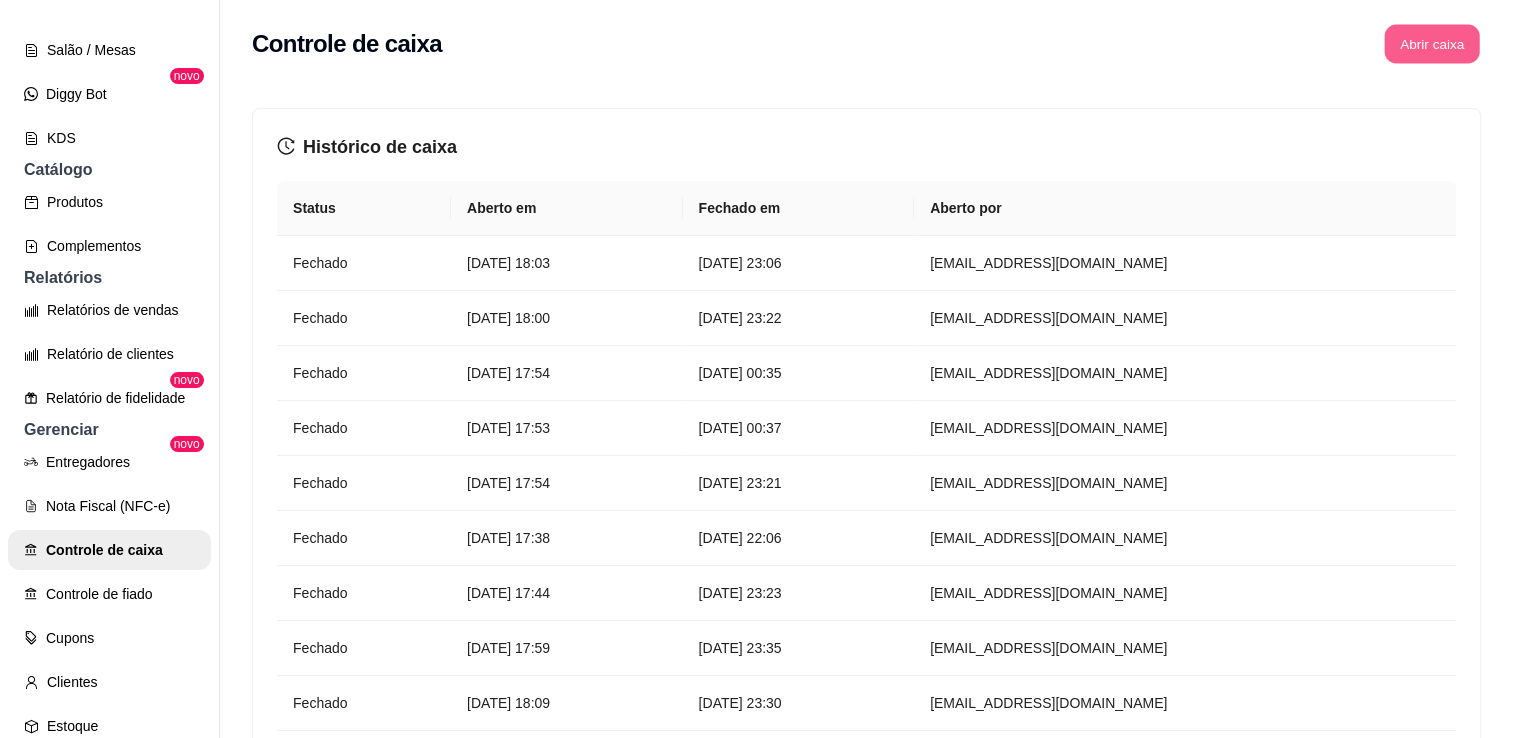 click on "Abrir caixa" at bounding box center (1431, 44) 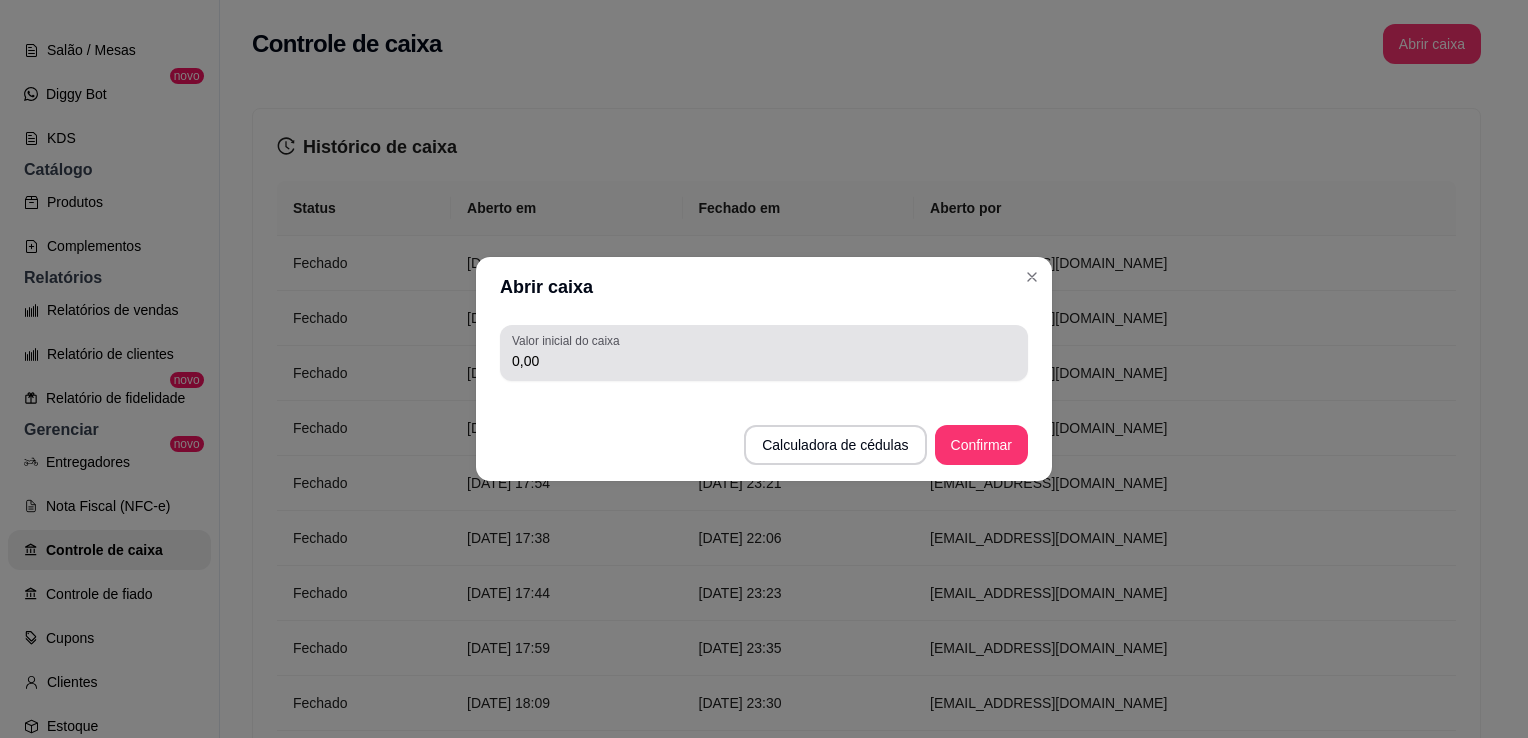 click on "Valor inicial do caixa 0,00" at bounding box center (764, 353) 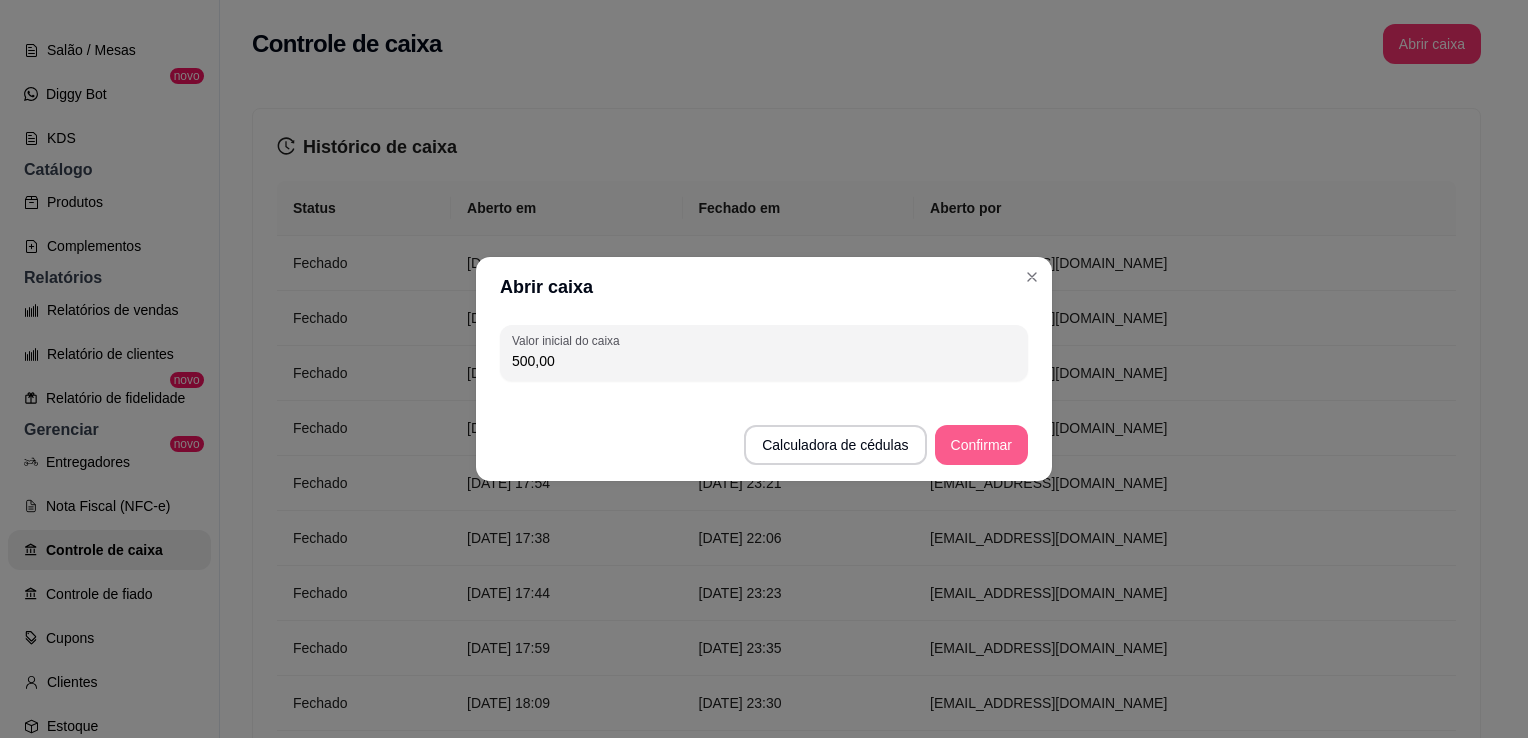 type on "500,00" 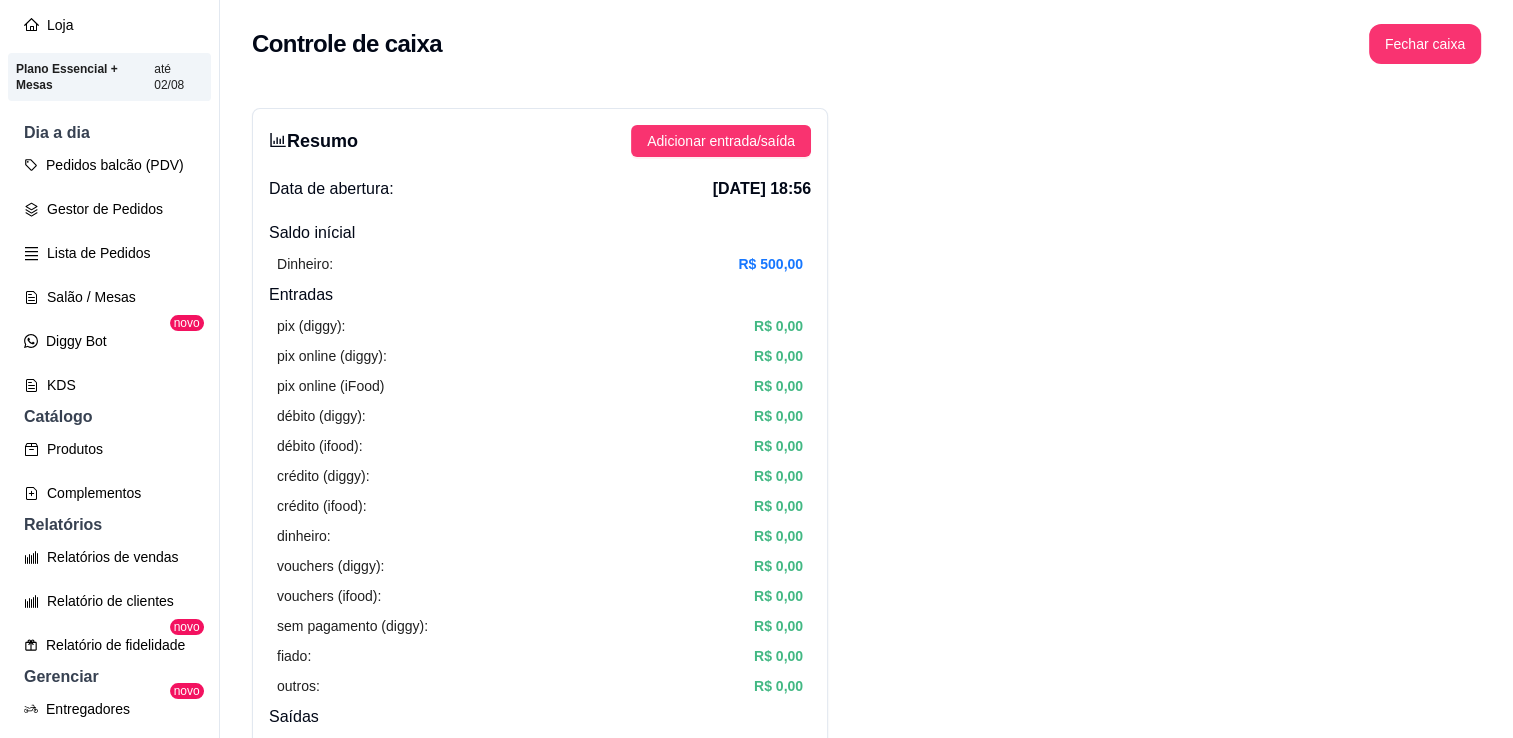 scroll, scrollTop: 4, scrollLeft: 0, axis: vertical 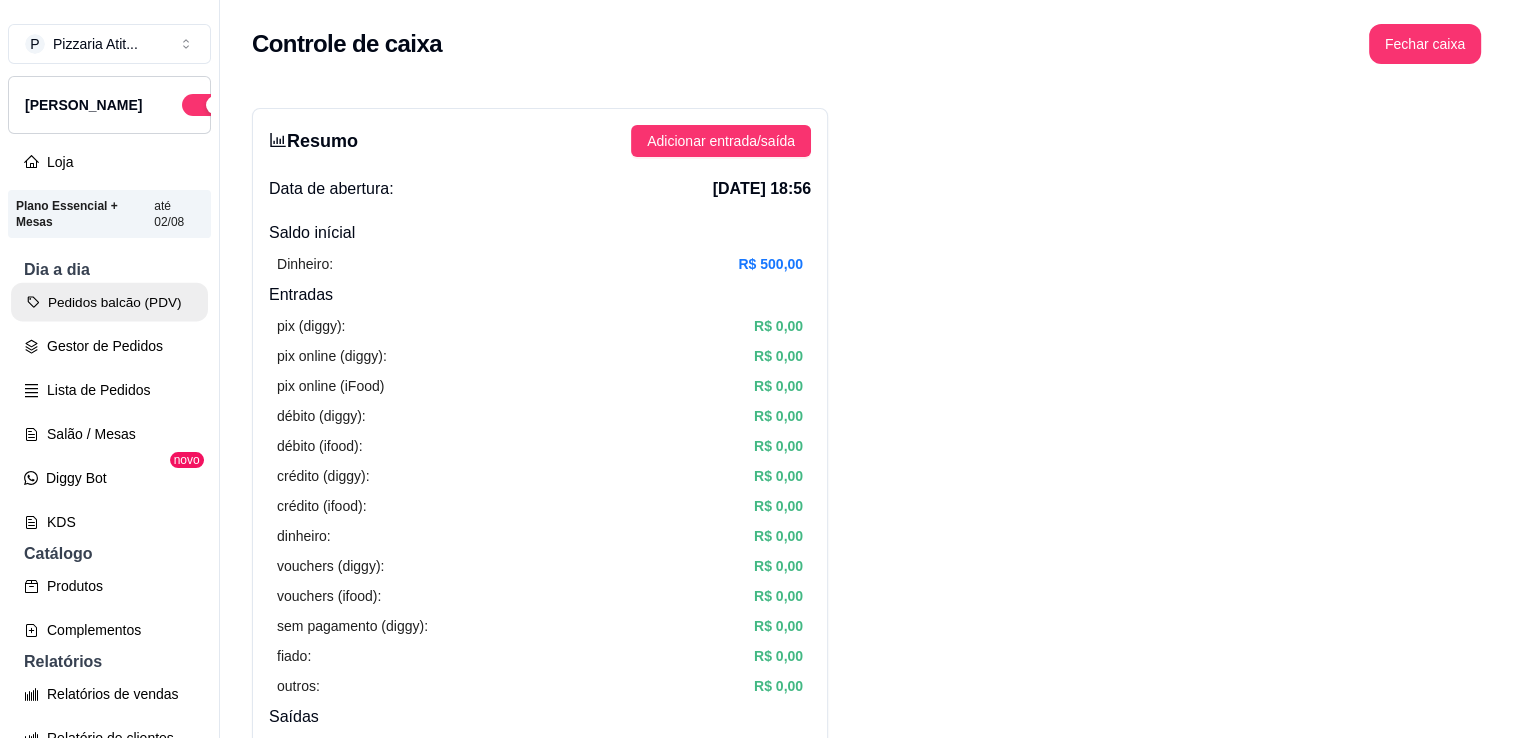 click on "Pedidos balcão (PDV)" at bounding box center [109, 302] 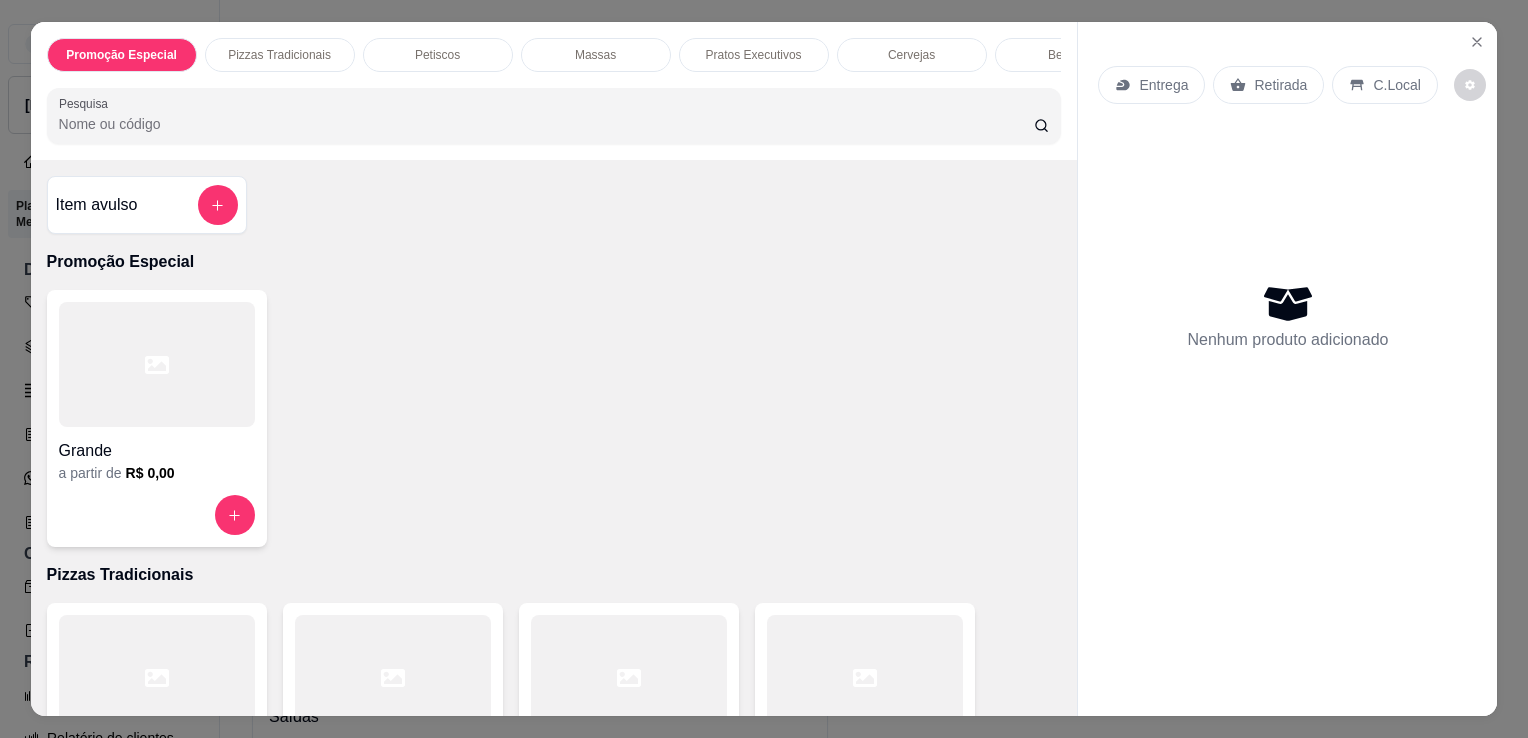 click on "Pesquisa" at bounding box center [546, 124] 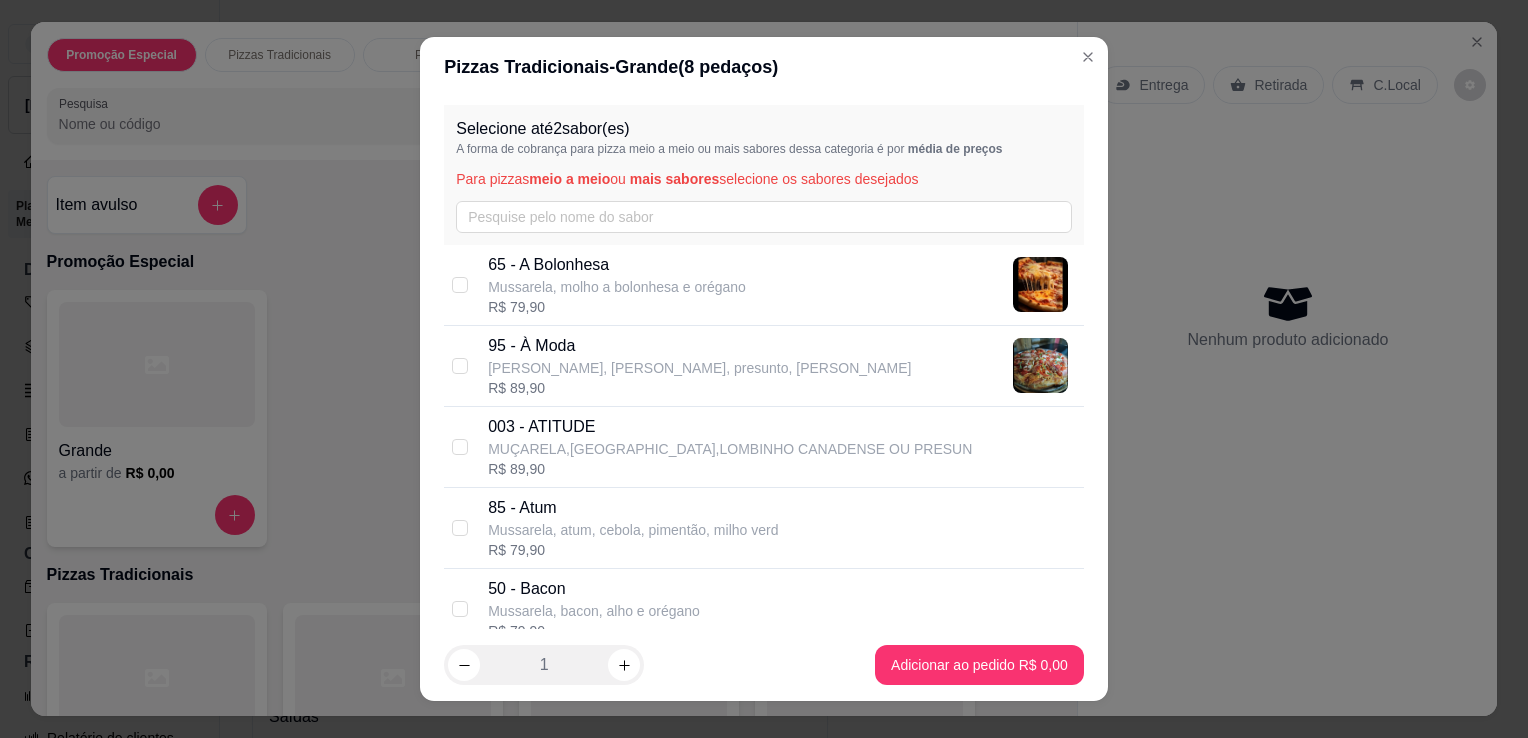 click on "95 - À [PERSON_NAME], frango desfiado, presunto, milho v R$ 89,90" at bounding box center (764, 366) 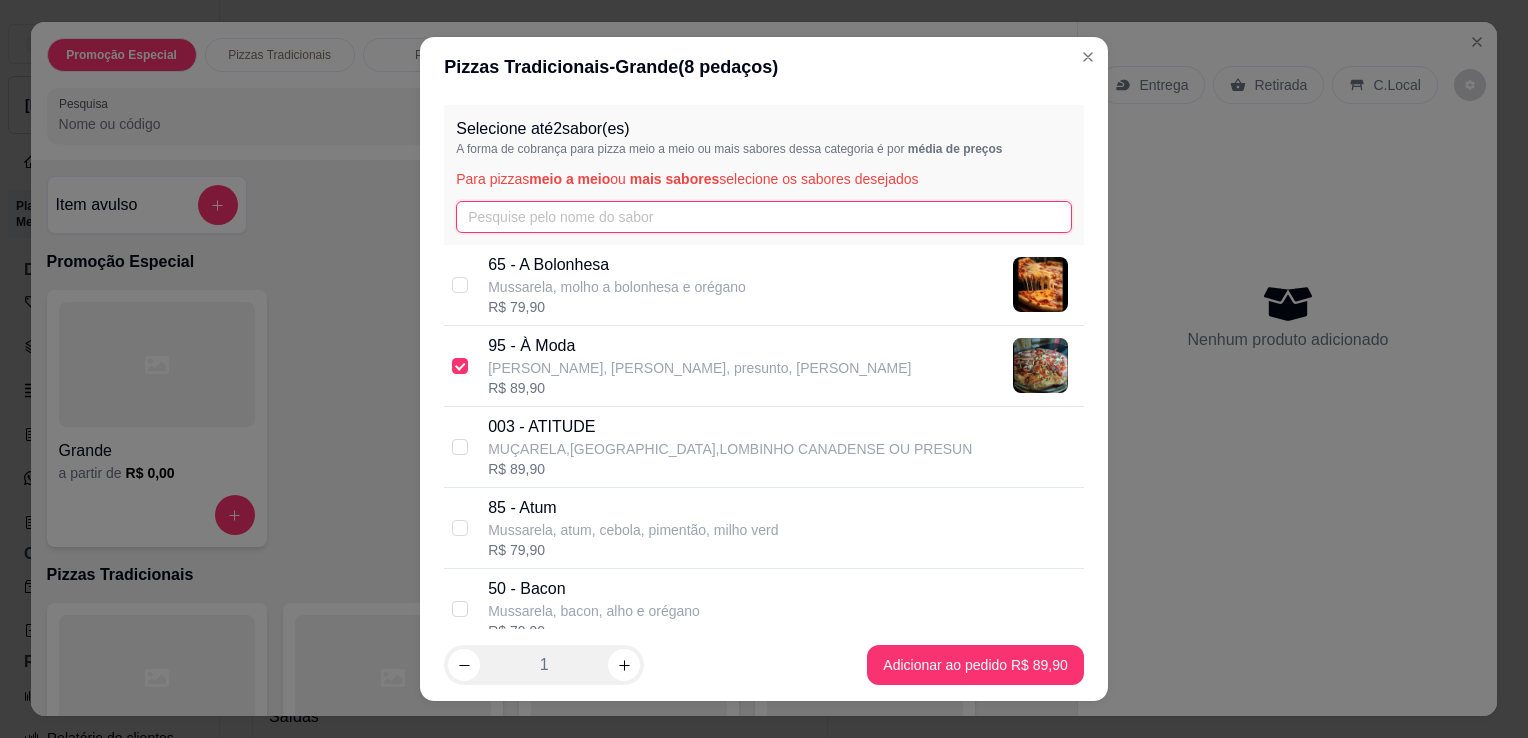 click at bounding box center [764, 217] 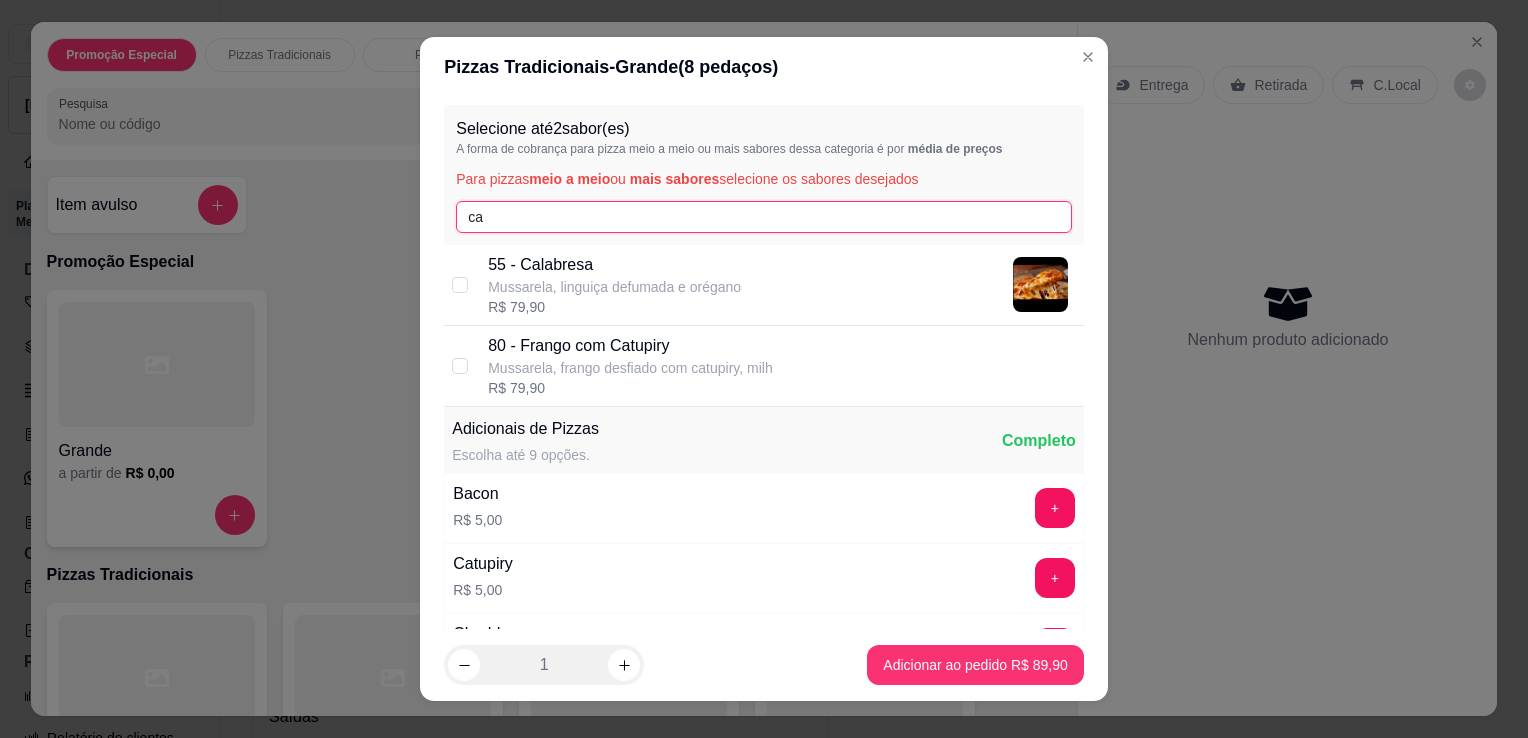 type on "ca" 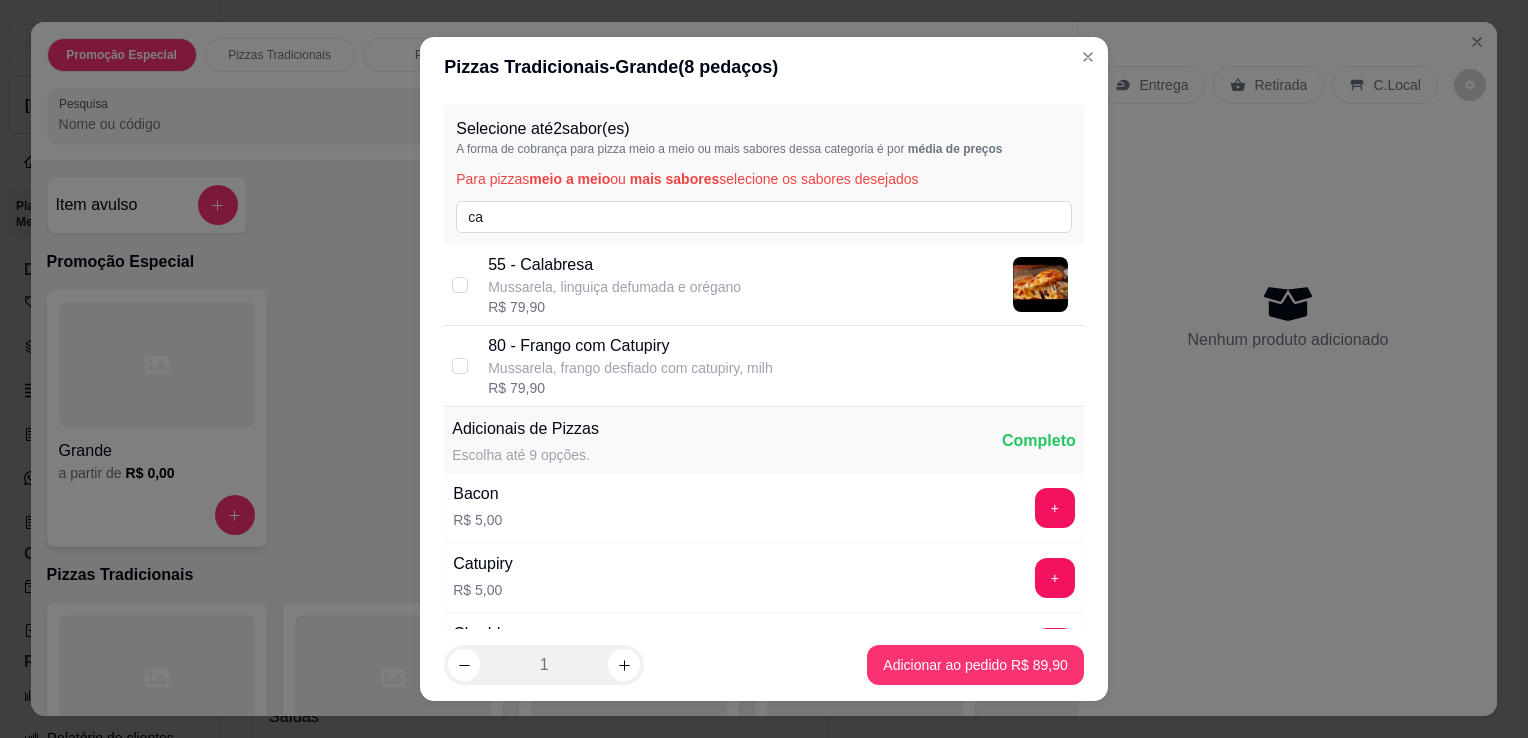 click on "R$ 79,90" at bounding box center [614, 307] 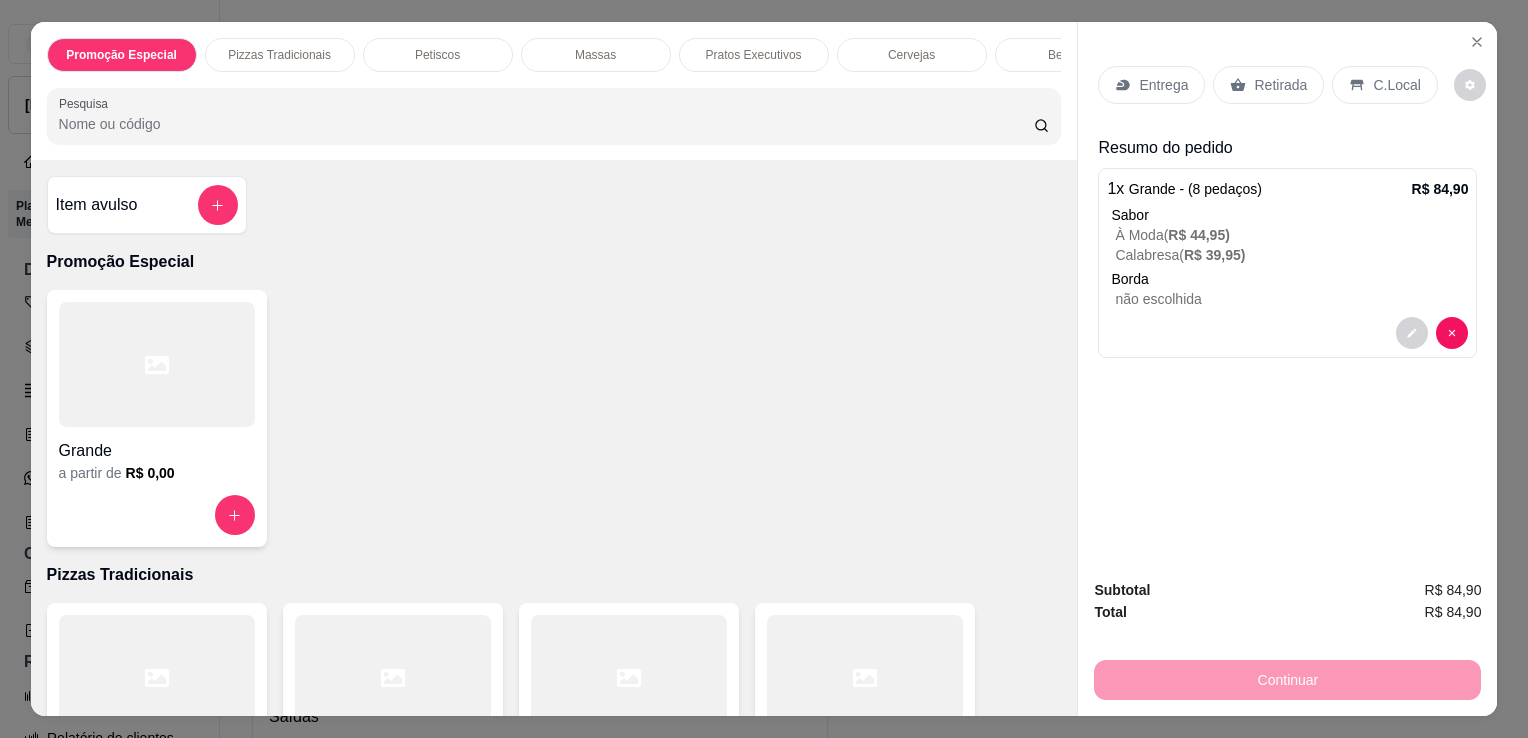 click on "Grande a partir de     R$ 75,00" at bounding box center [865, 731] 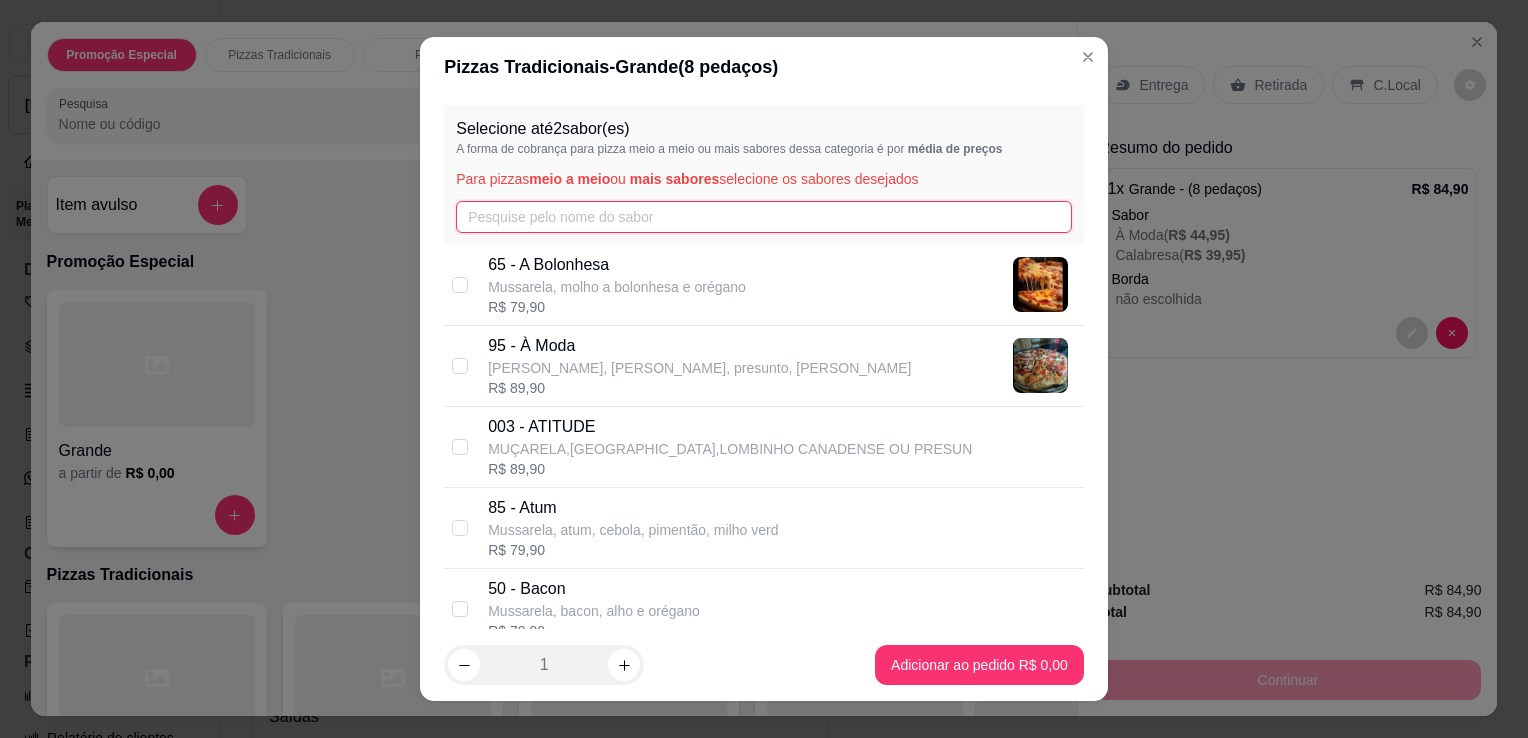 click at bounding box center (764, 217) 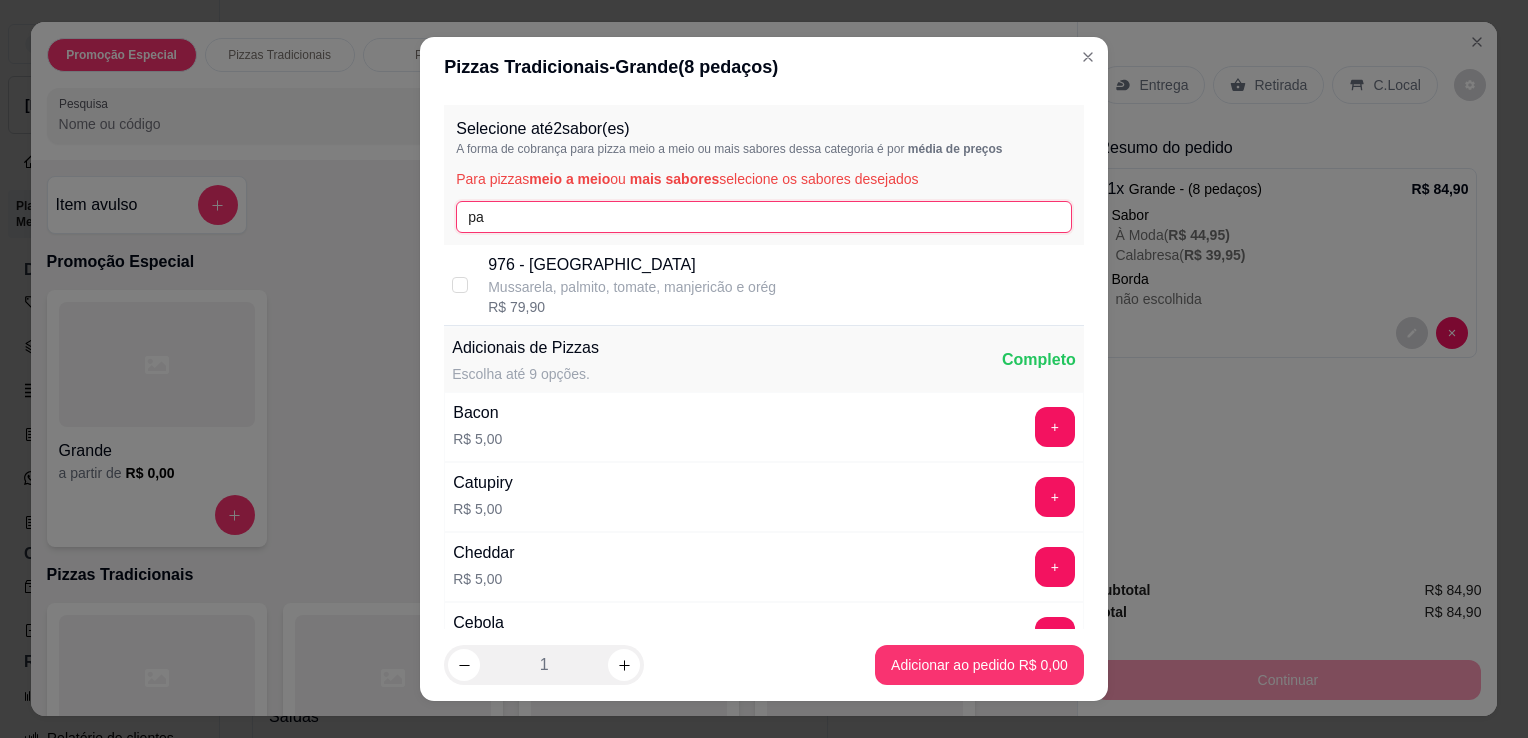 type on "pa" 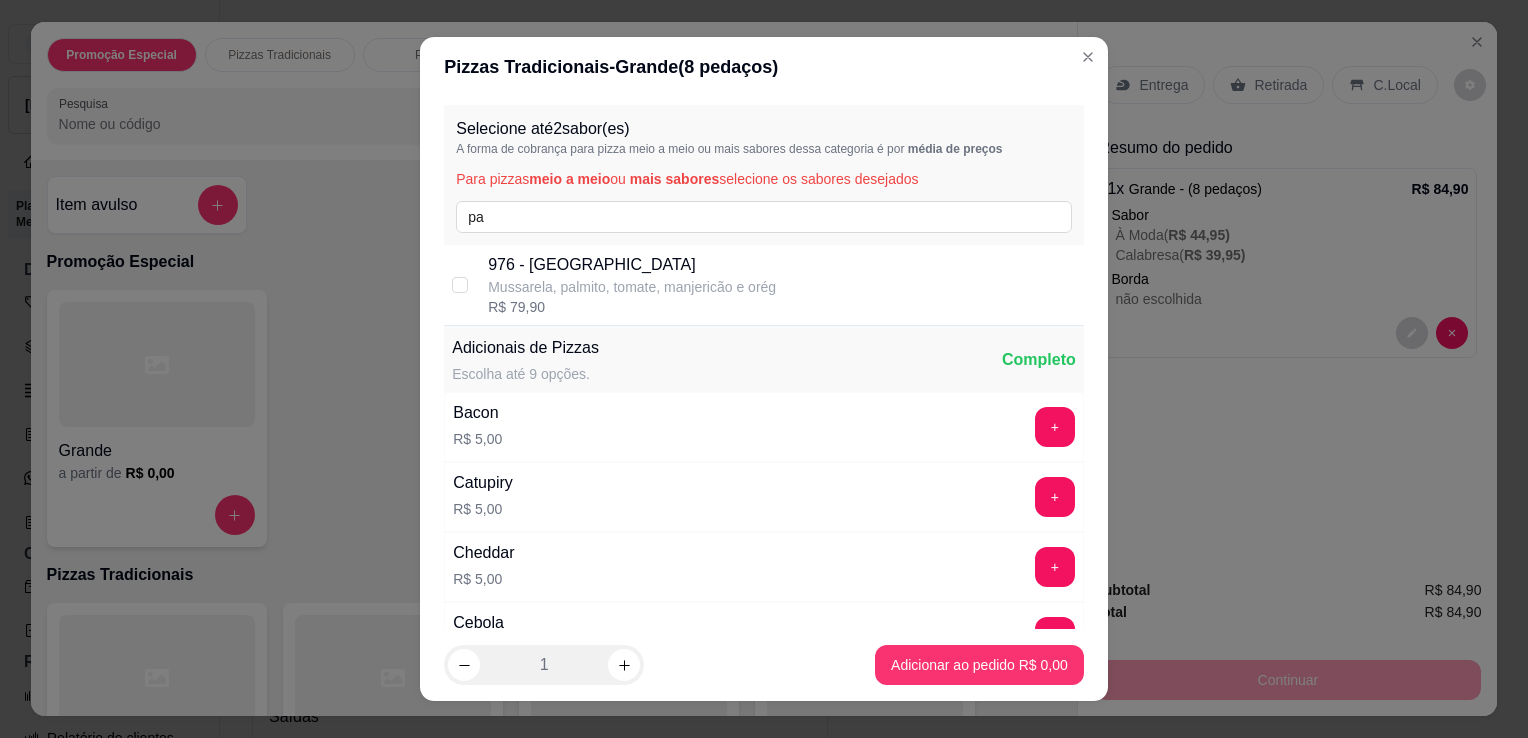 click on "Mussarela, palmito, tomate, manjericão e orég" at bounding box center [632, 287] 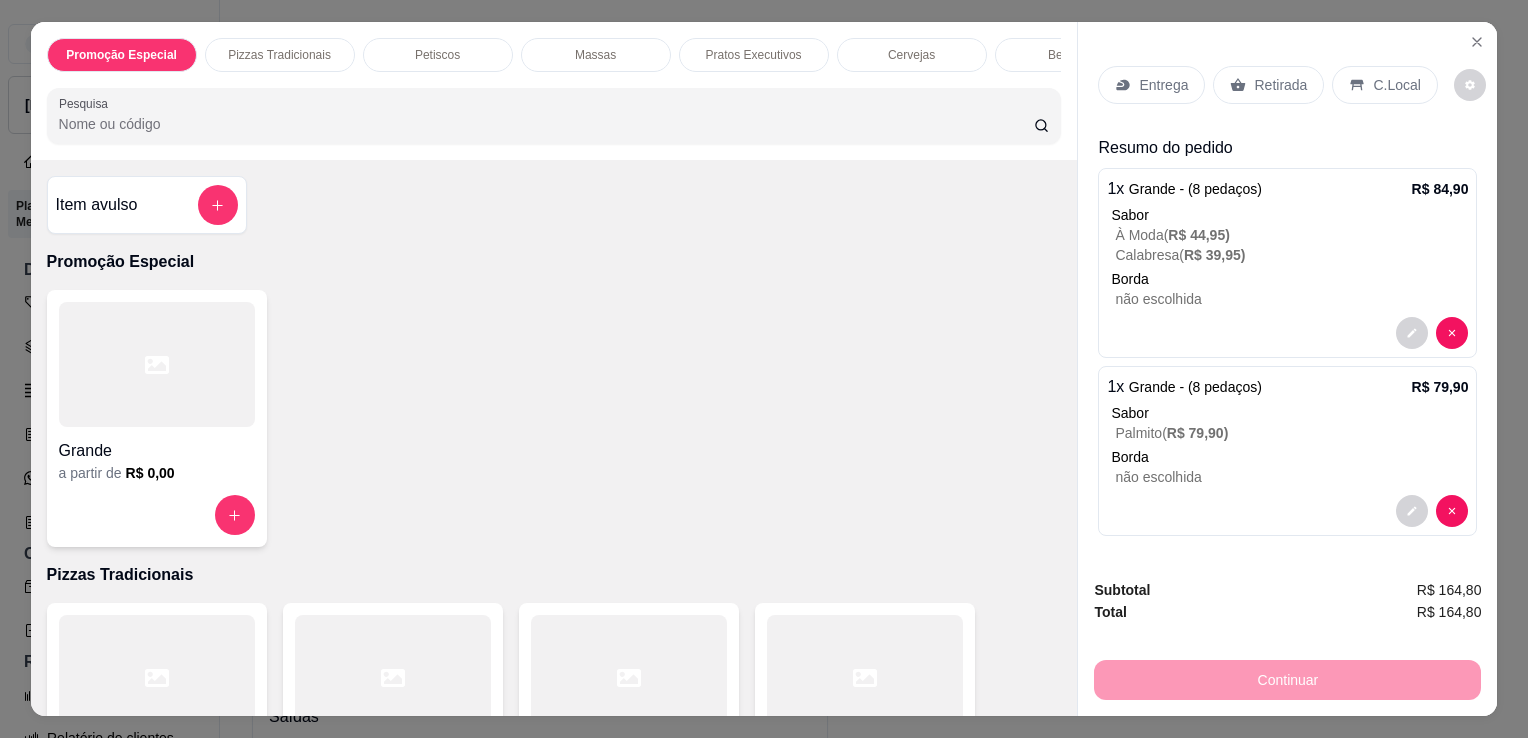 click on "Entrega" at bounding box center (1163, 85) 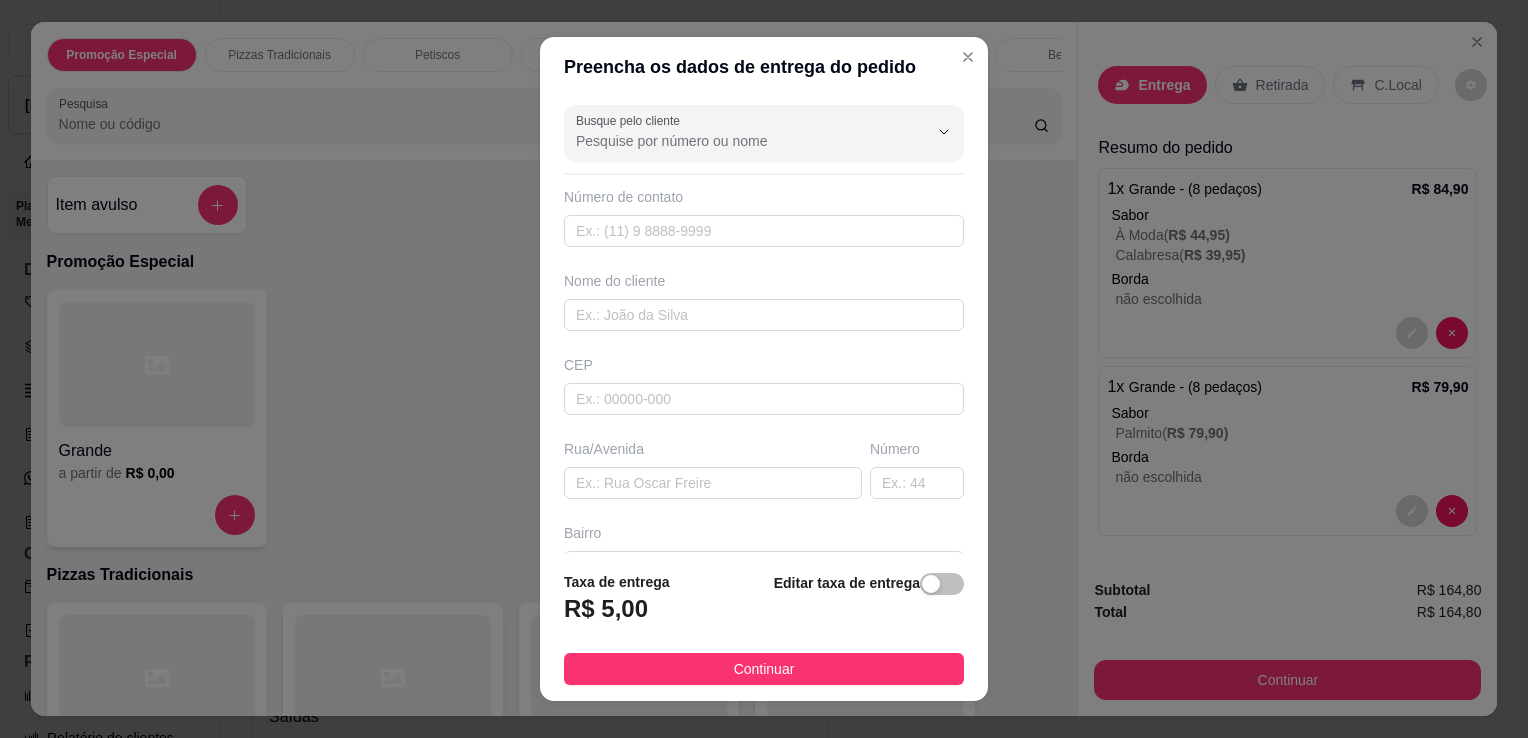 click on "Nome do cliente" at bounding box center (764, 301) 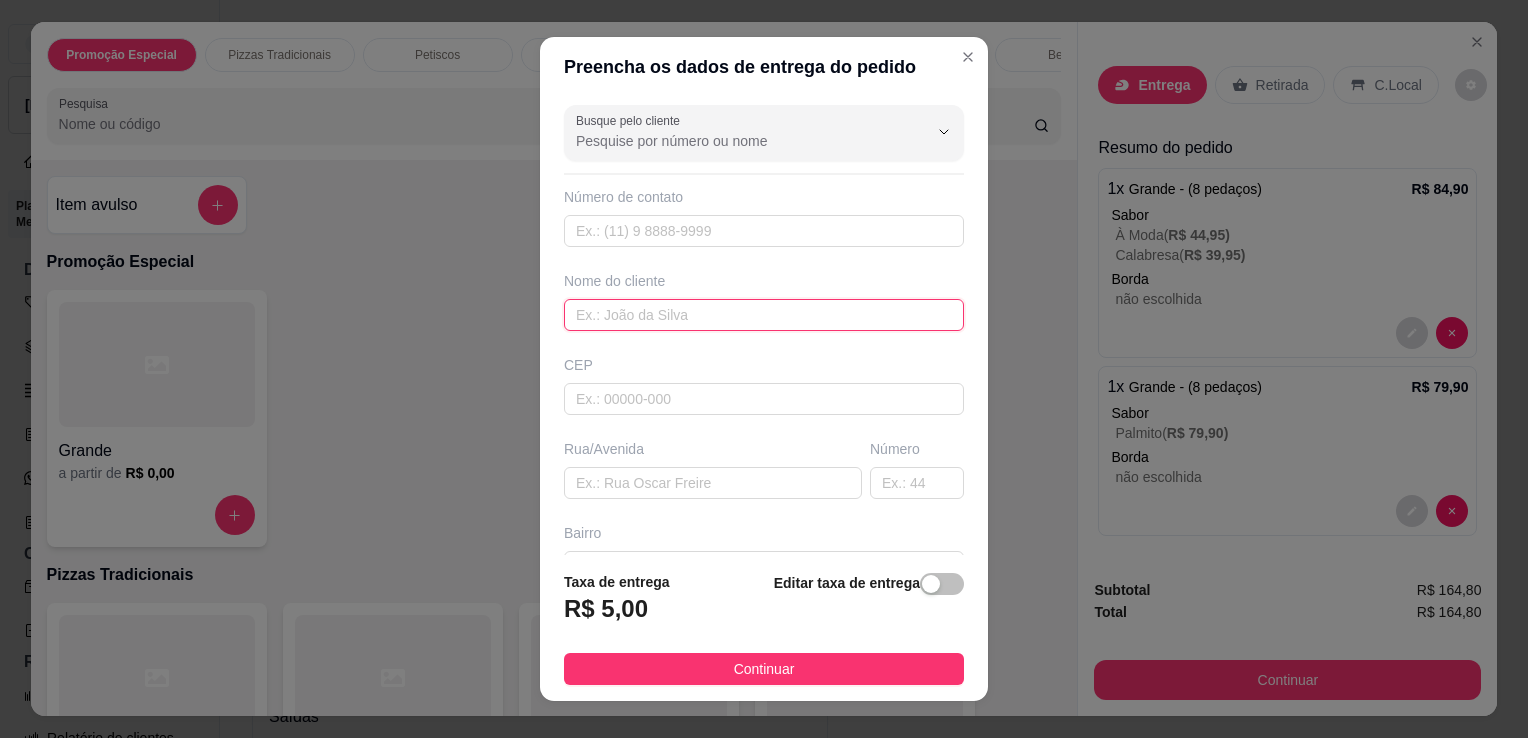 click at bounding box center (764, 315) 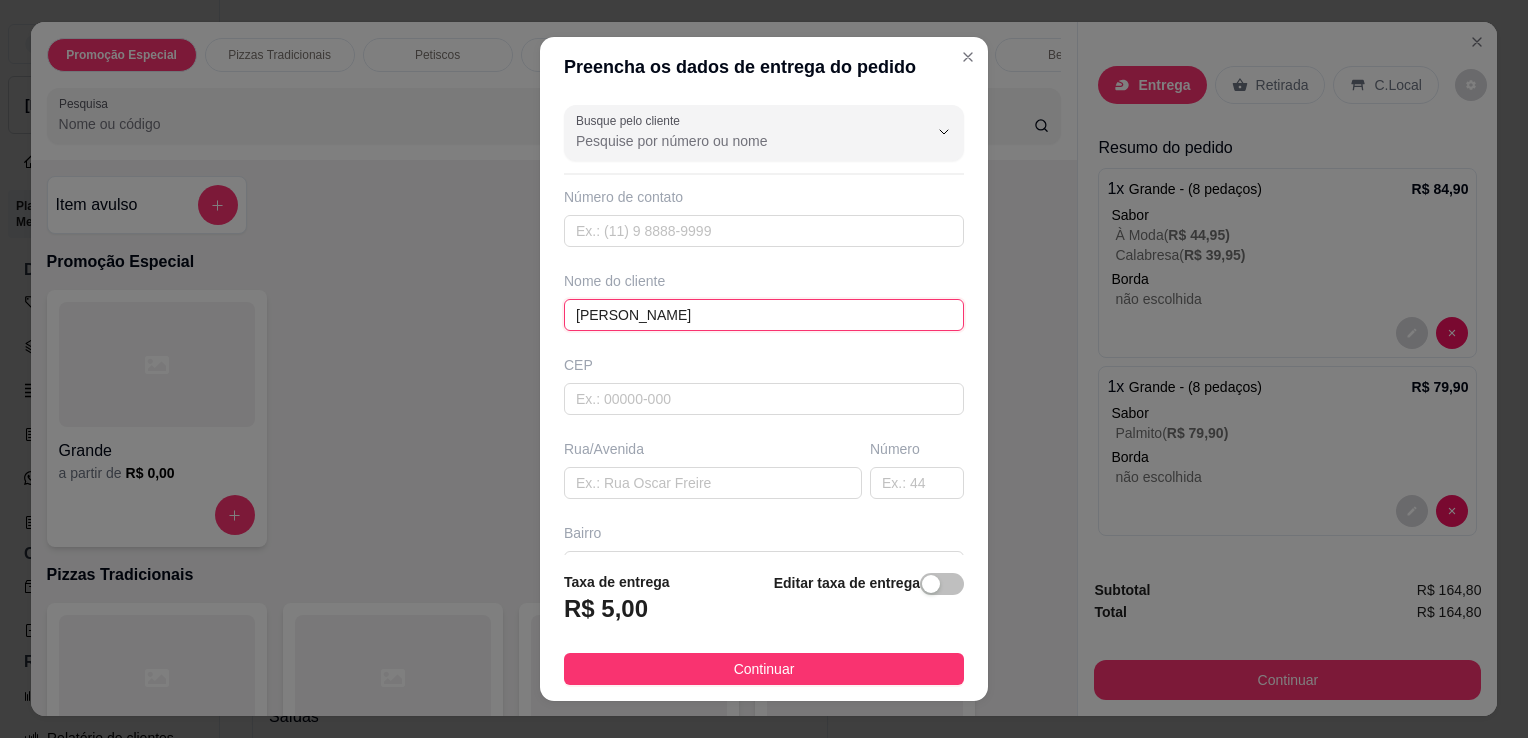 type on "[PERSON_NAME]" 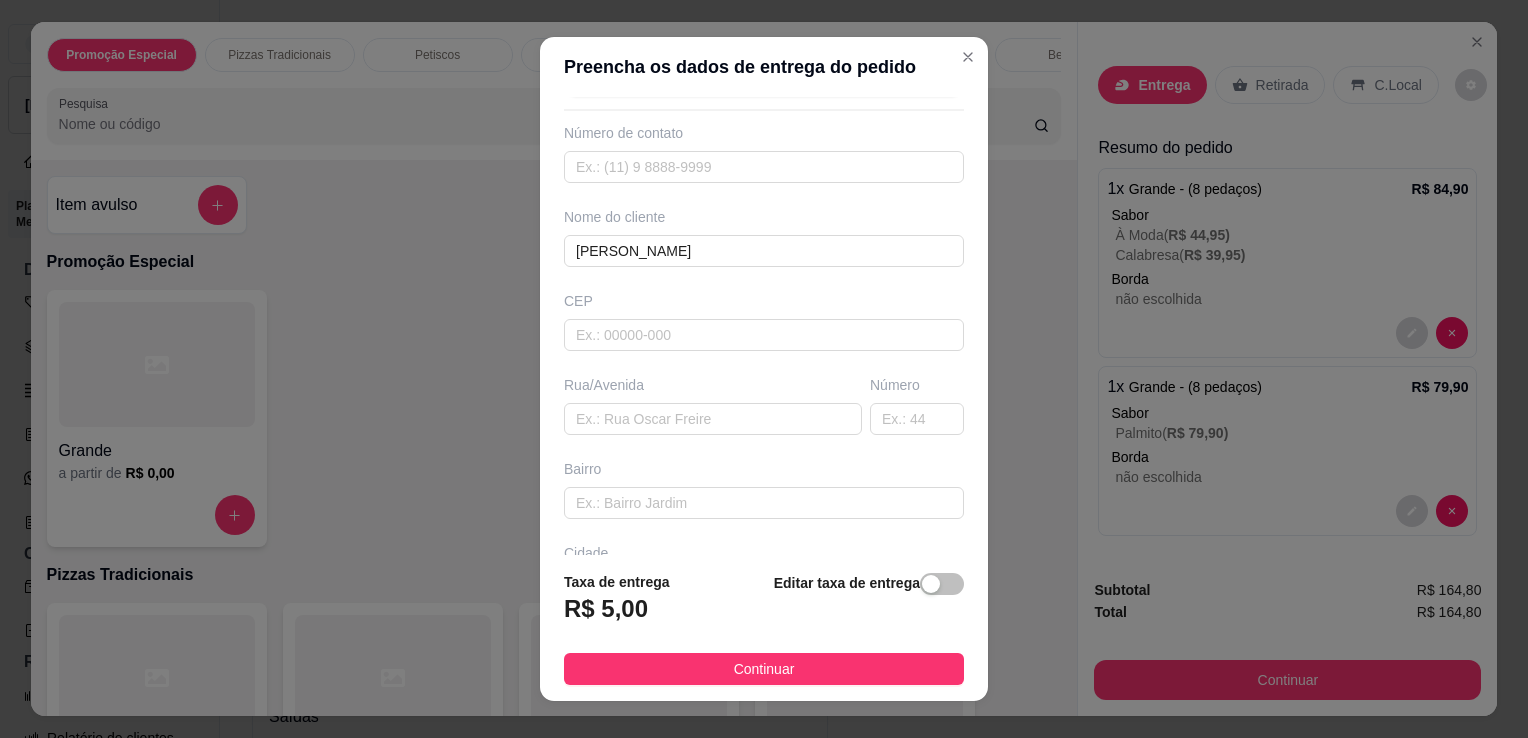 scroll, scrollTop: 80, scrollLeft: 0, axis: vertical 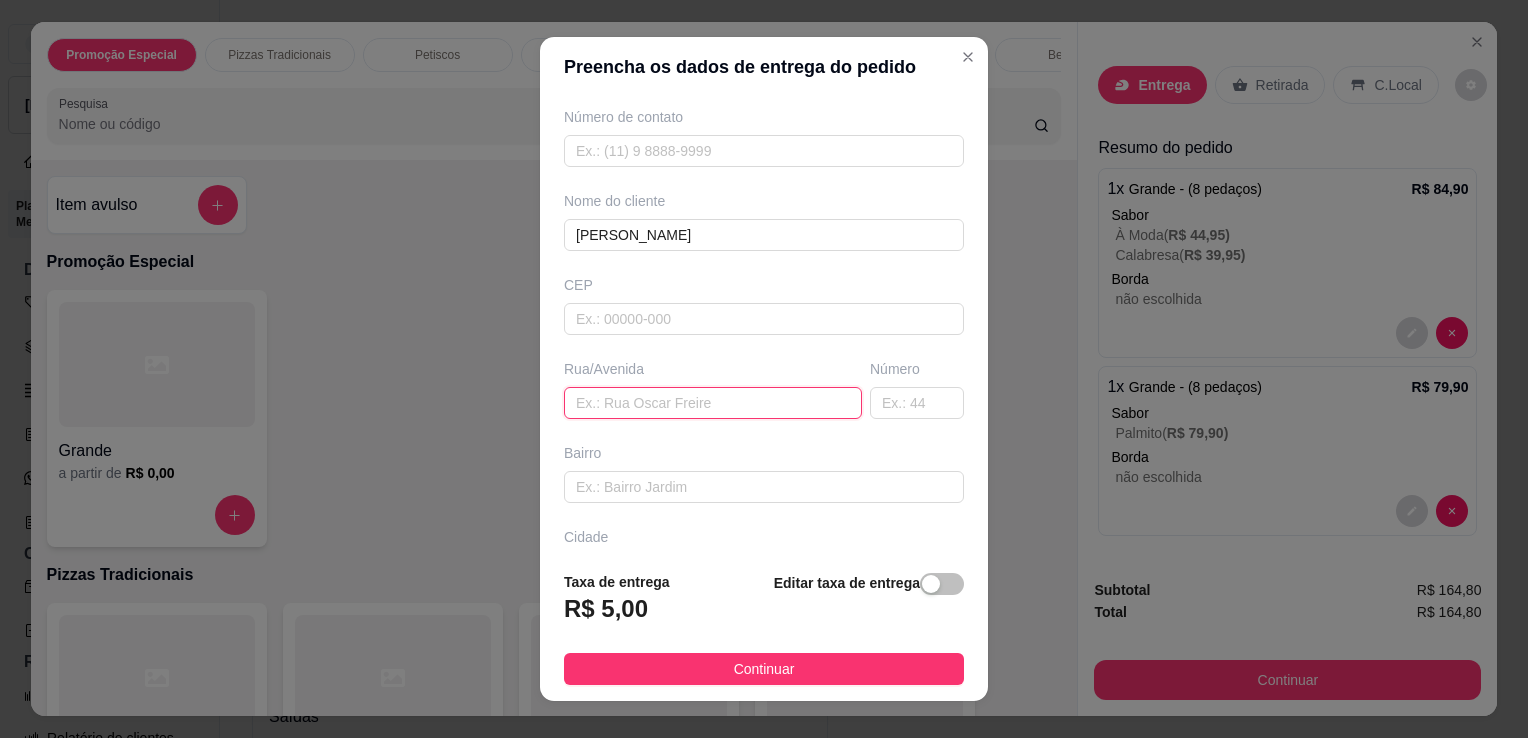 click at bounding box center [713, 403] 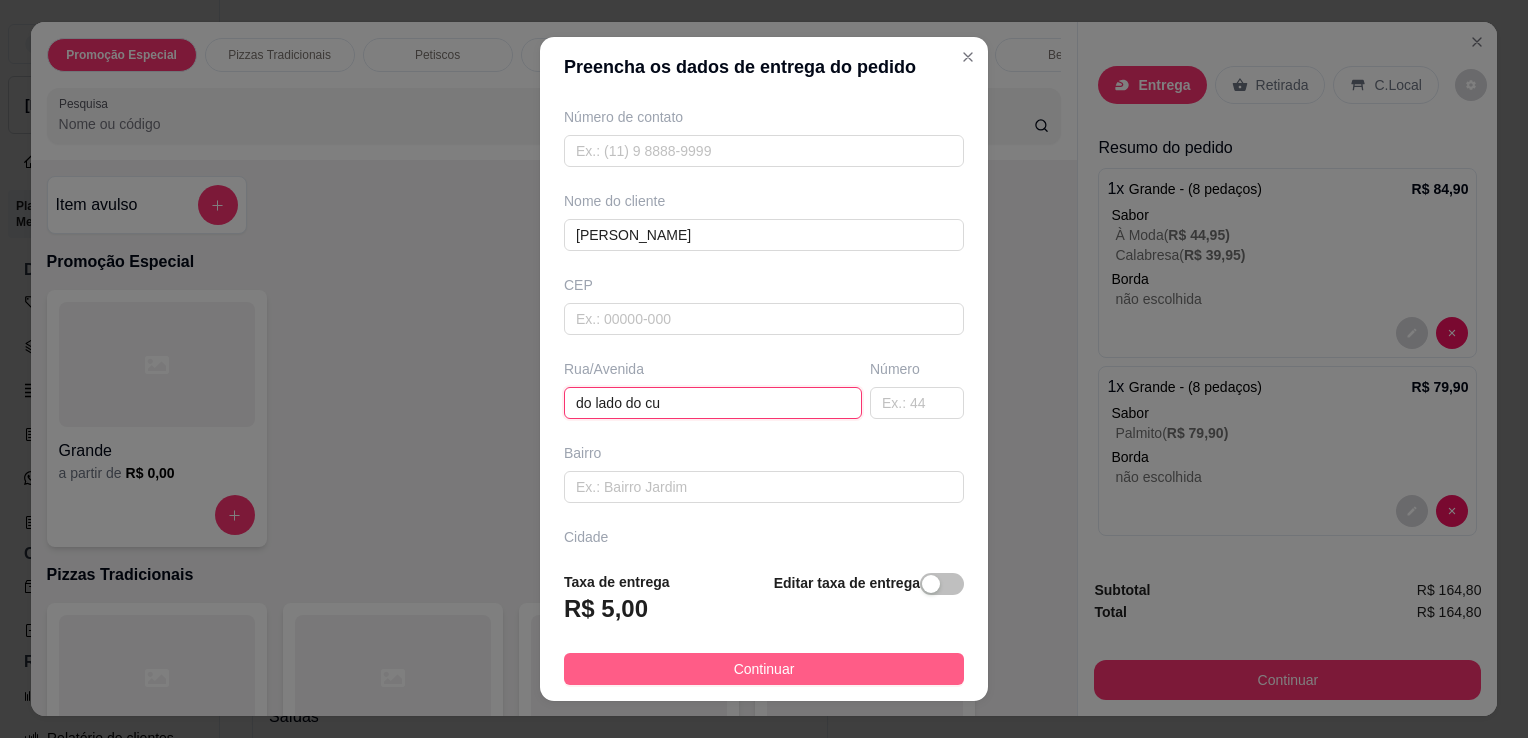 type on "do lado do cu" 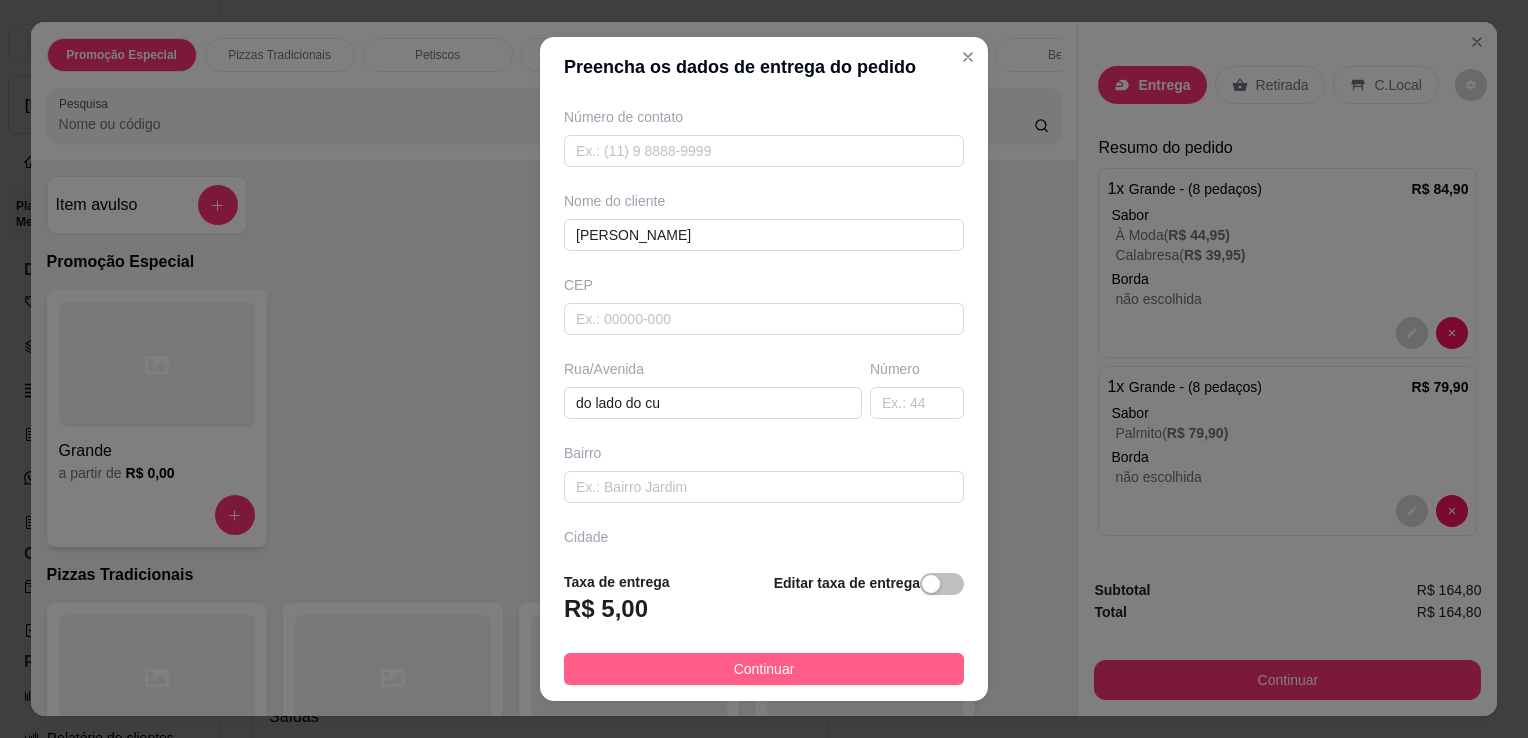 click on "Continuar" at bounding box center [764, 669] 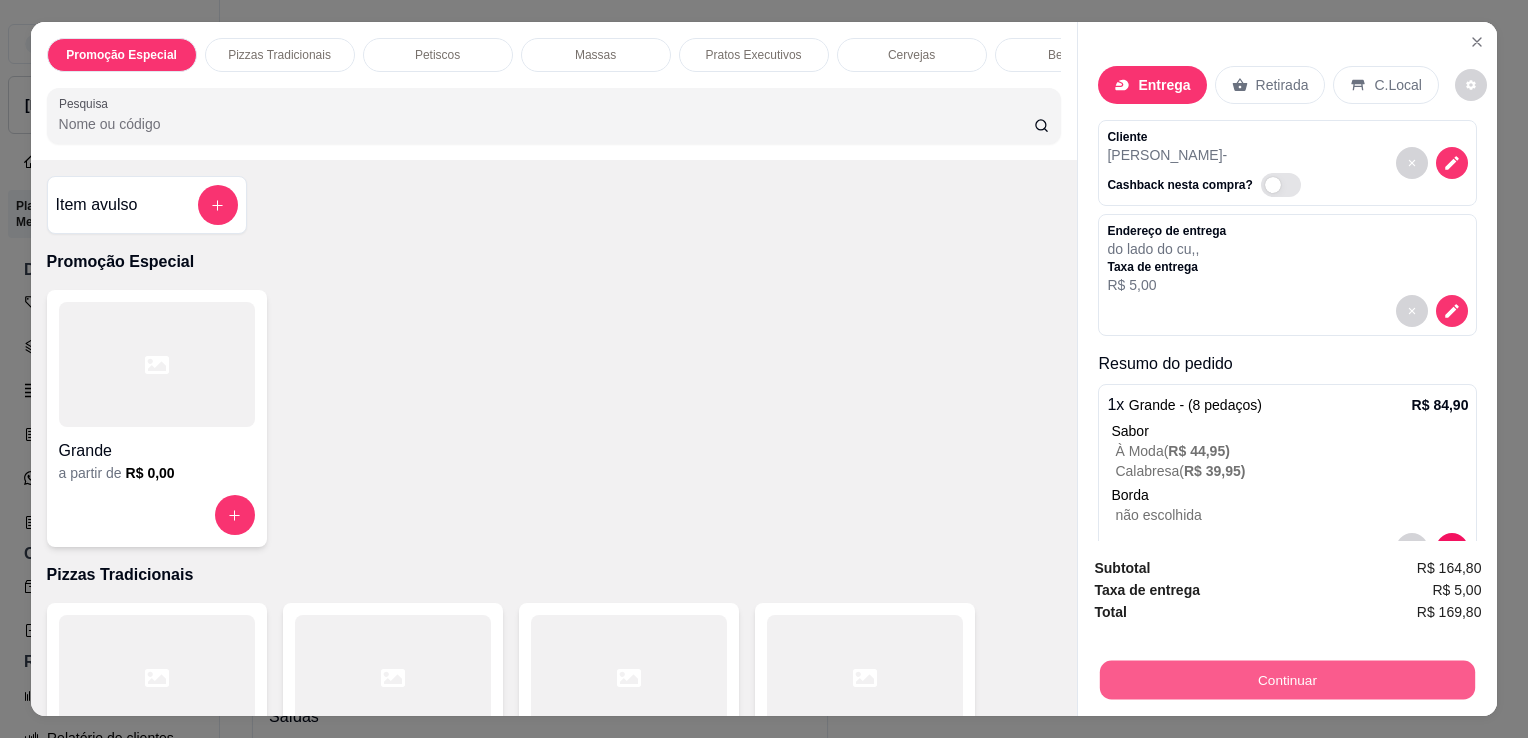 click on "Continuar" at bounding box center [1287, 679] 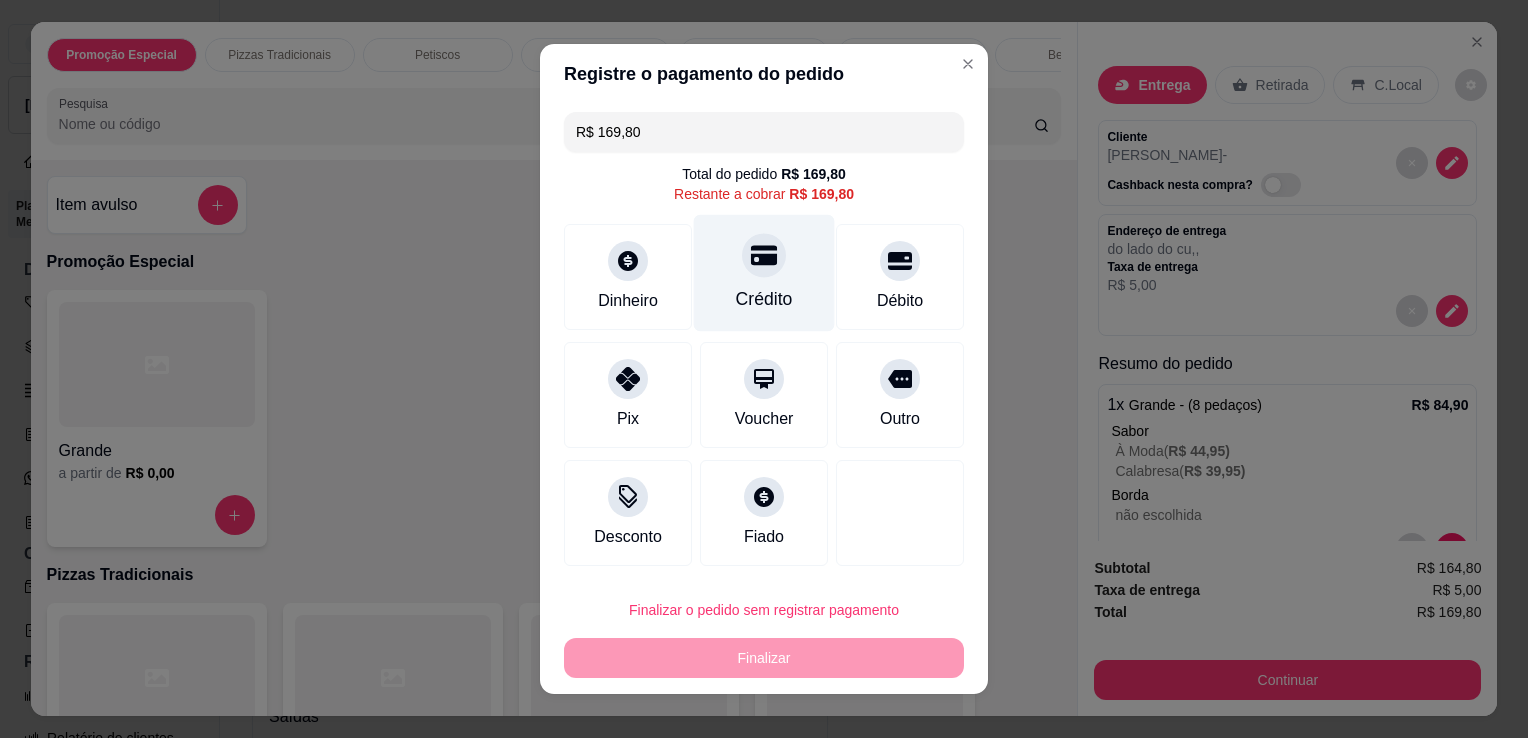 click on "Crédito" at bounding box center (764, 273) 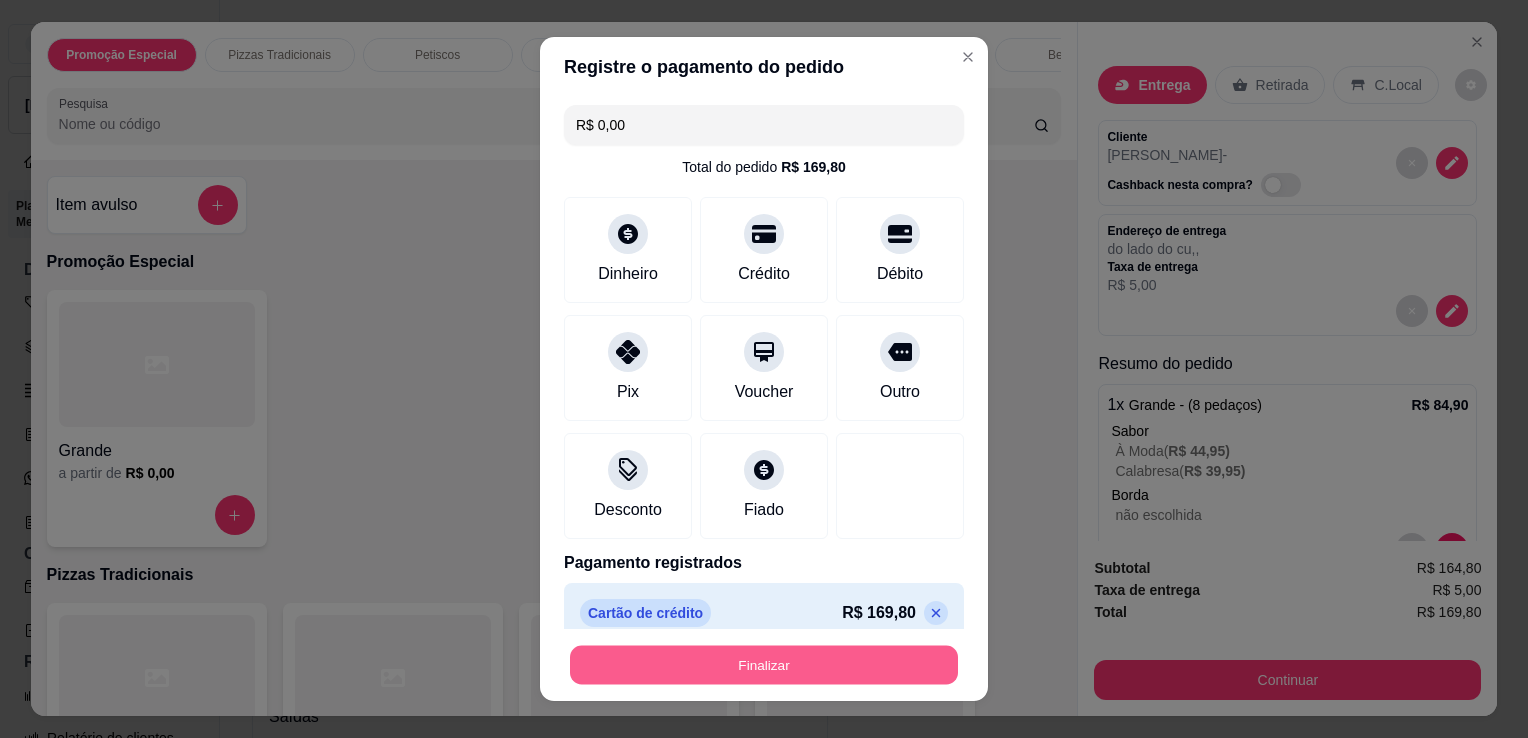 click on "Finalizar" at bounding box center (764, 665) 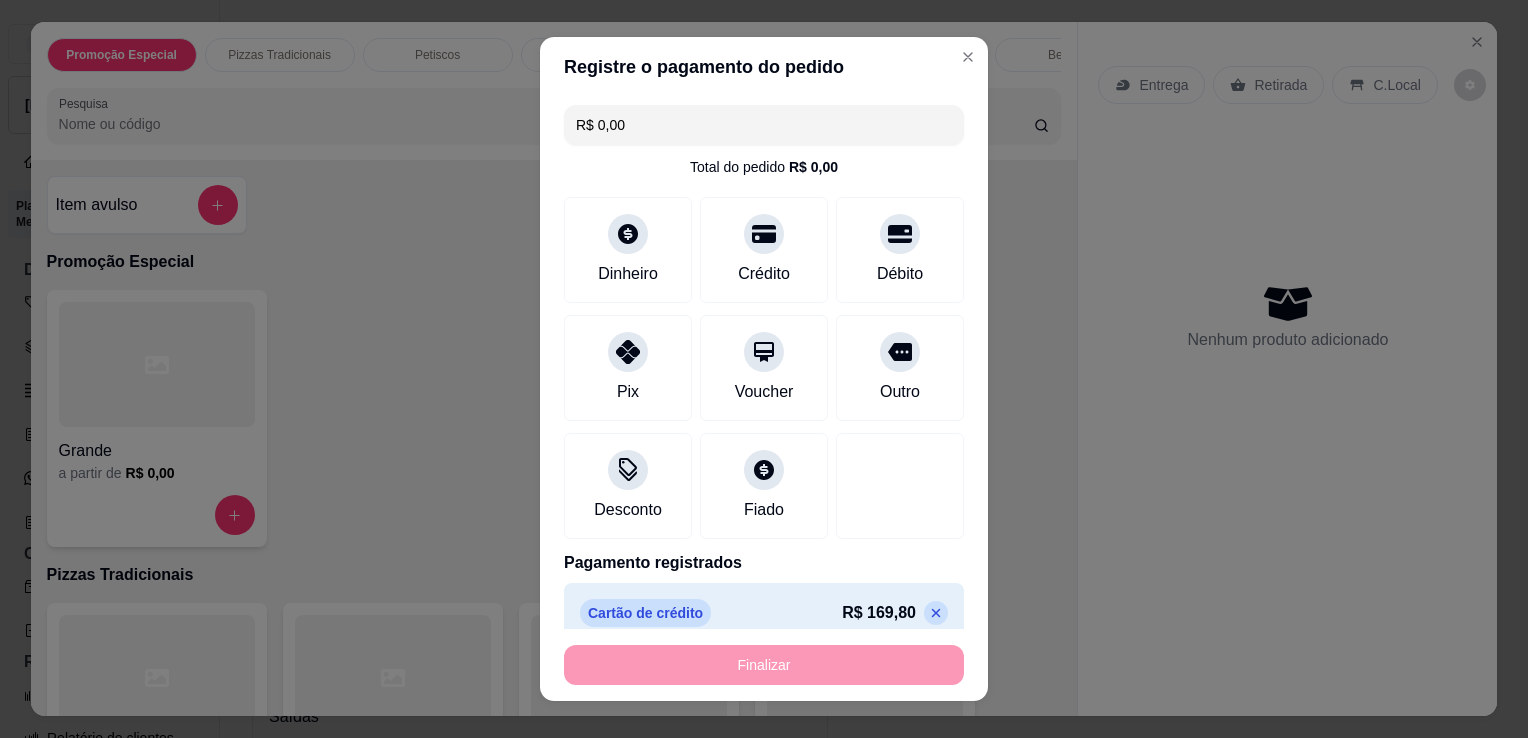 type on "-R$ 169,80" 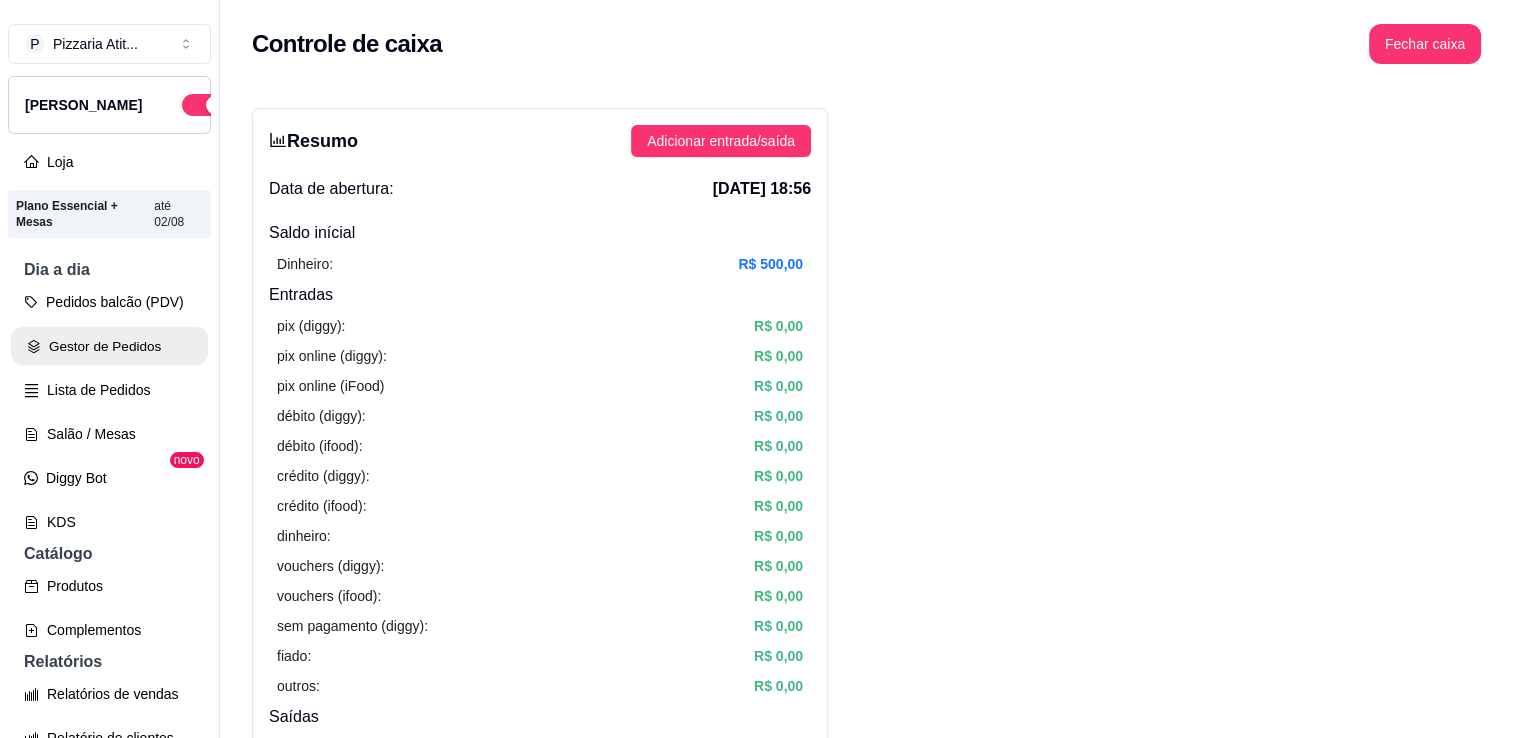 click on "Gestor de Pedidos" at bounding box center [109, 346] 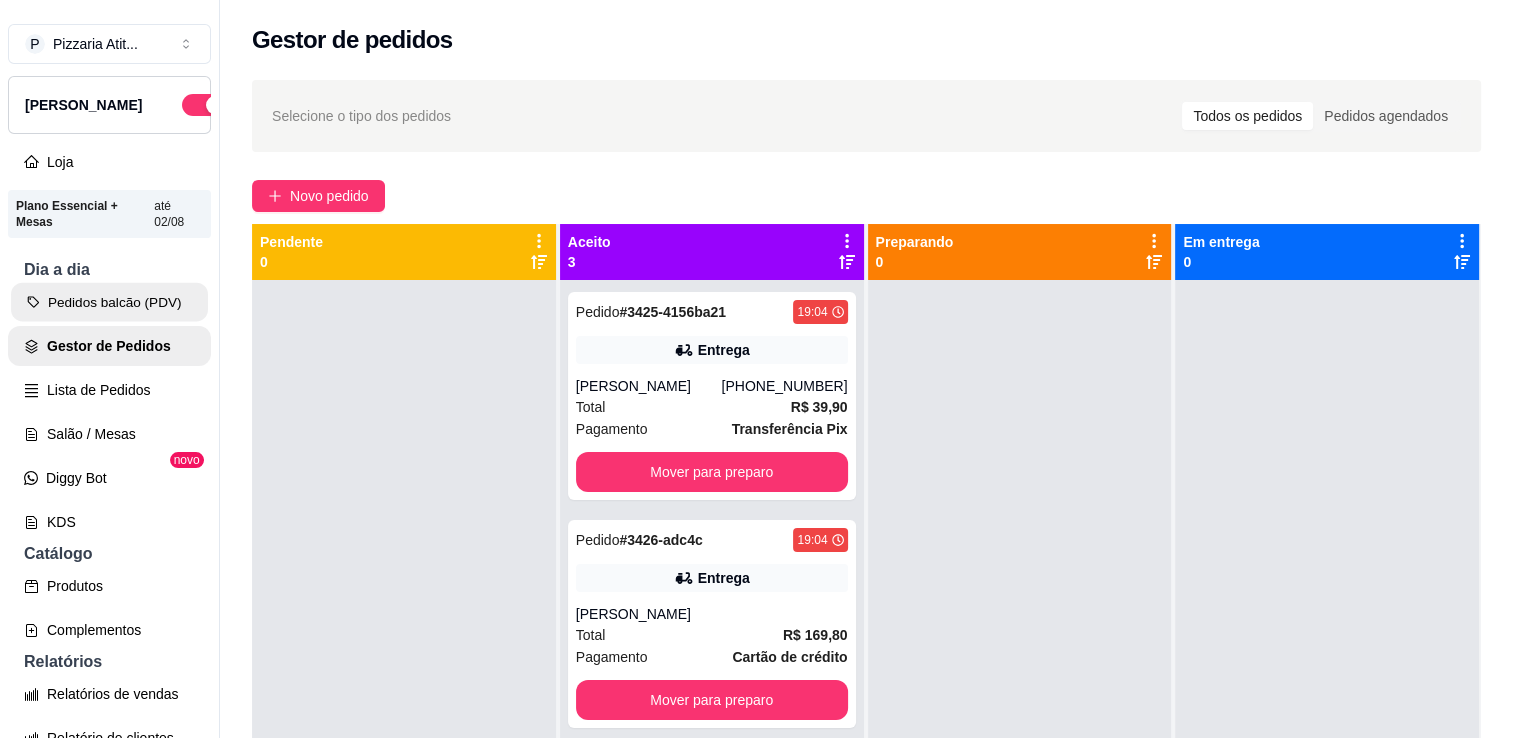 click on "Pedidos balcão (PDV)" at bounding box center (109, 302) 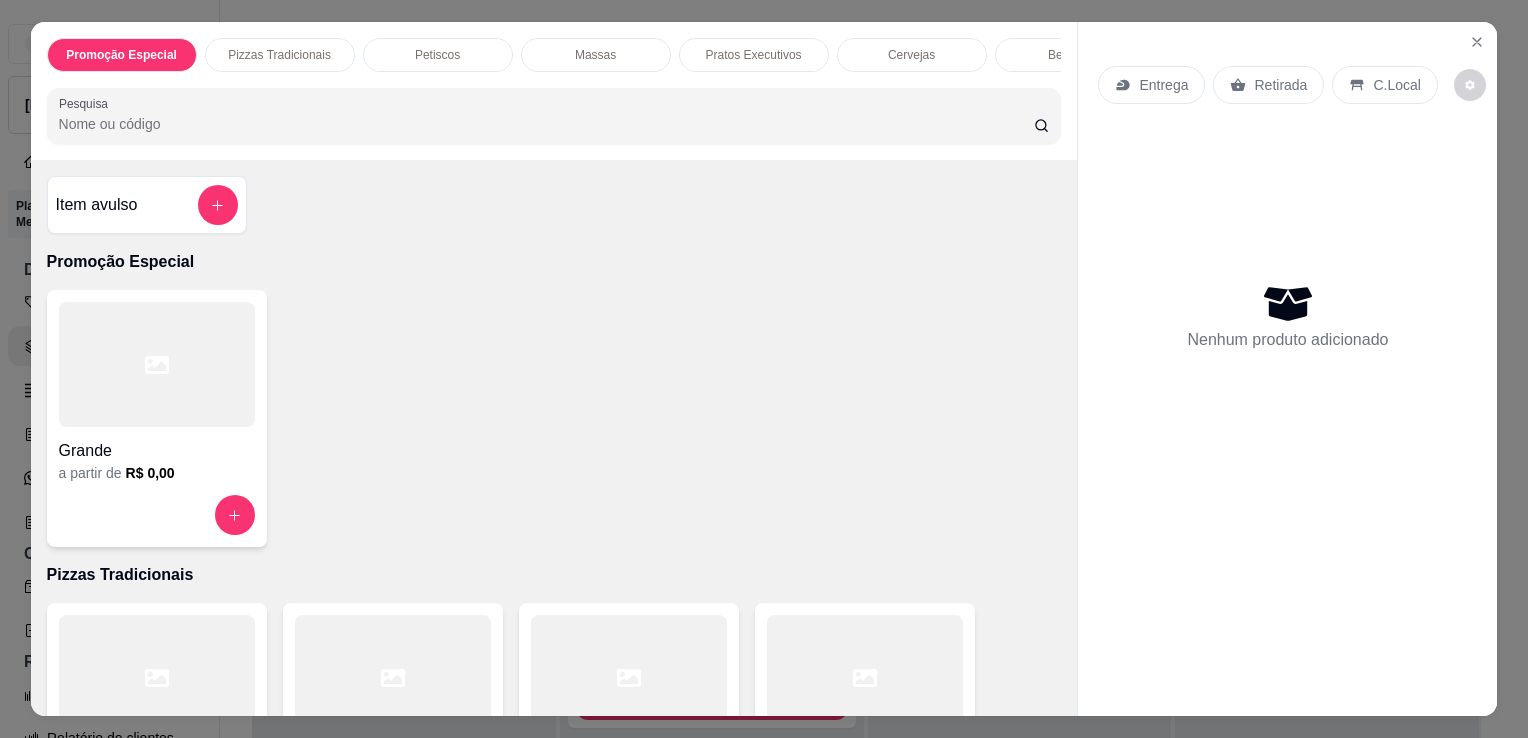 click on "Pesquisa" at bounding box center [546, 124] 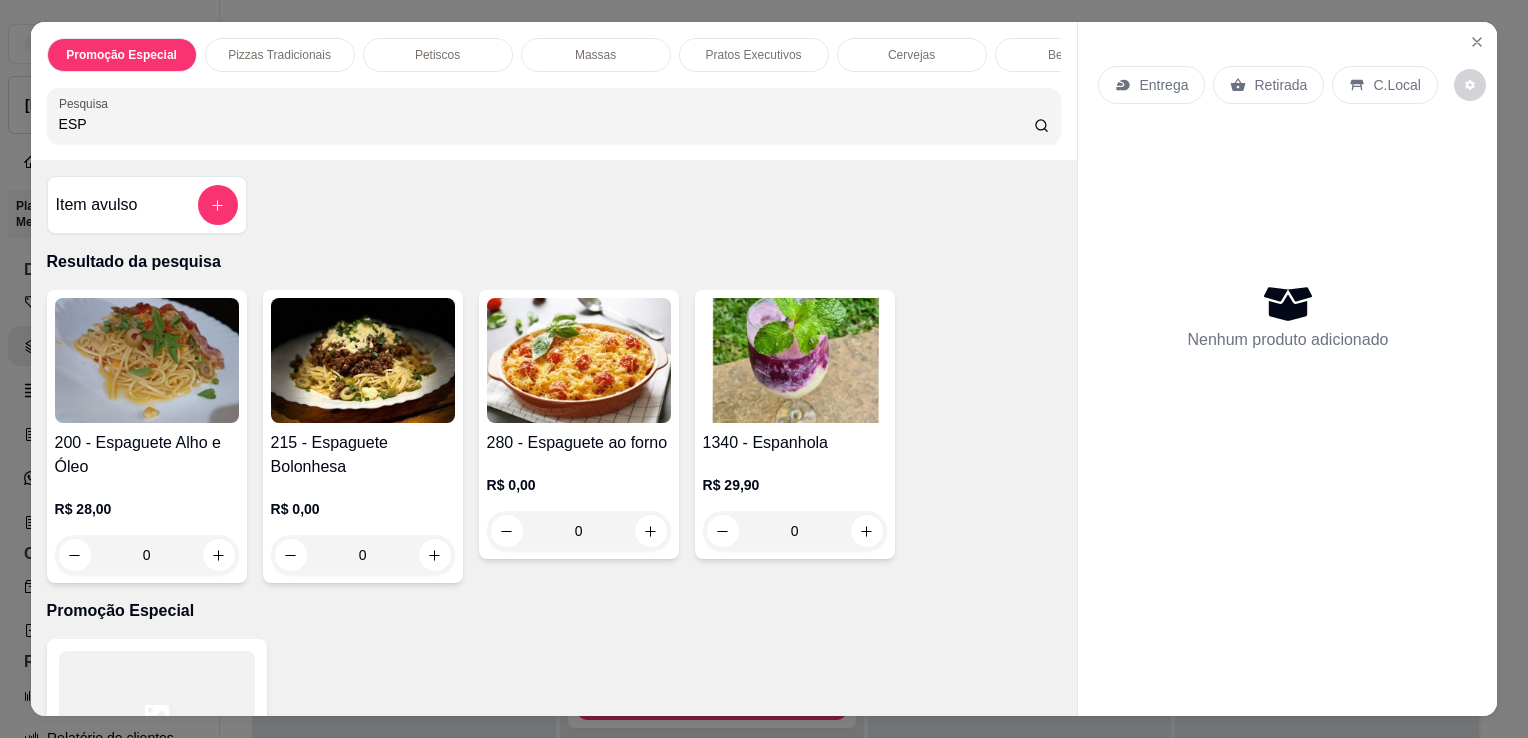 type on "ESP" 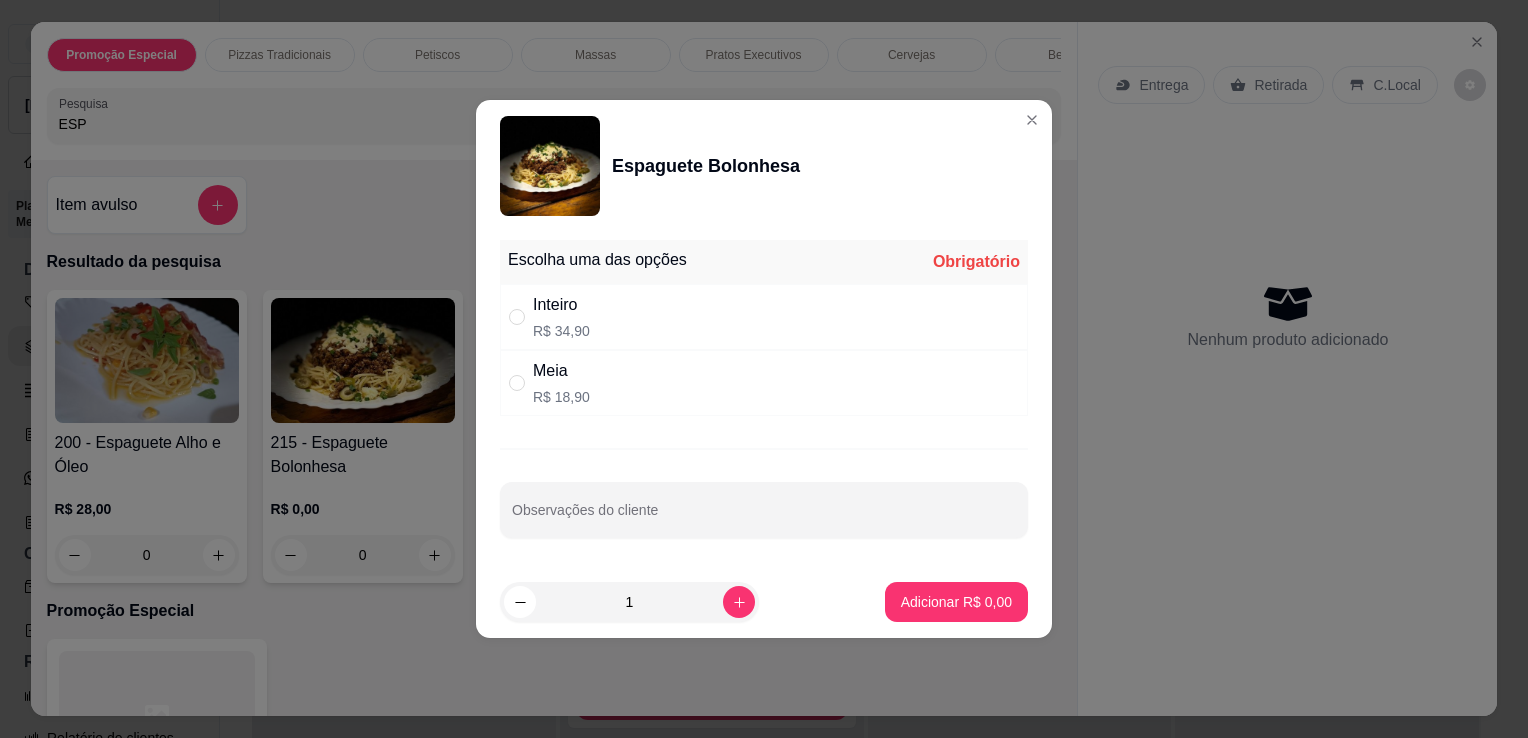 click on "Inteiro R$ 34,90" at bounding box center (764, 317) 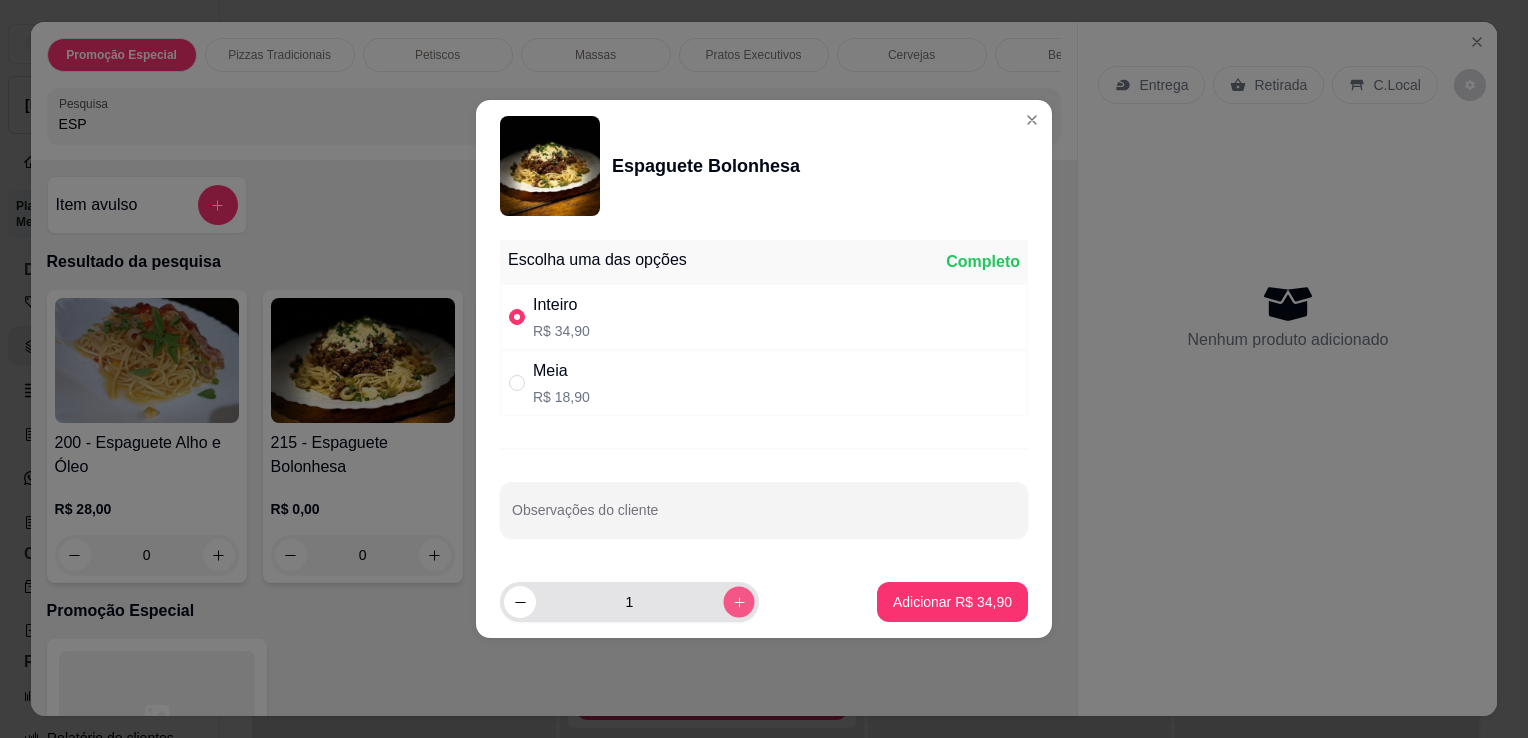 click 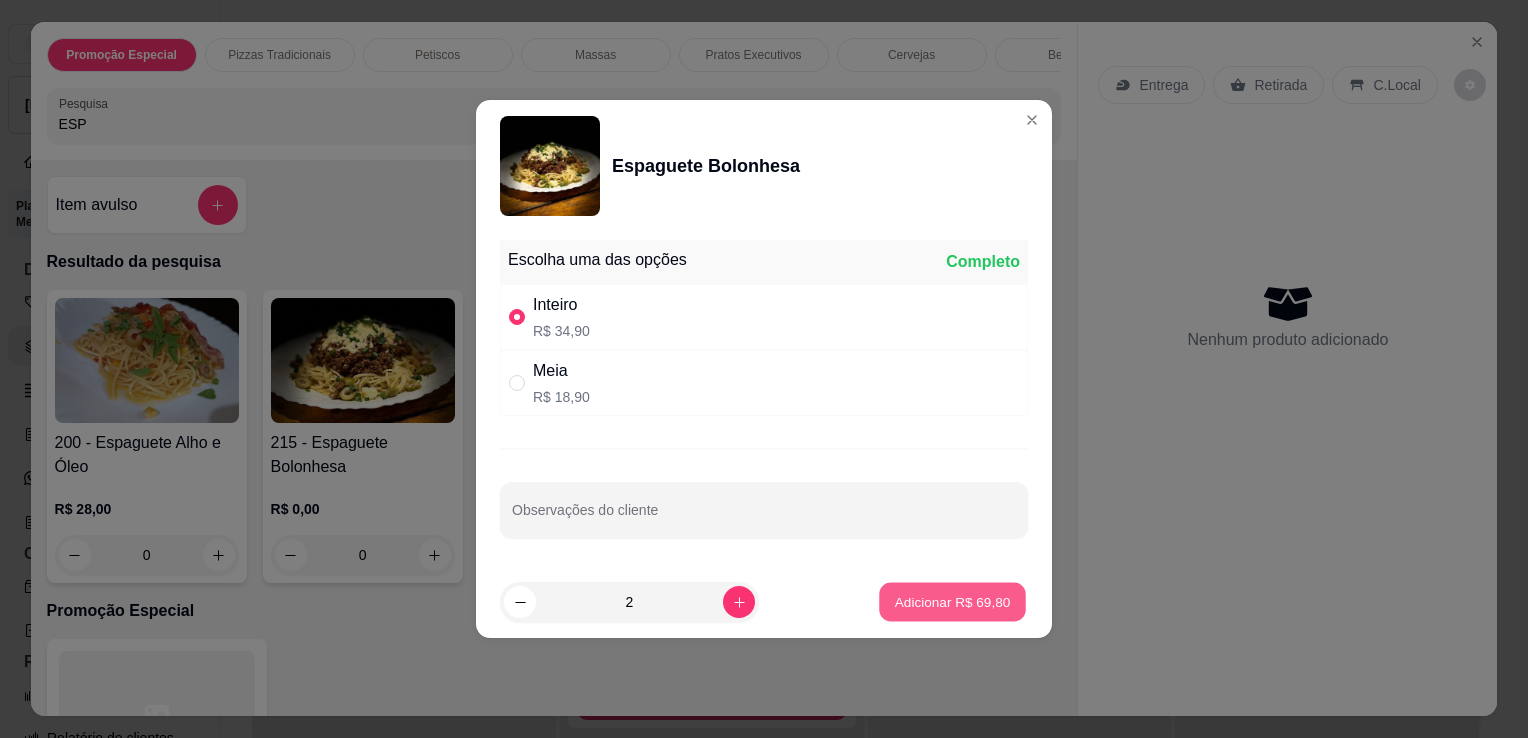 click on "Adicionar   R$ 69,80" at bounding box center (952, 602) 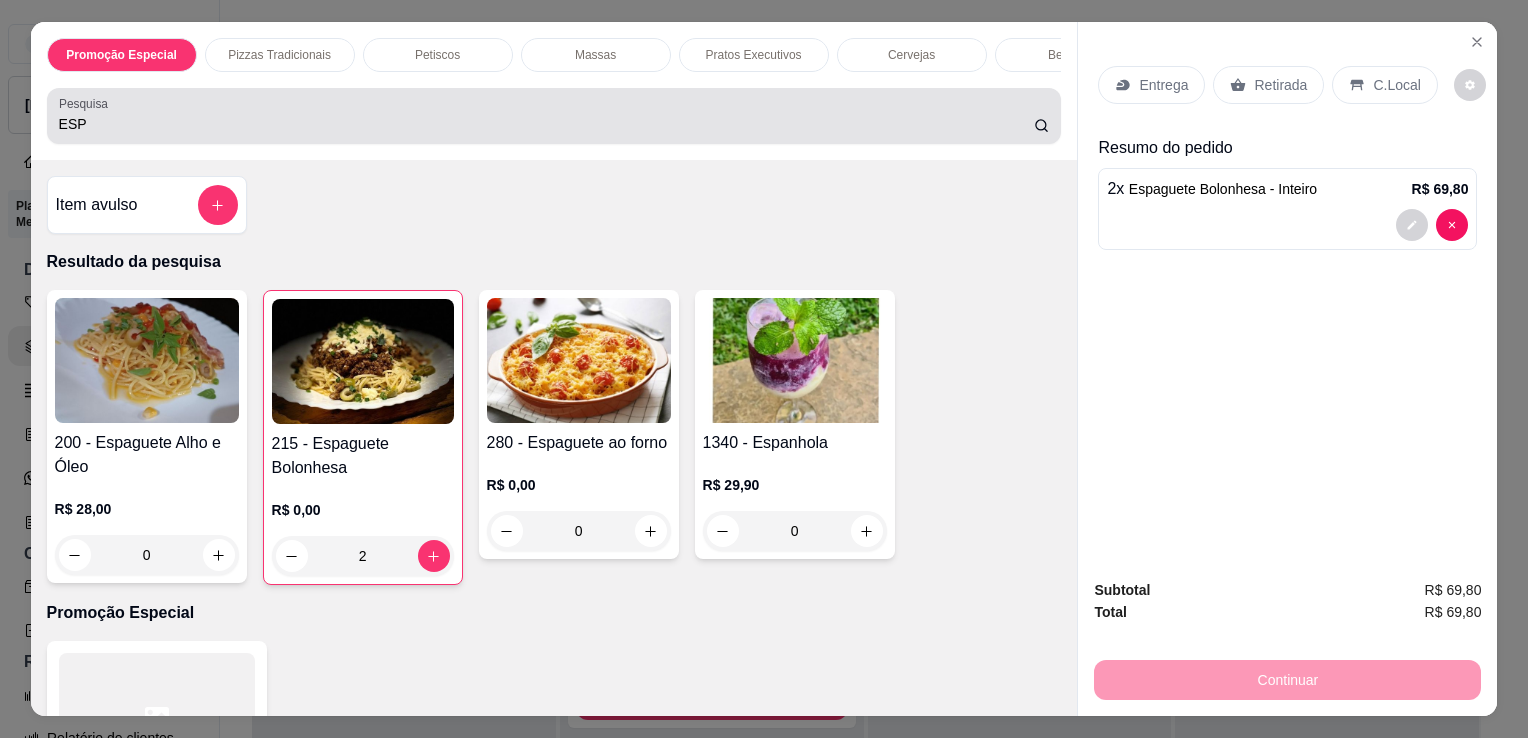 click on "ESP" at bounding box center (546, 124) 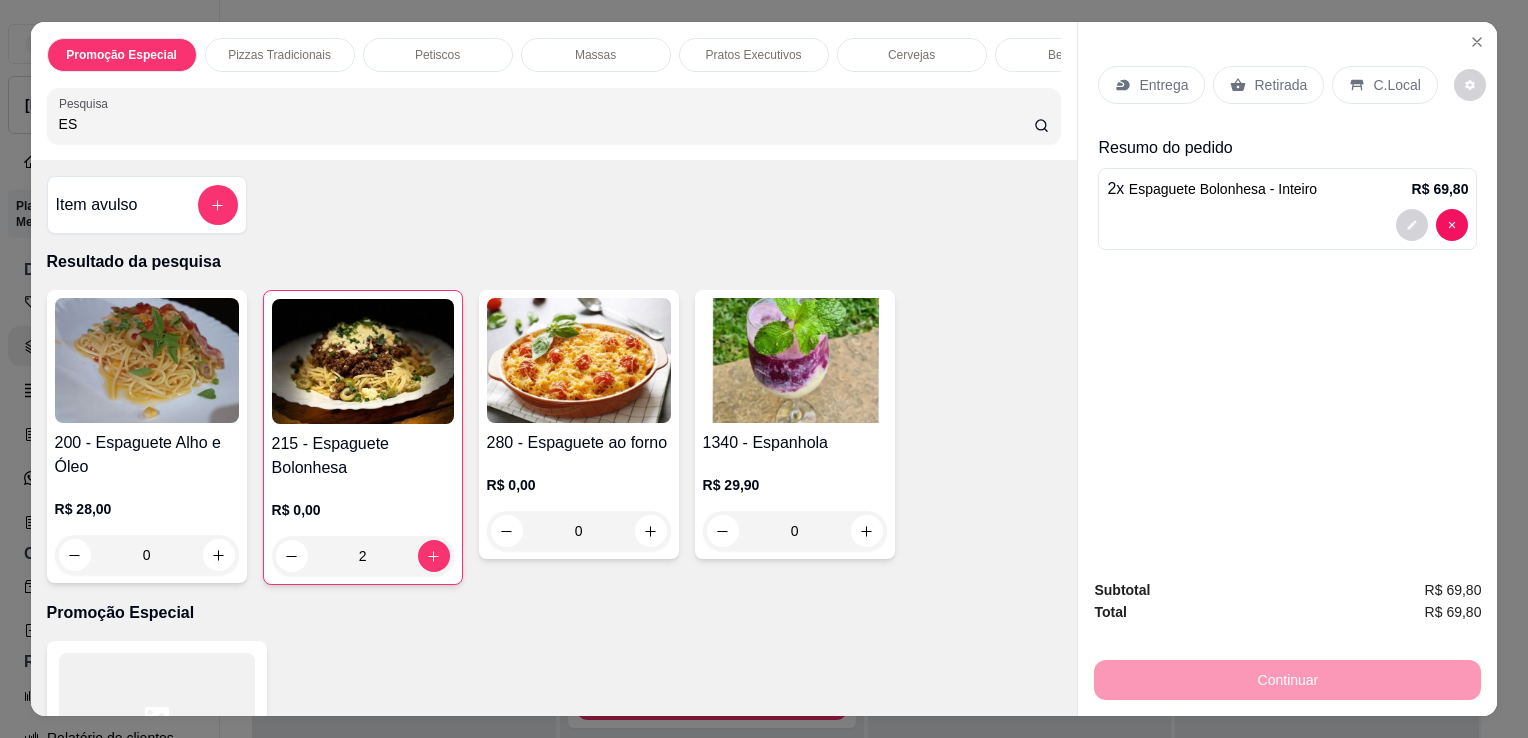 type on "E" 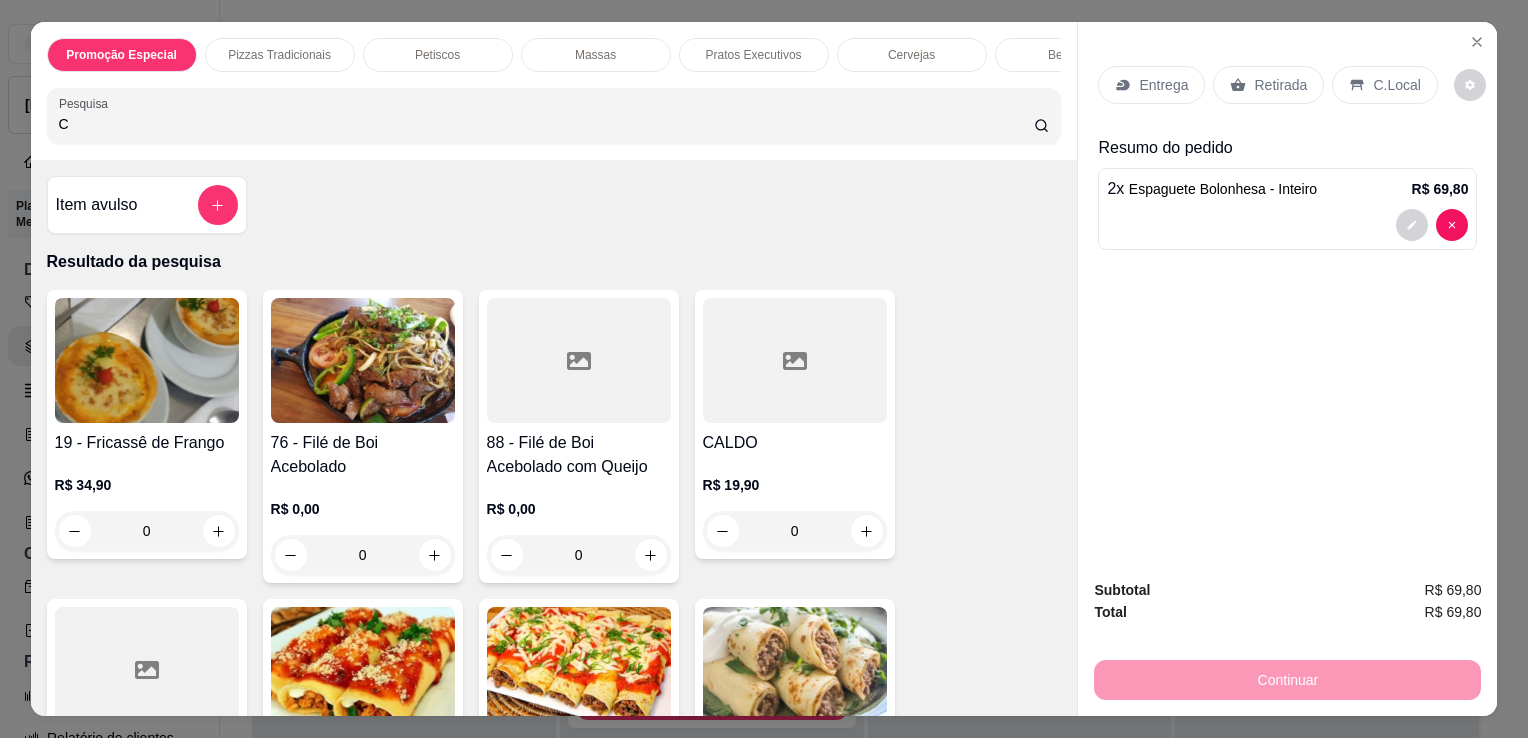 type on "C" 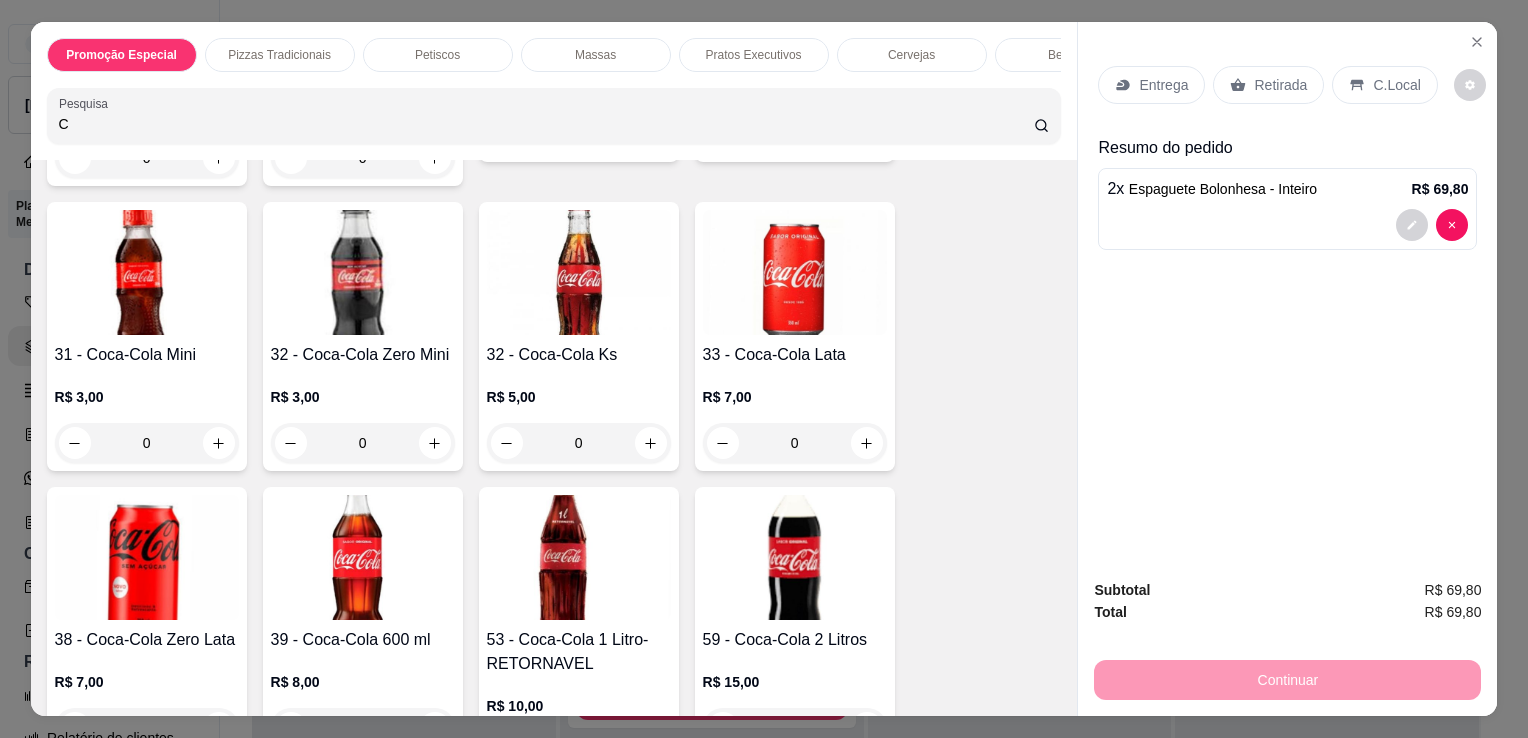 scroll, scrollTop: 1594, scrollLeft: 0, axis: vertical 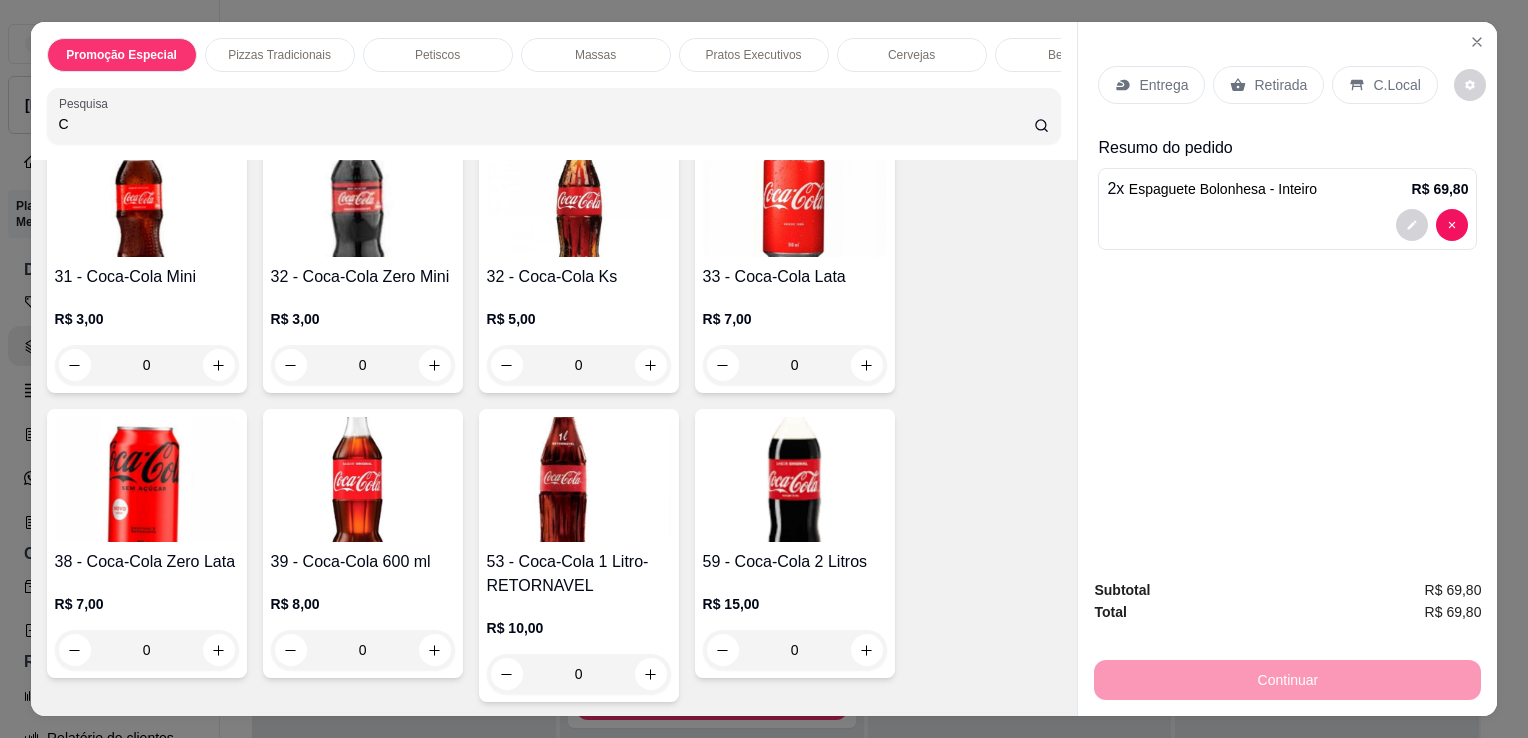 click at bounding box center [363, 479] 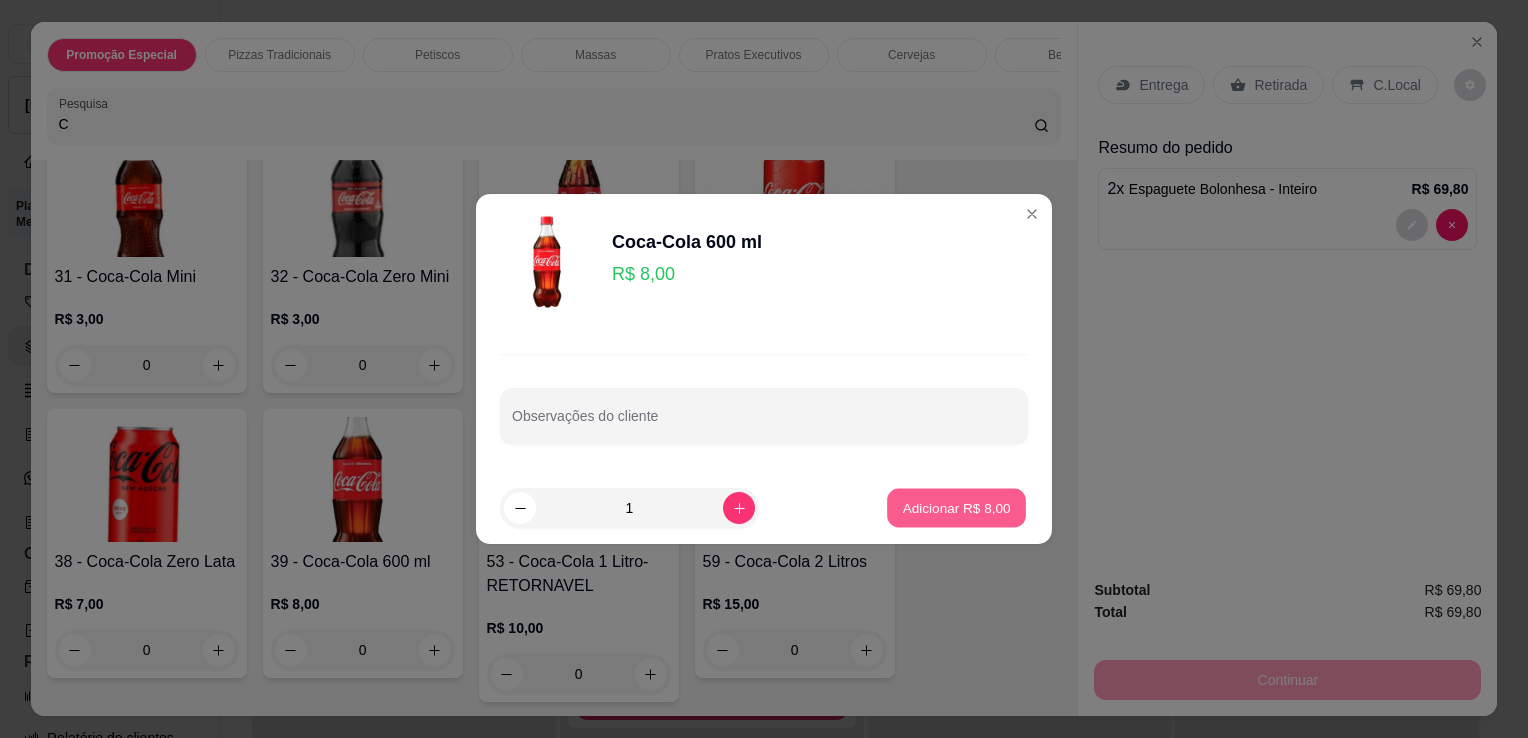 click on "Adicionar   R$ 8,00" at bounding box center (956, 507) 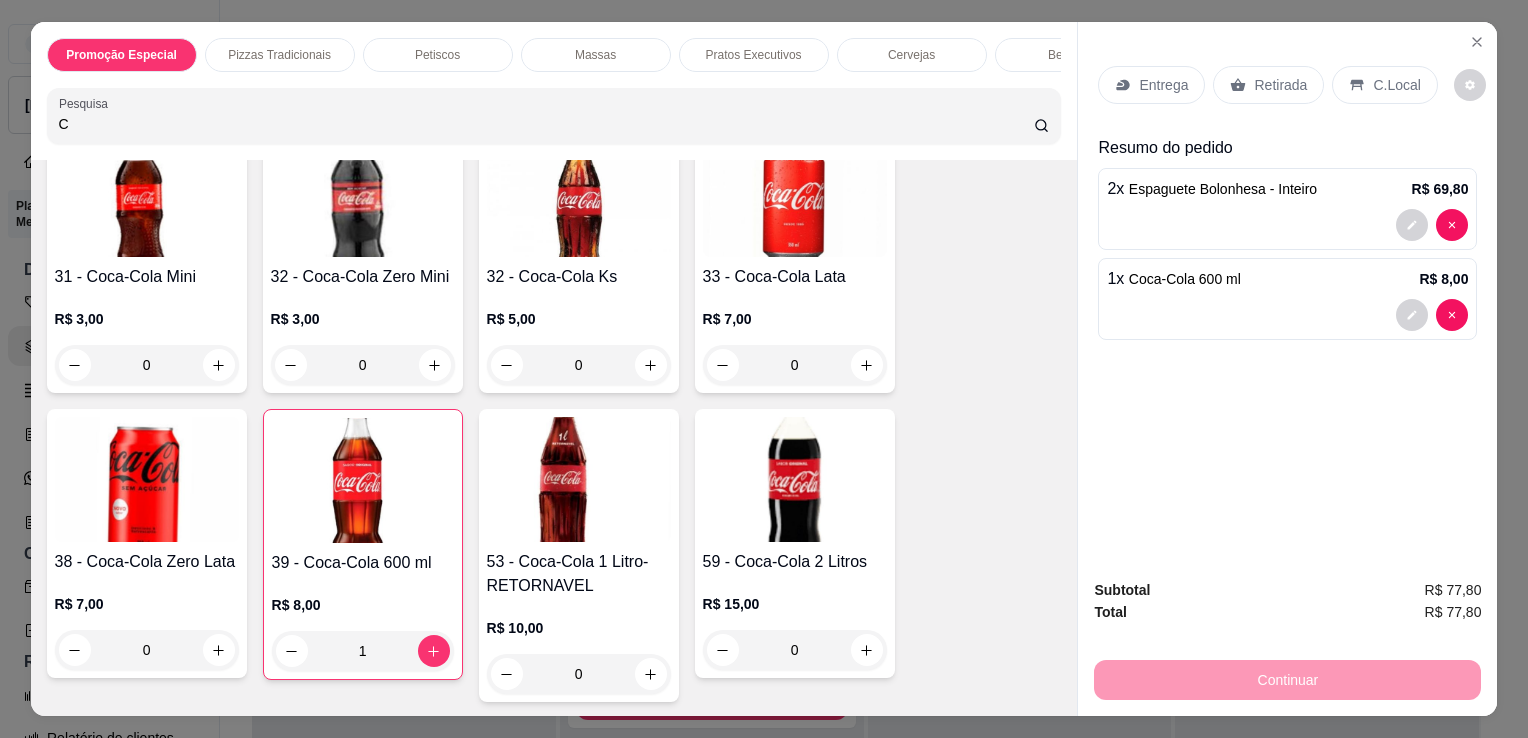 drag, startPoint x: 1156, startPoint y: 48, endPoint x: 1157, endPoint y: 74, distance: 26.019224 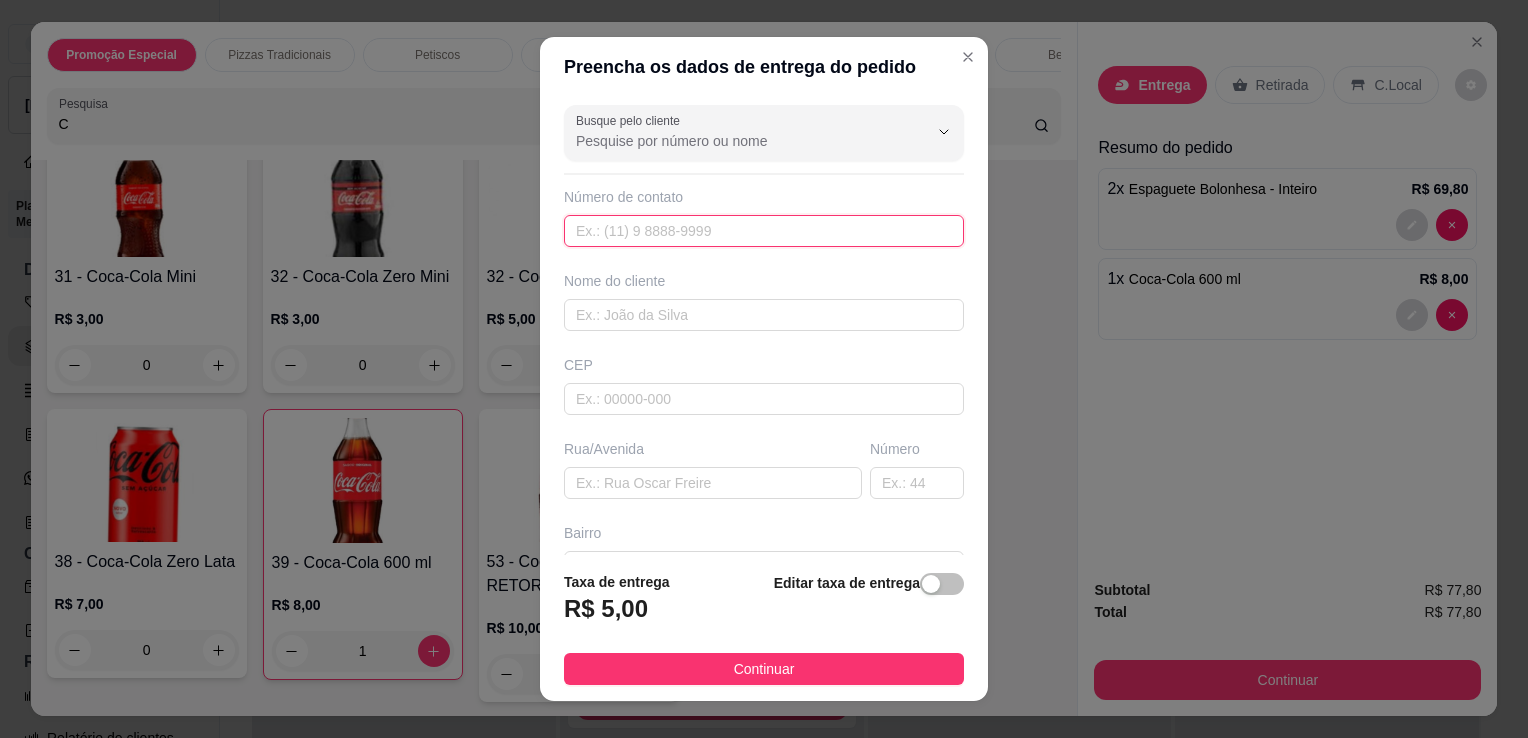 click at bounding box center [764, 231] 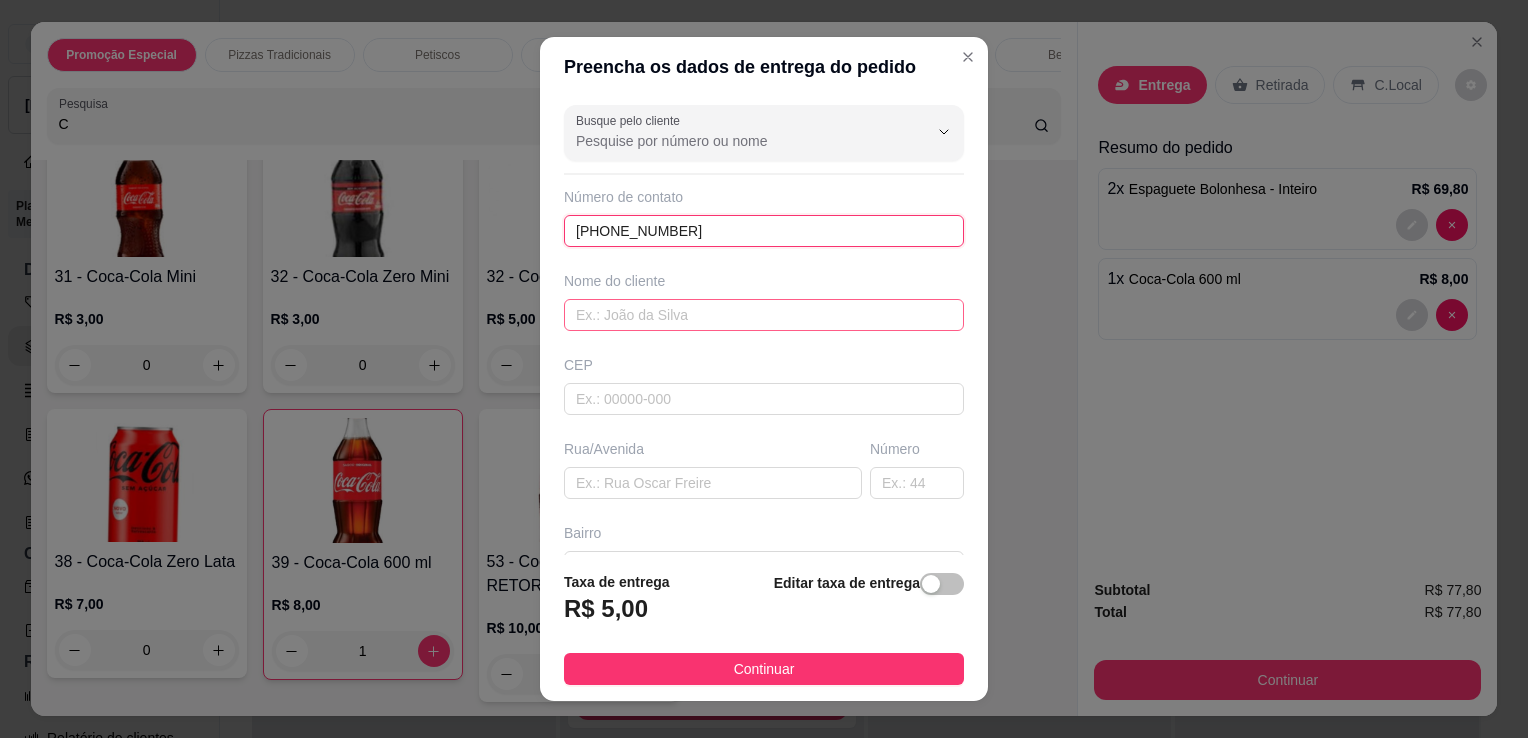 type on "[PHONE_NUMBER]" 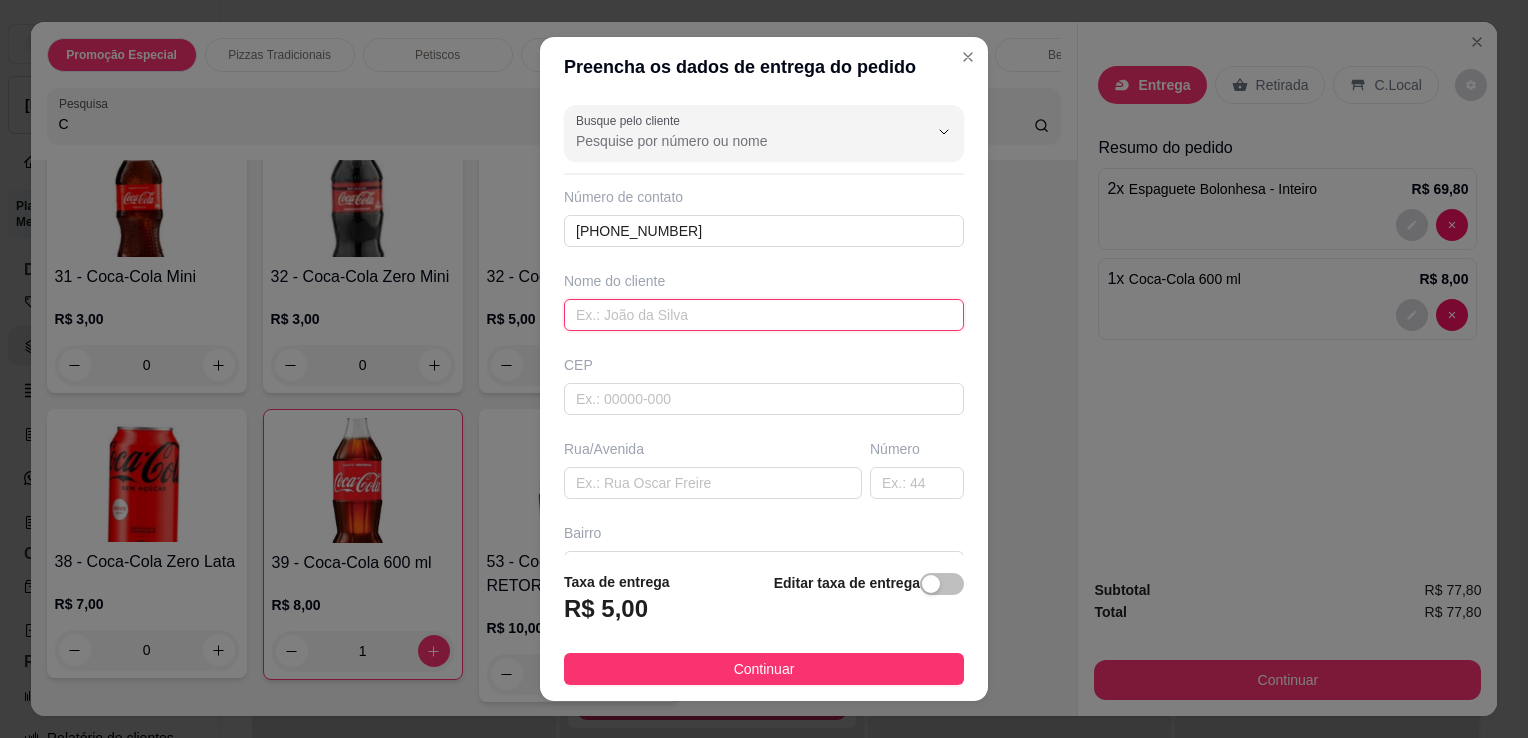 click at bounding box center (764, 315) 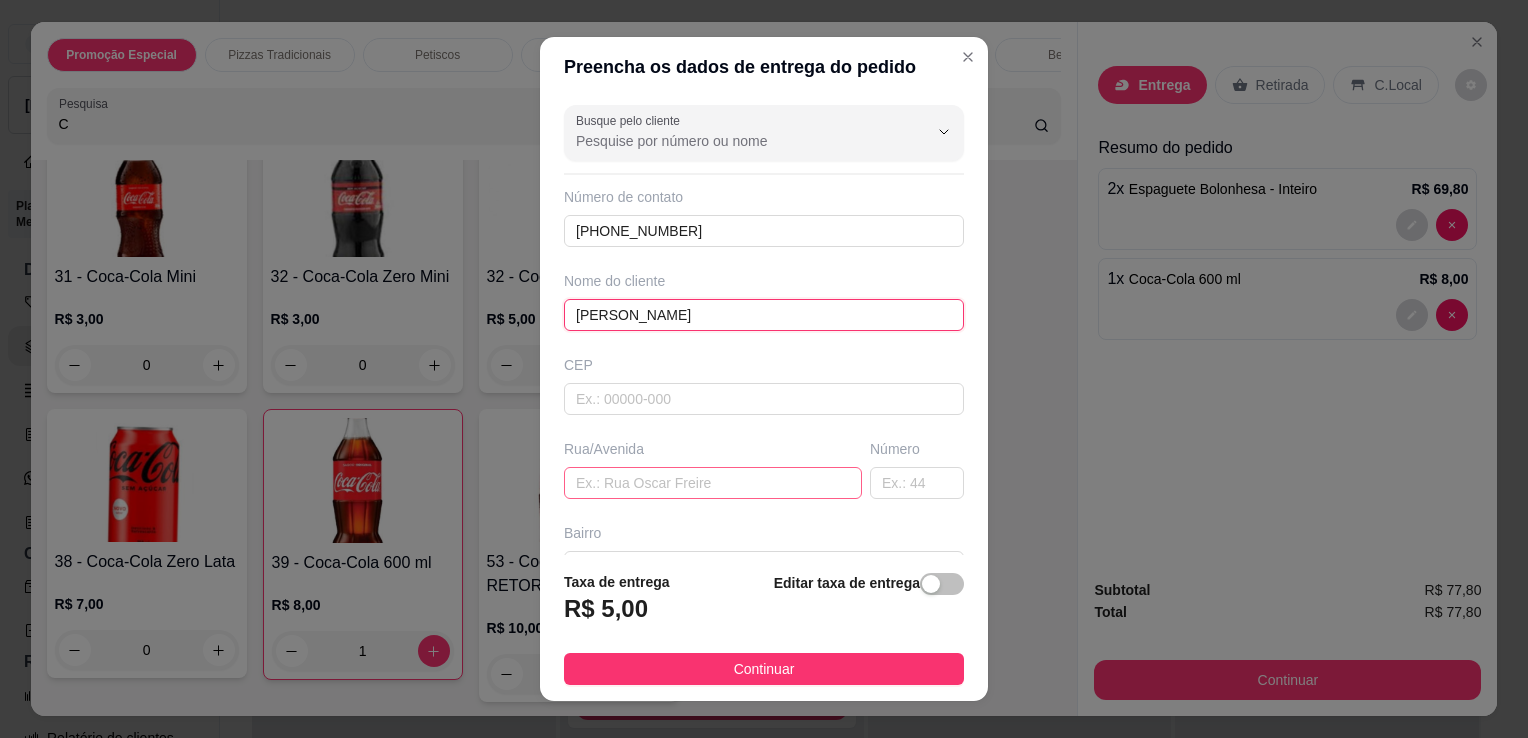 type on "[PERSON_NAME]" 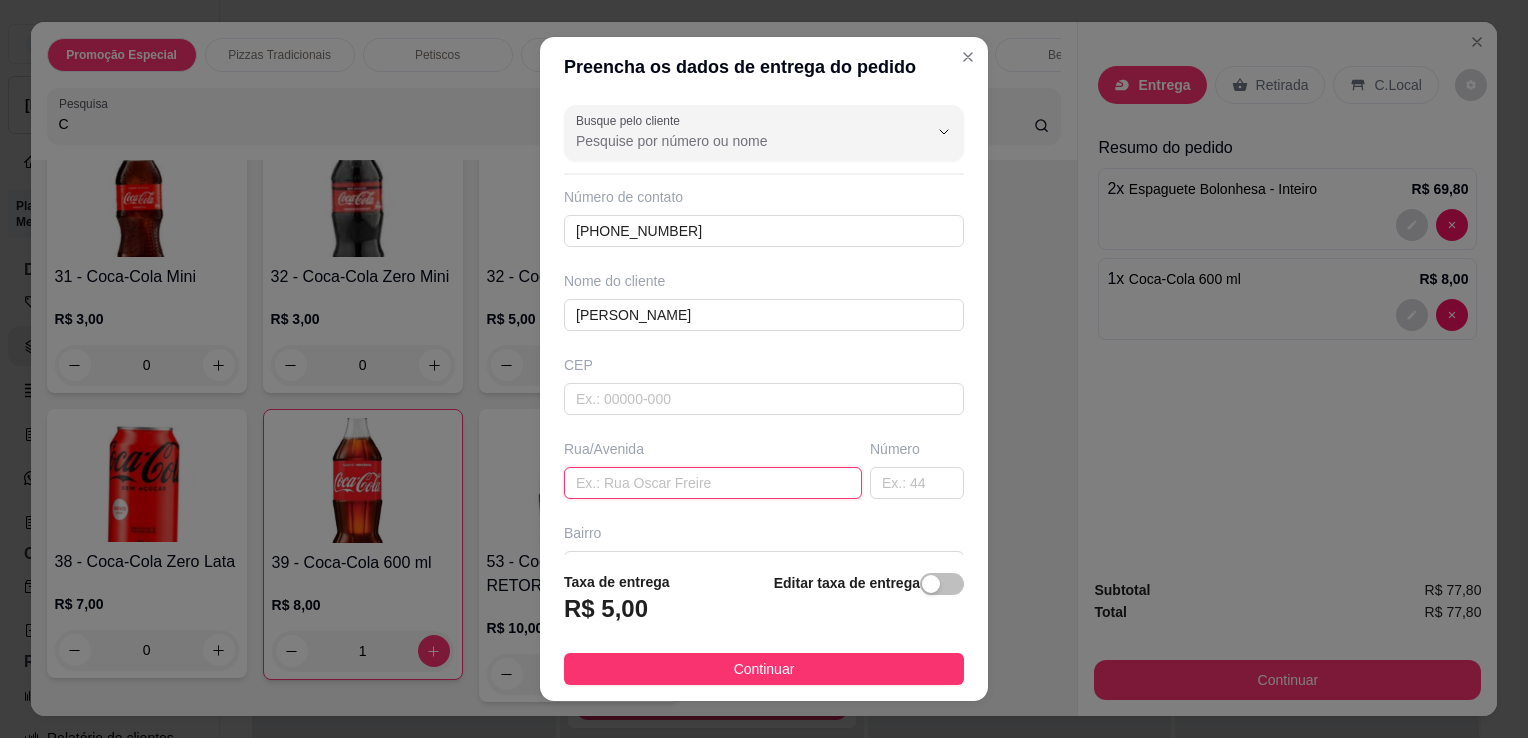 click at bounding box center [713, 483] 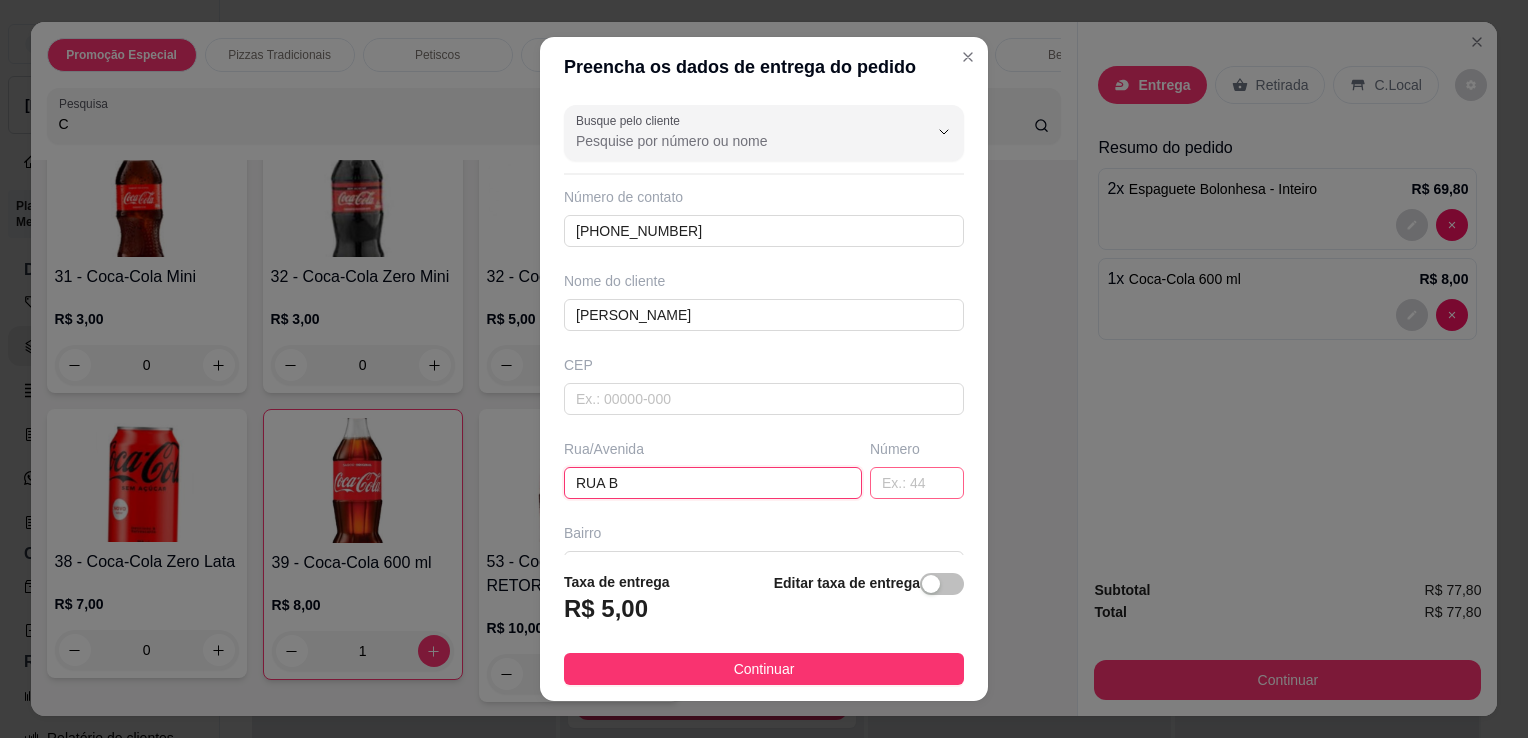 type on "RUA B" 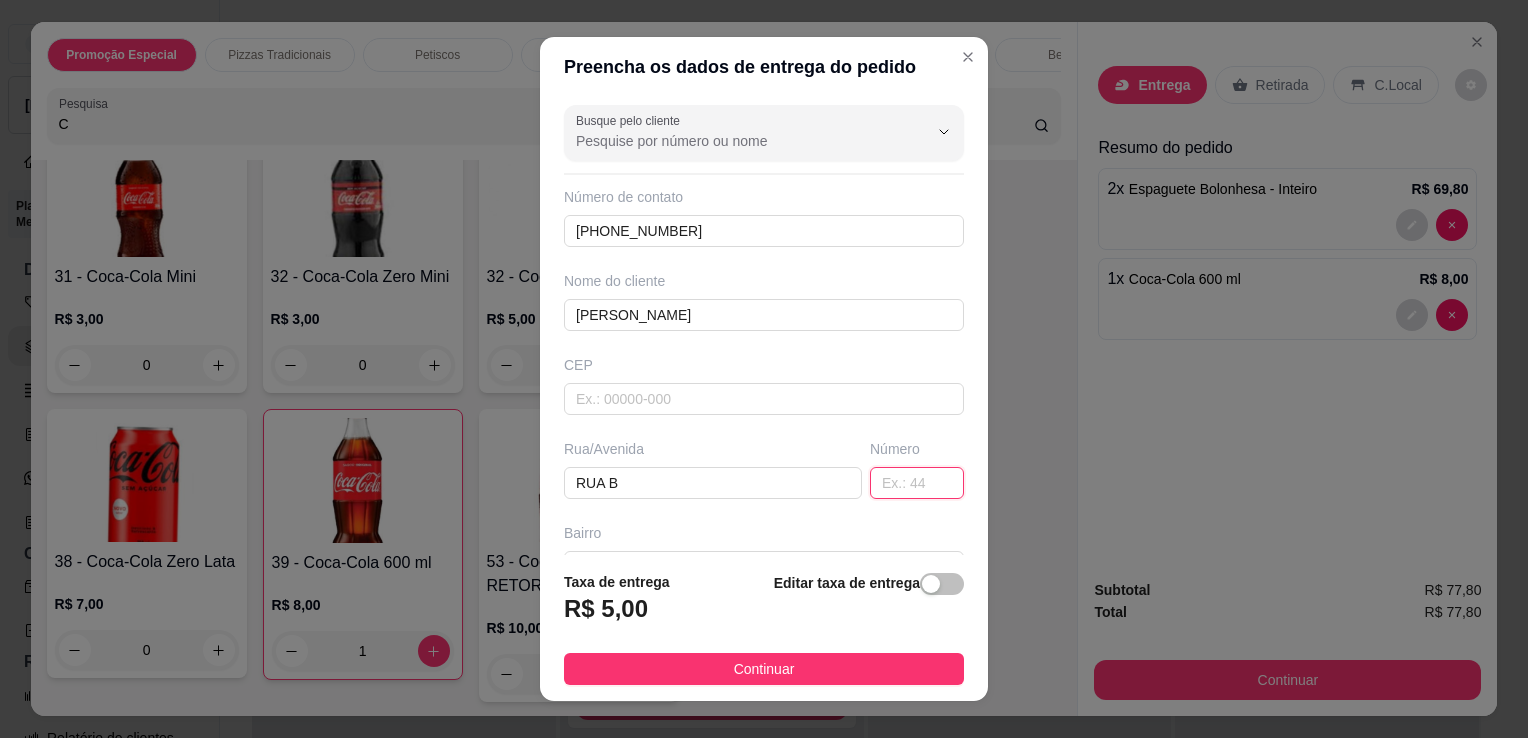 click at bounding box center [917, 483] 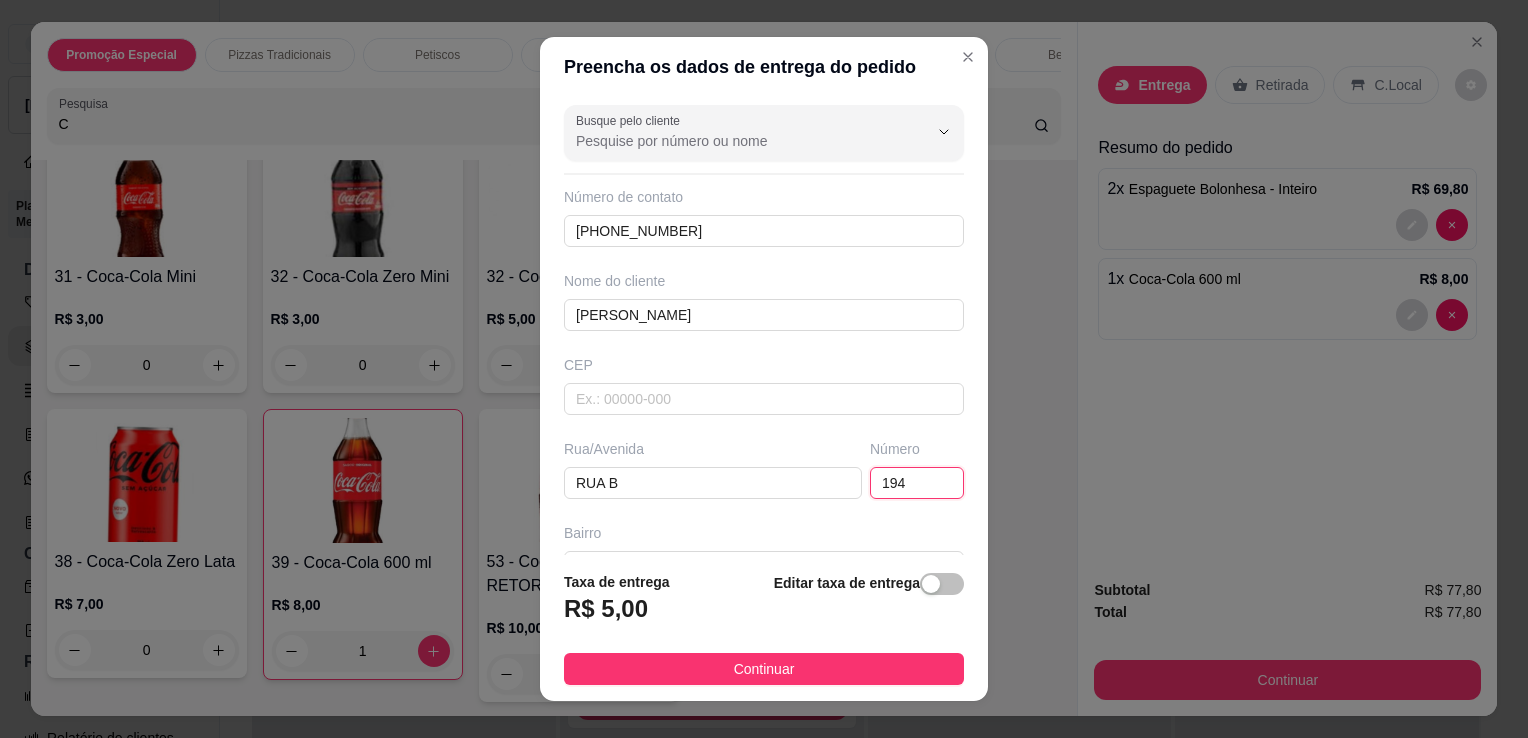 type on "194" 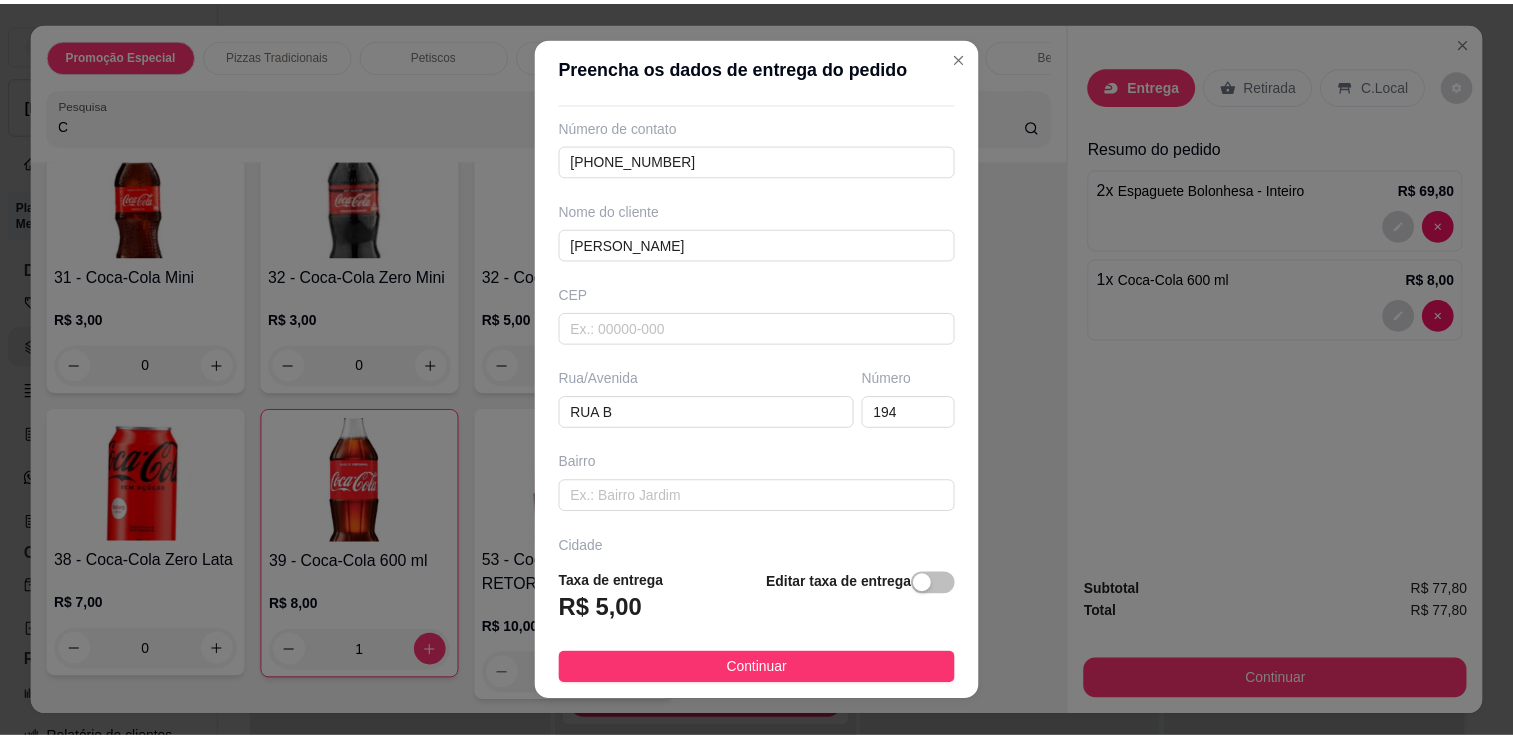 scroll, scrollTop: 72, scrollLeft: 0, axis: vertical 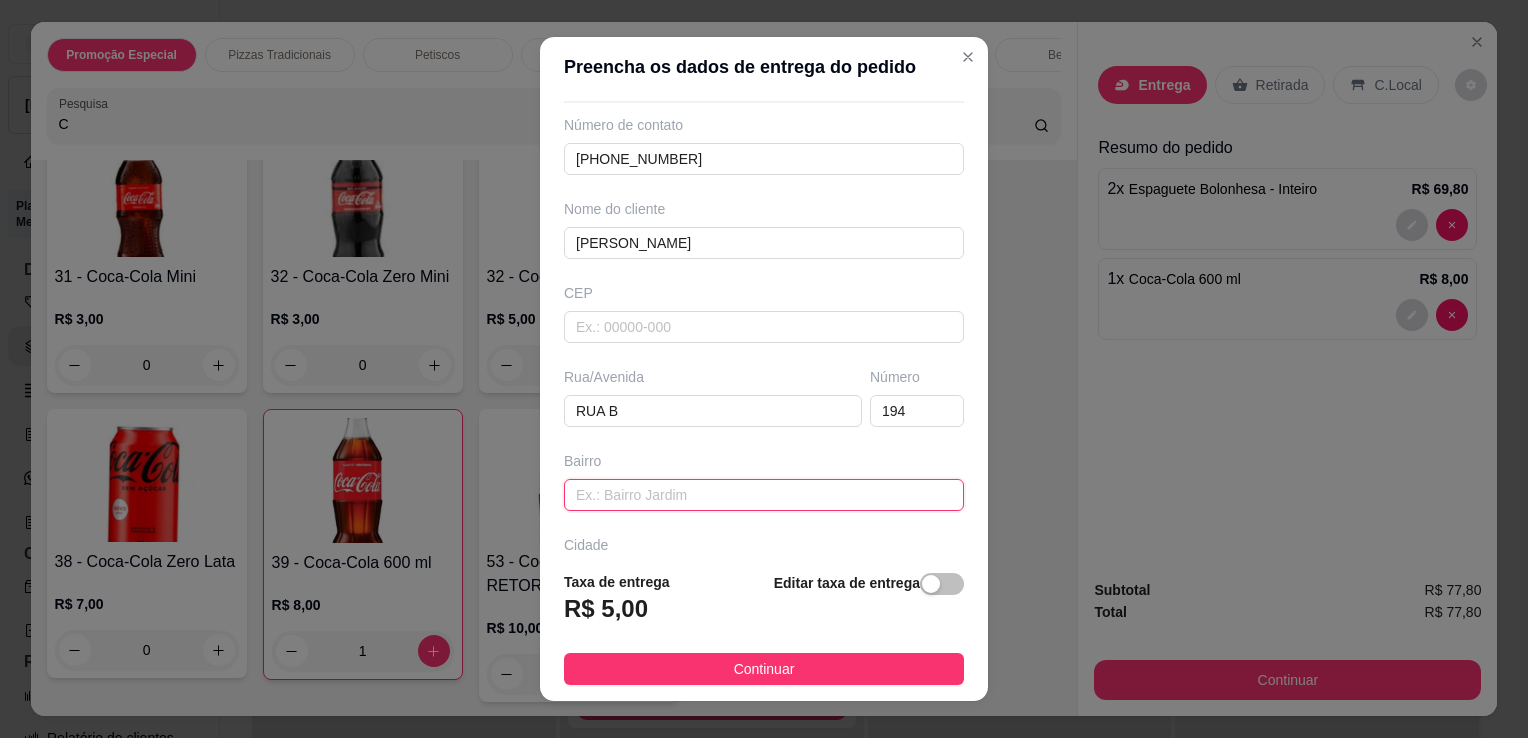 click at bounding box center [764, 495] 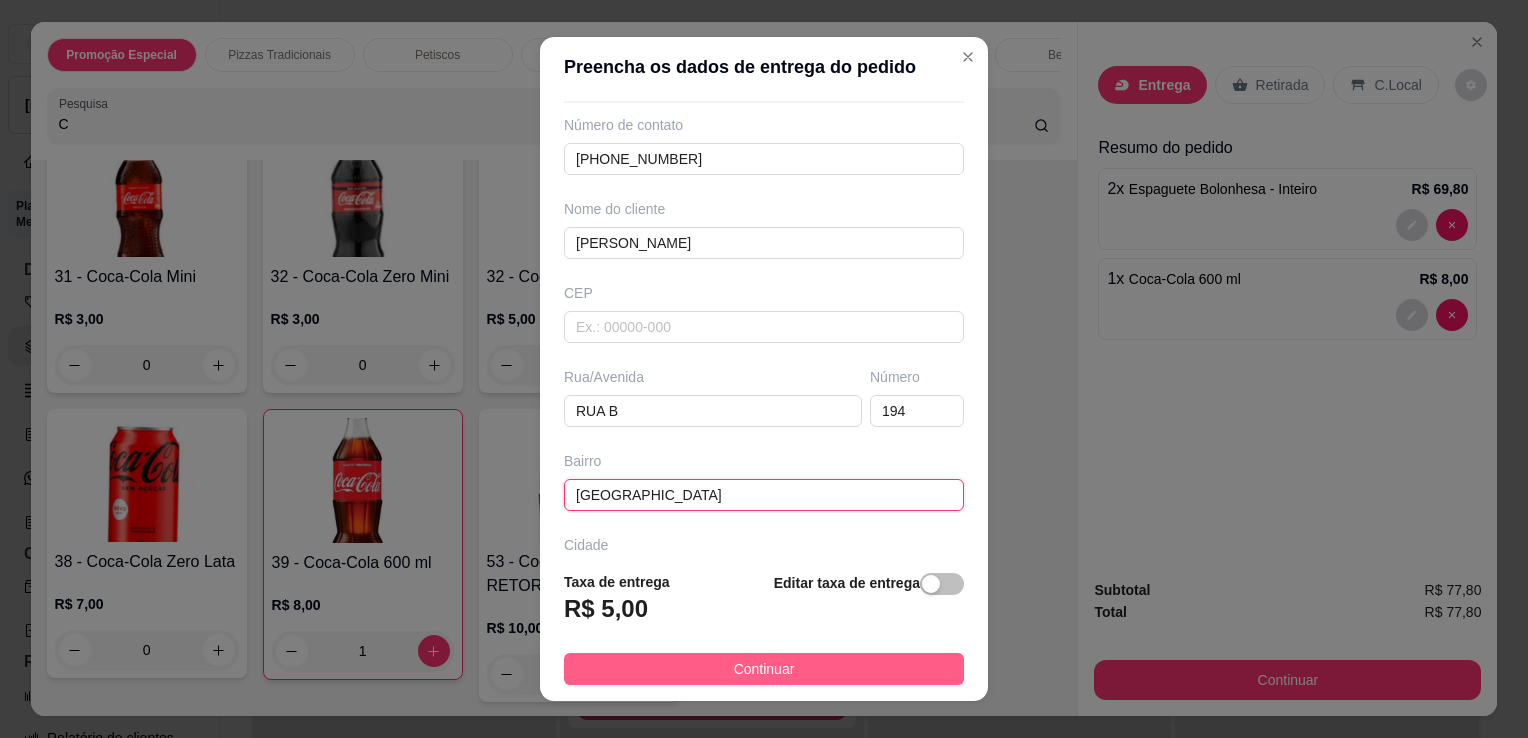 type on "[GEOGRAPHIC_DATA]" 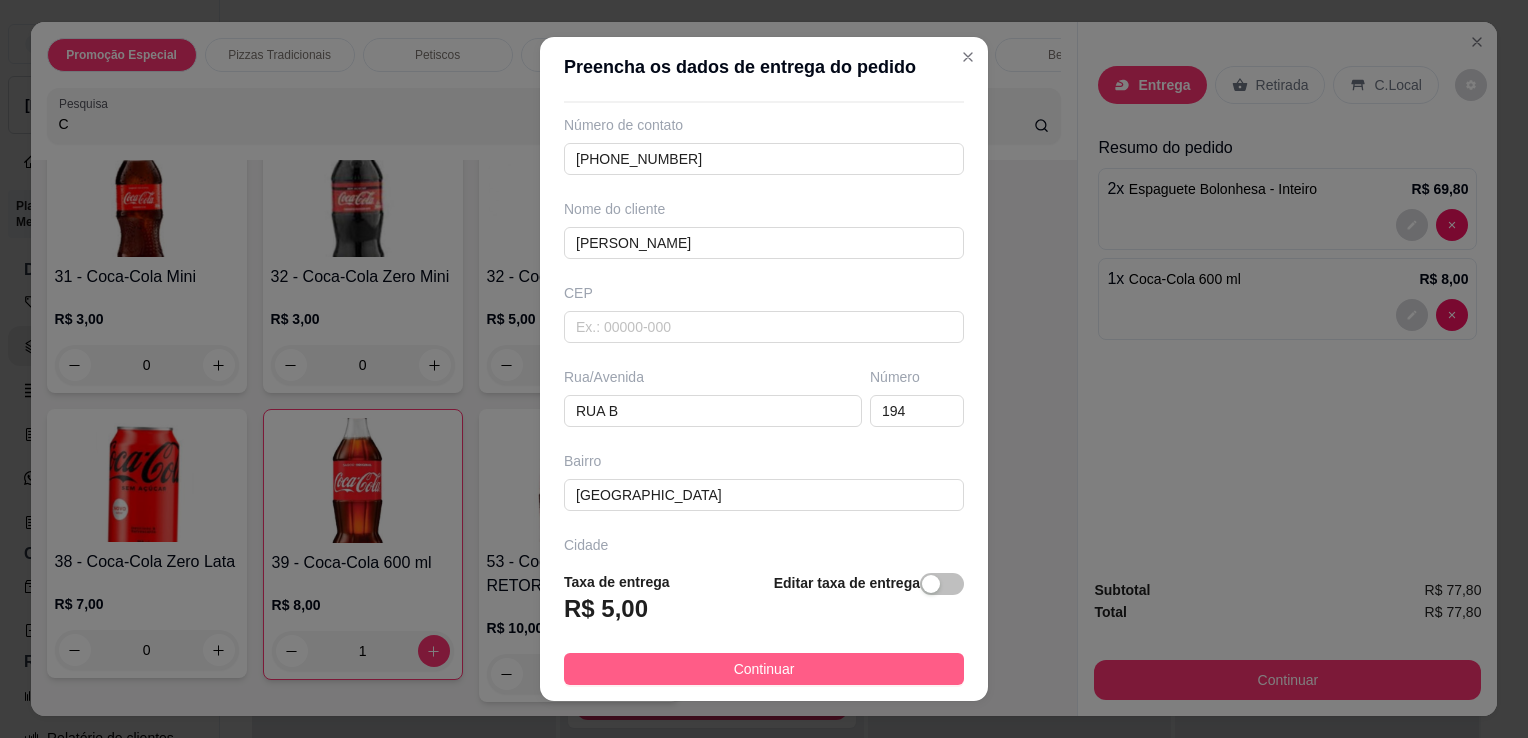 click on "Continuar" at bounding box center [764, 669] 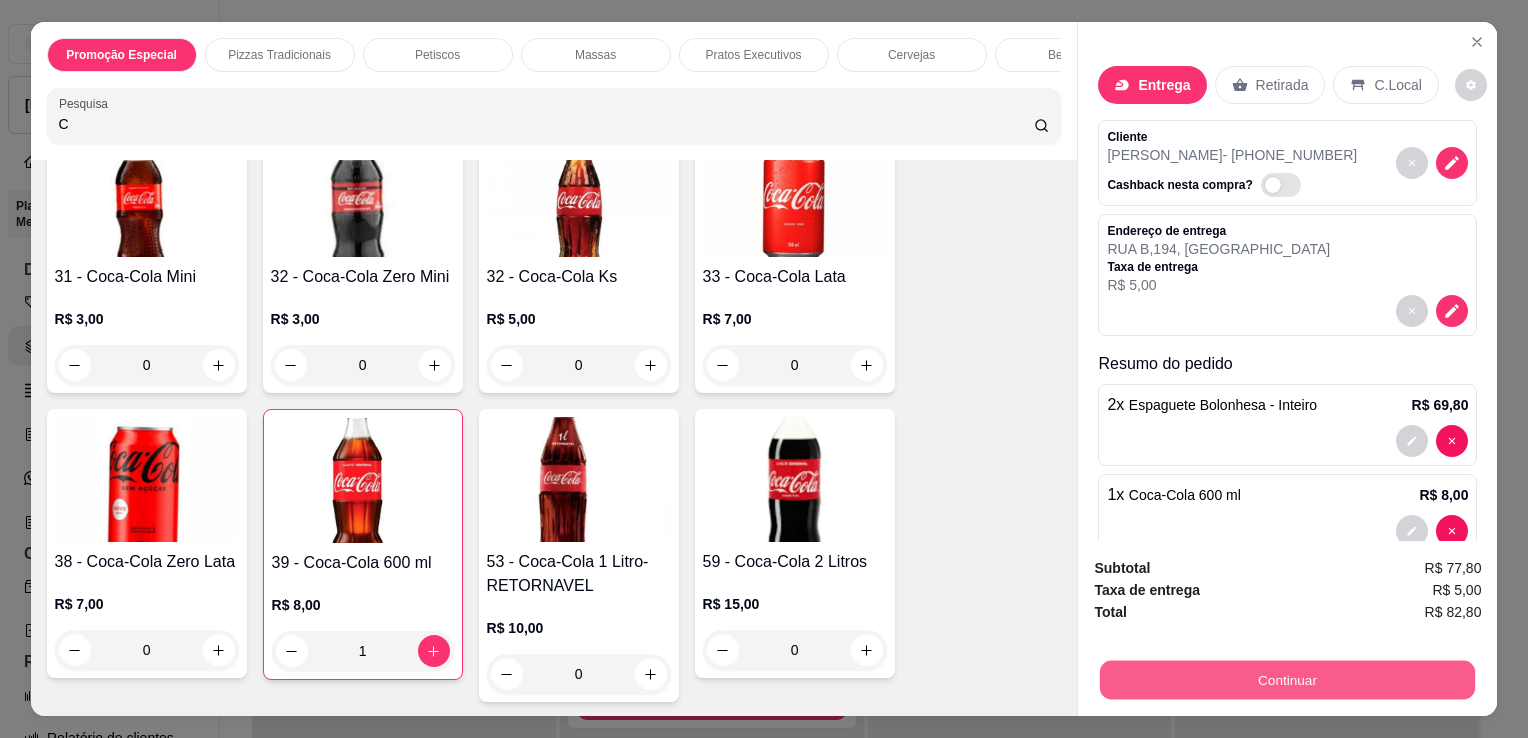 click on "Continuar" at bounding box center [1287, 679] 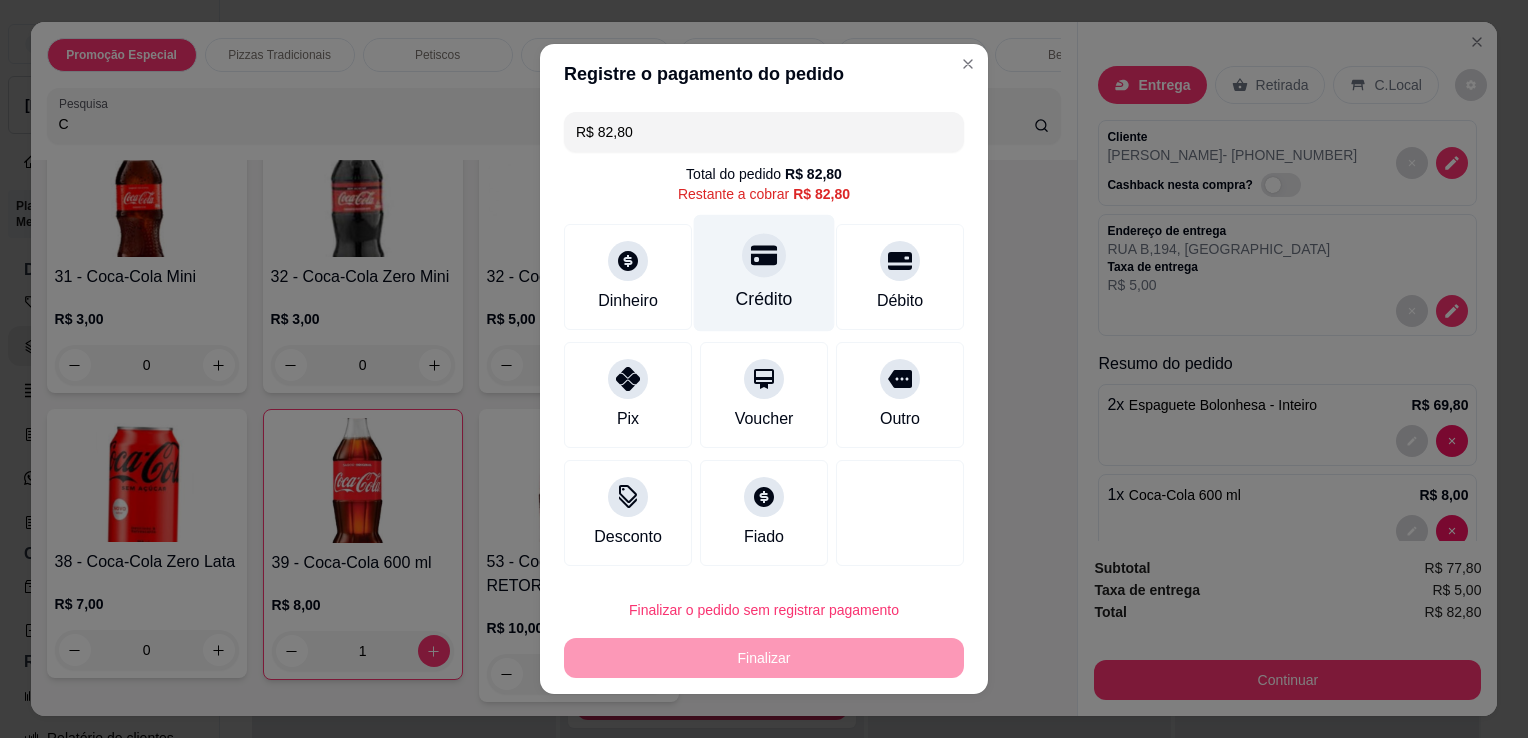 click at bounding box center (764, 255) 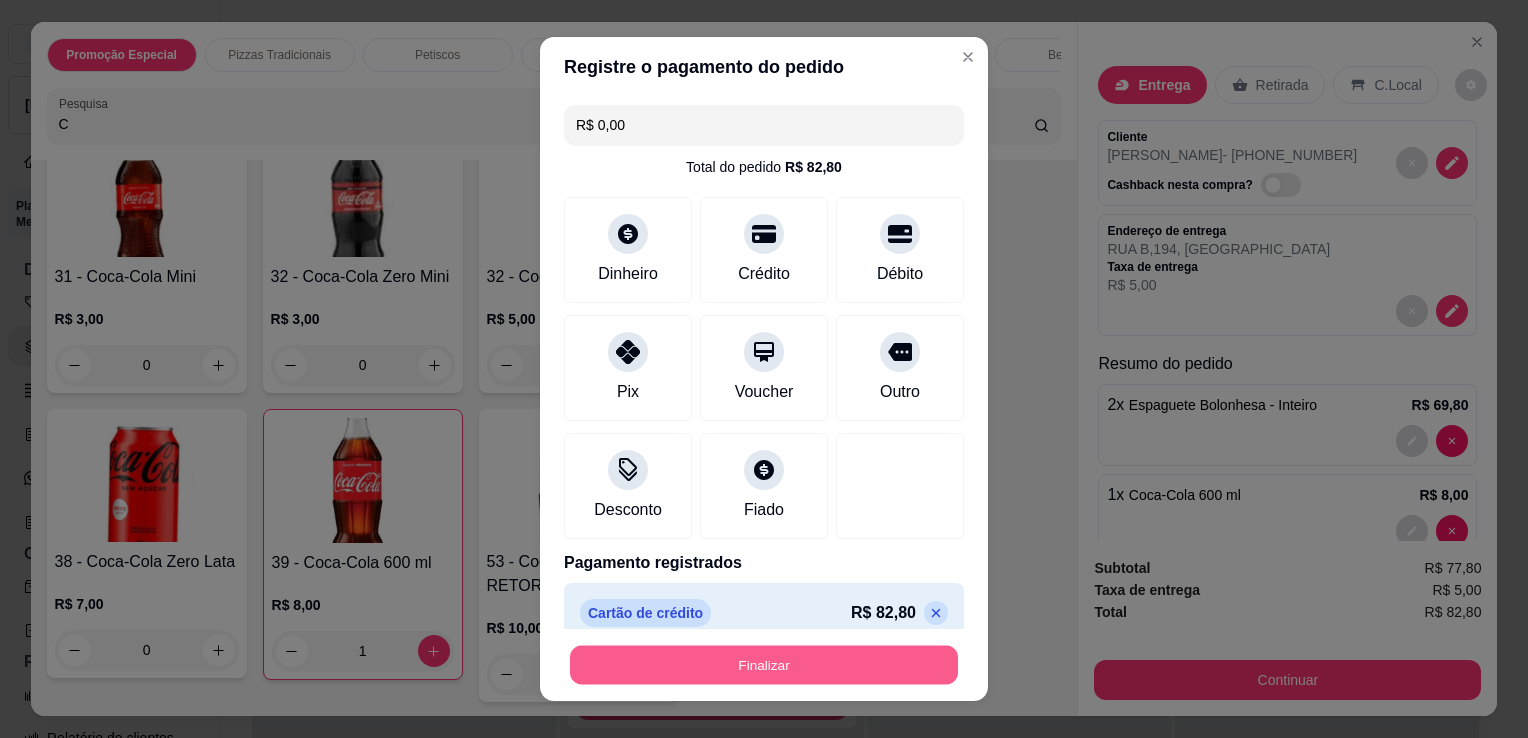 click on "Finalizar" at bounding box center [764, 665] 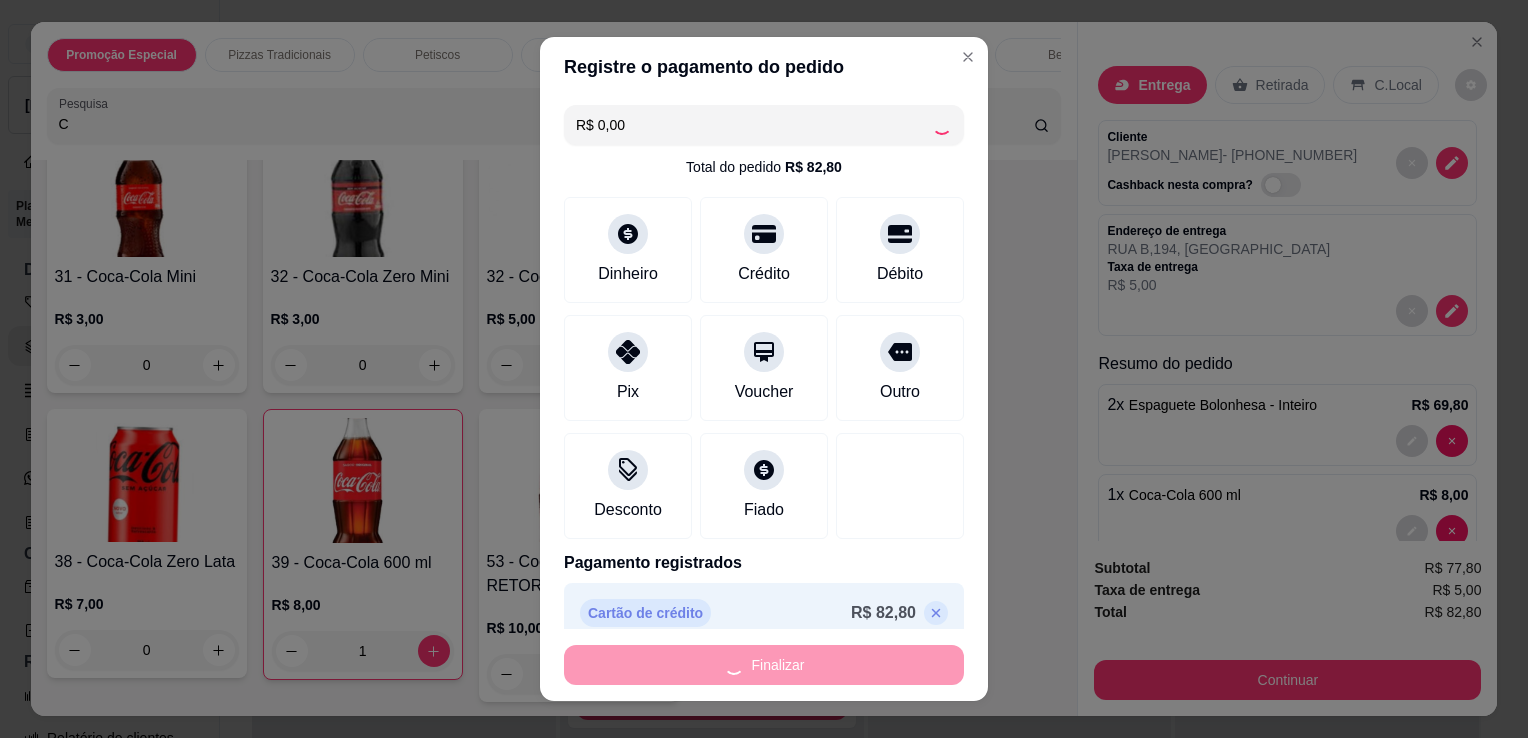type on "0" 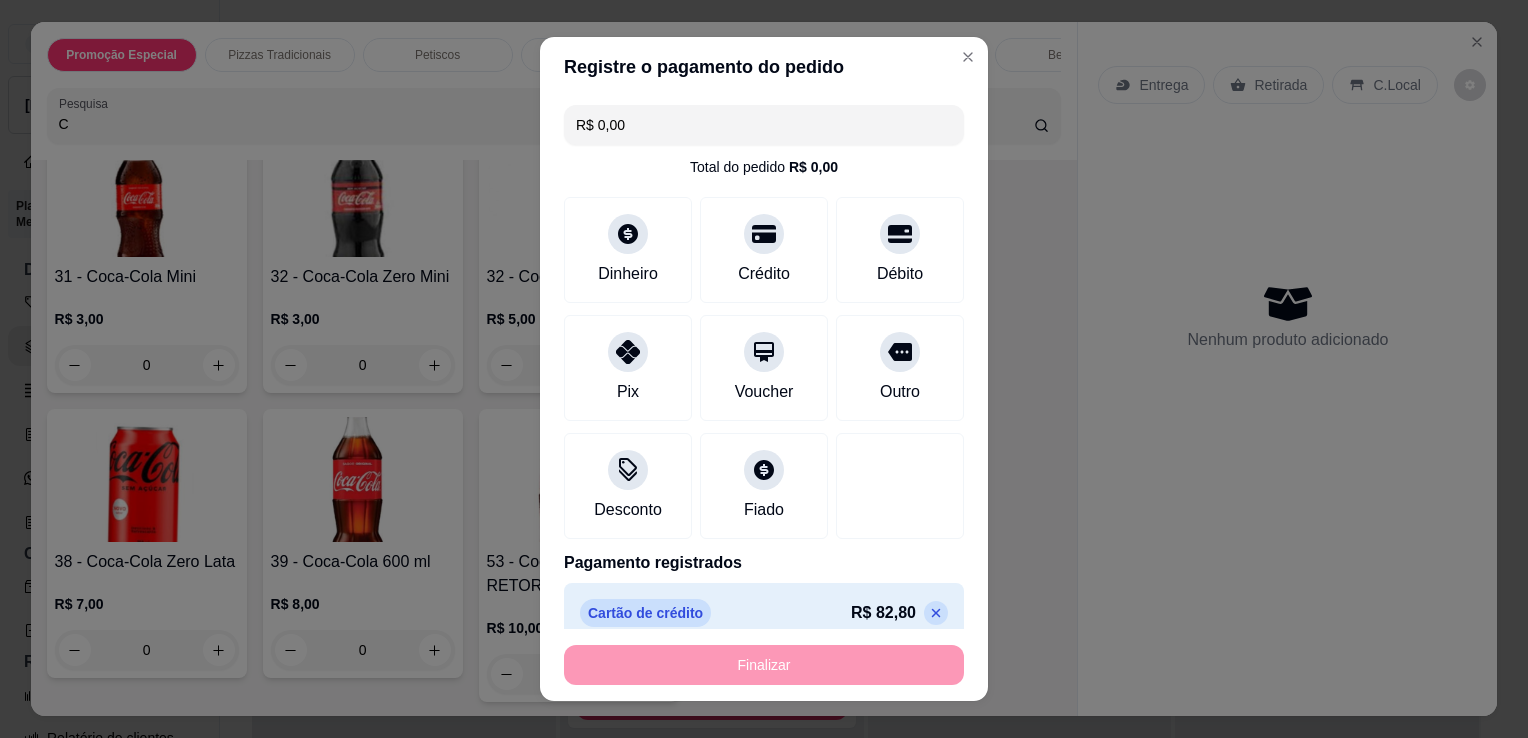 type on "-R$ 82,80" 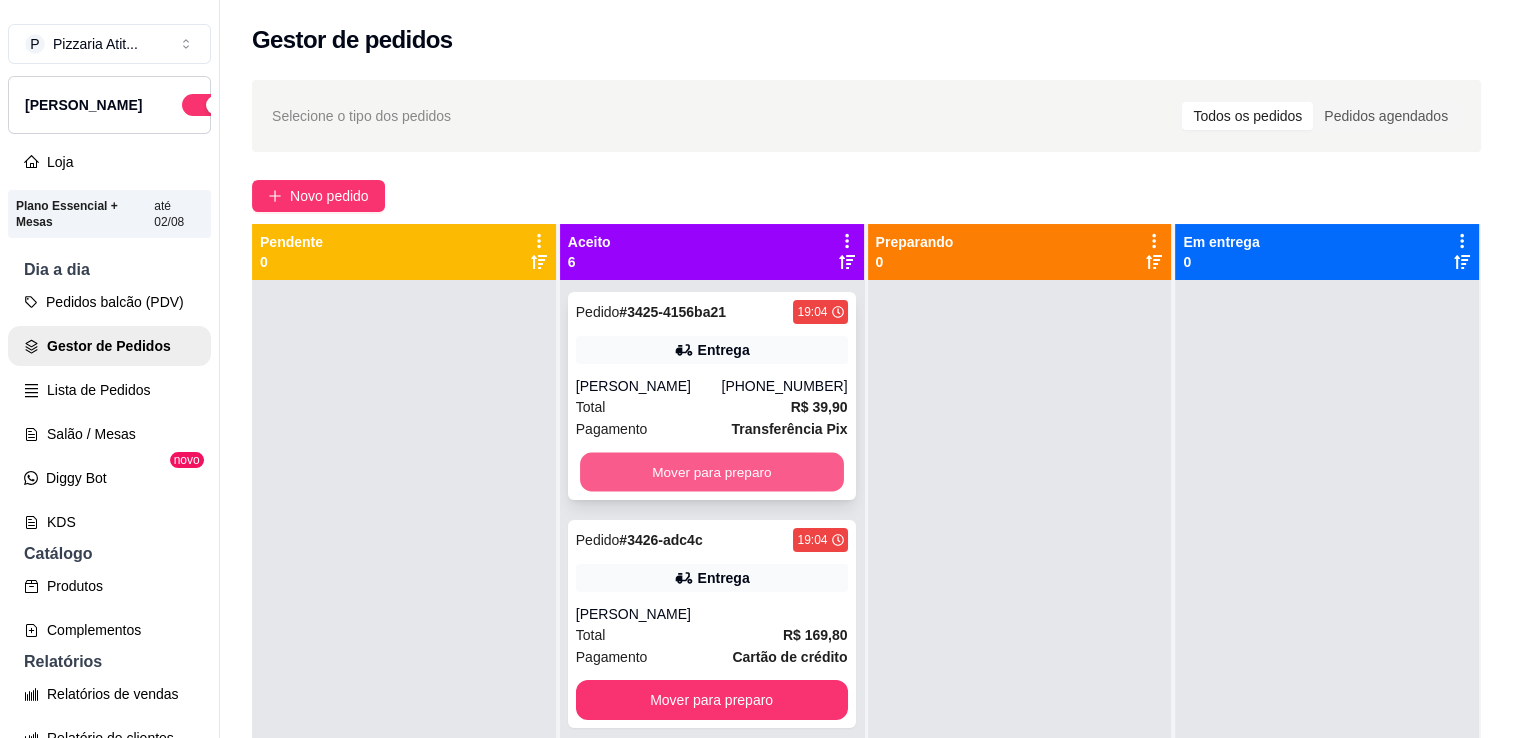 click on "Mover para preparo" at bounding box center (712, 472) 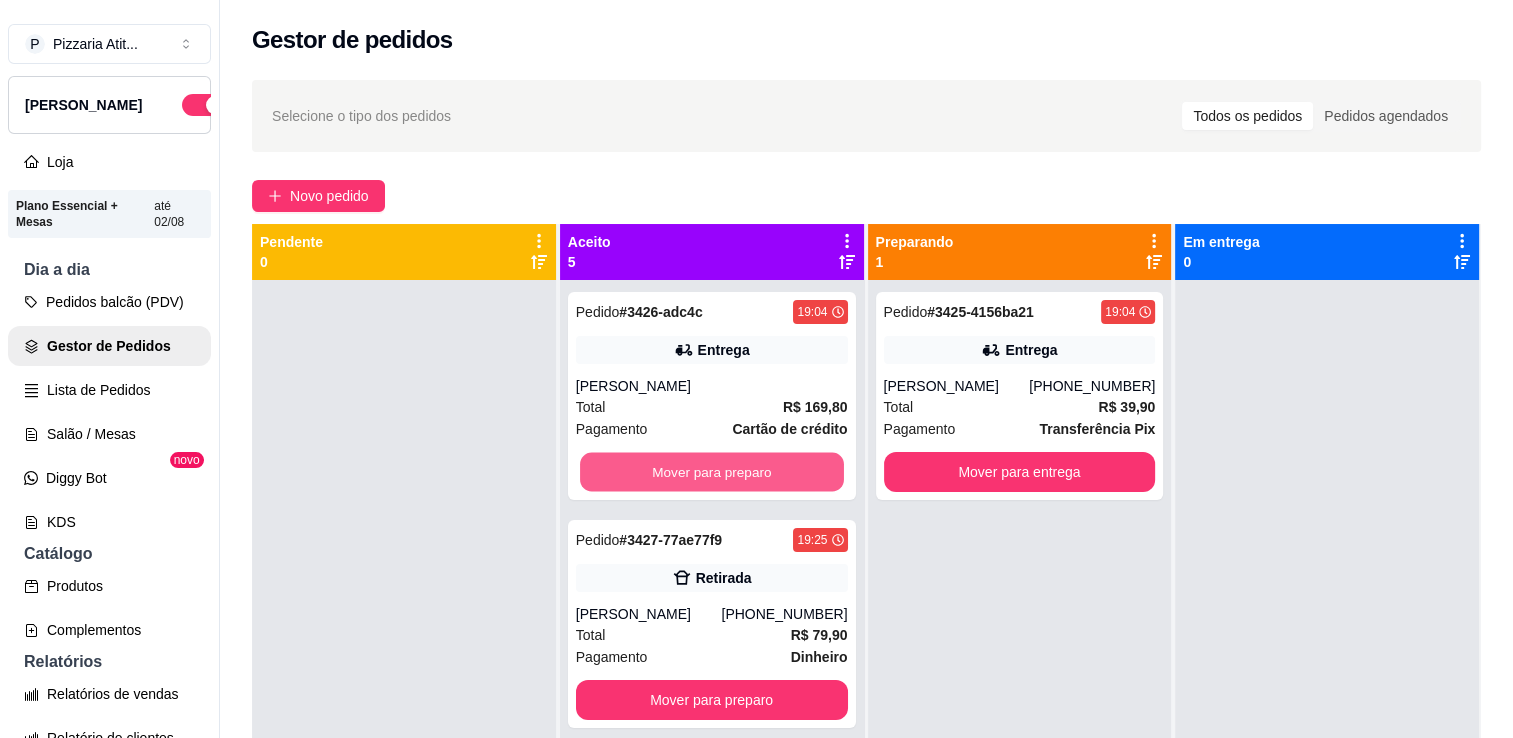 click on "Mover para preparo" at bounding box center (712, 472) 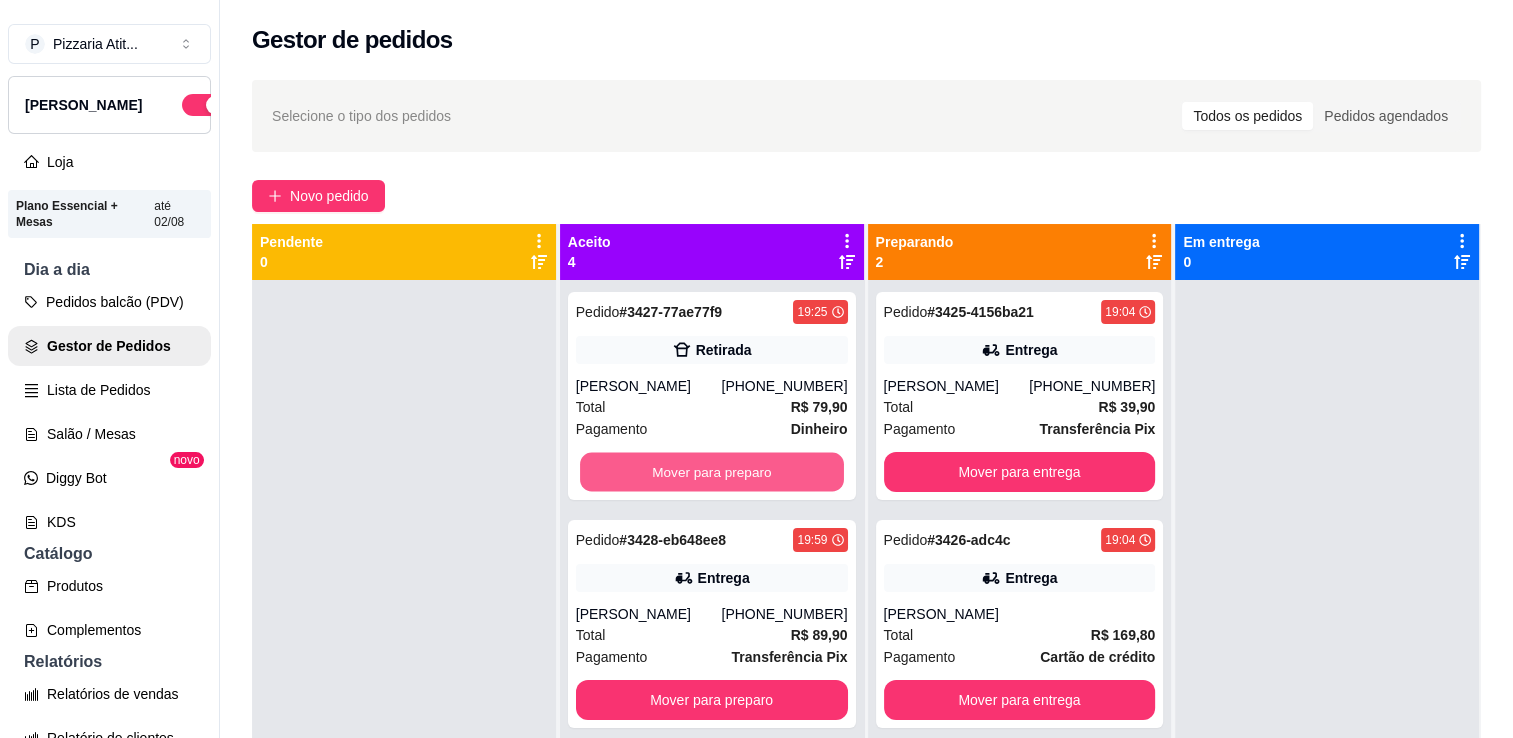 click on "Mover para preparo" at bounding box center [712, 472] 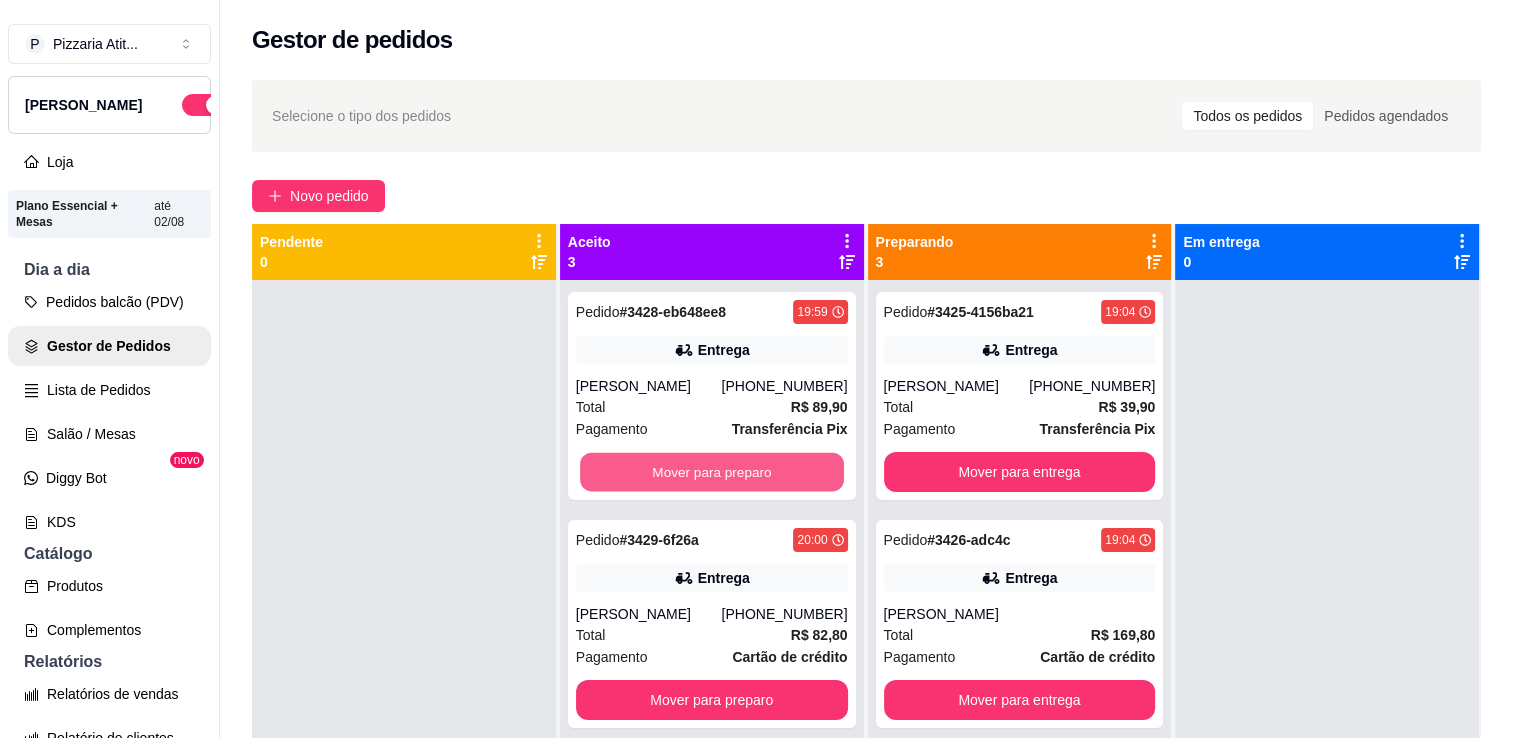 click on "Mover para preparo" at bounding box center (712, 472) 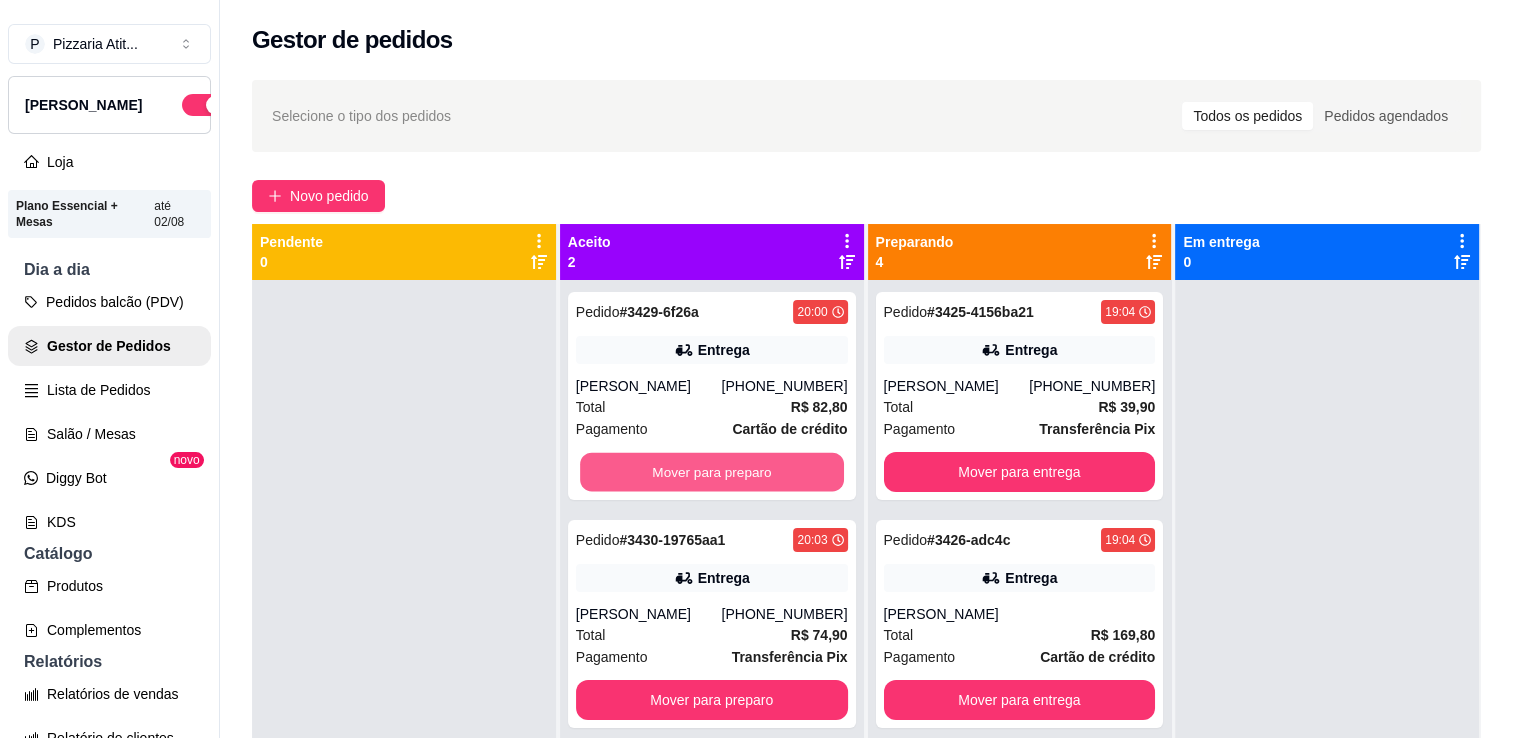 click on "Mover para preparo" at bounding box center (712, 472) 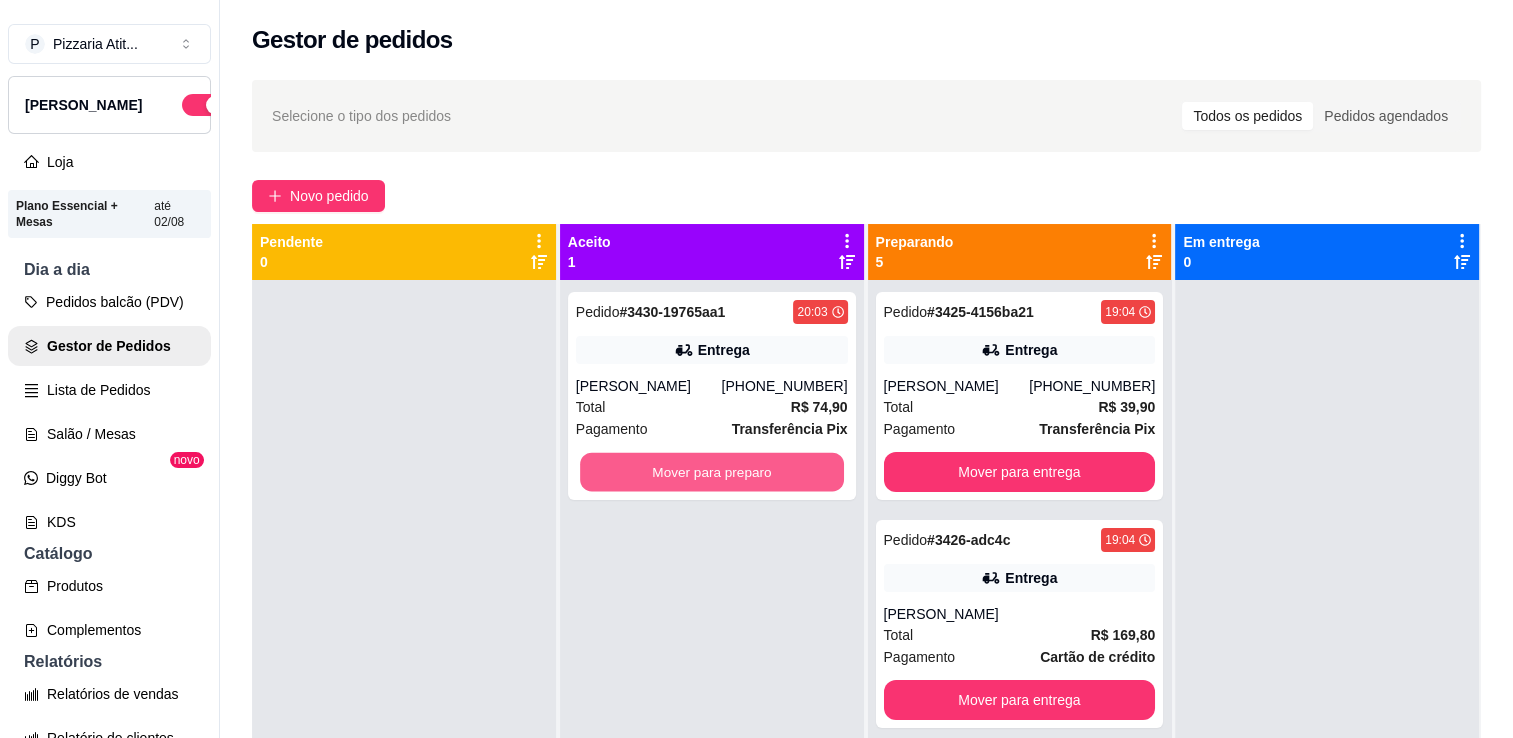 click on "Mover para preparo" at bounding box center [712, 472] 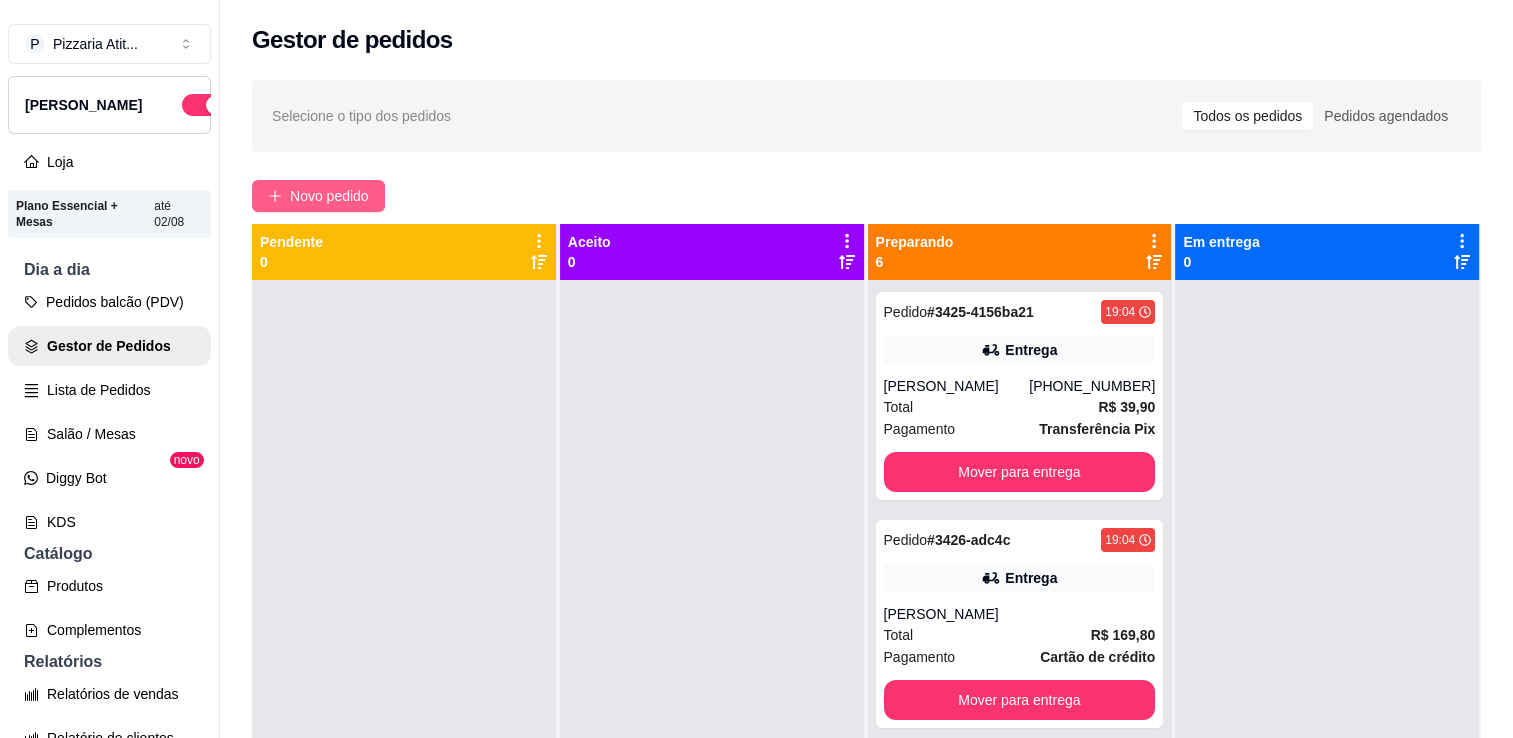 click on "Novo pedido" at bounding box center [329, 196] 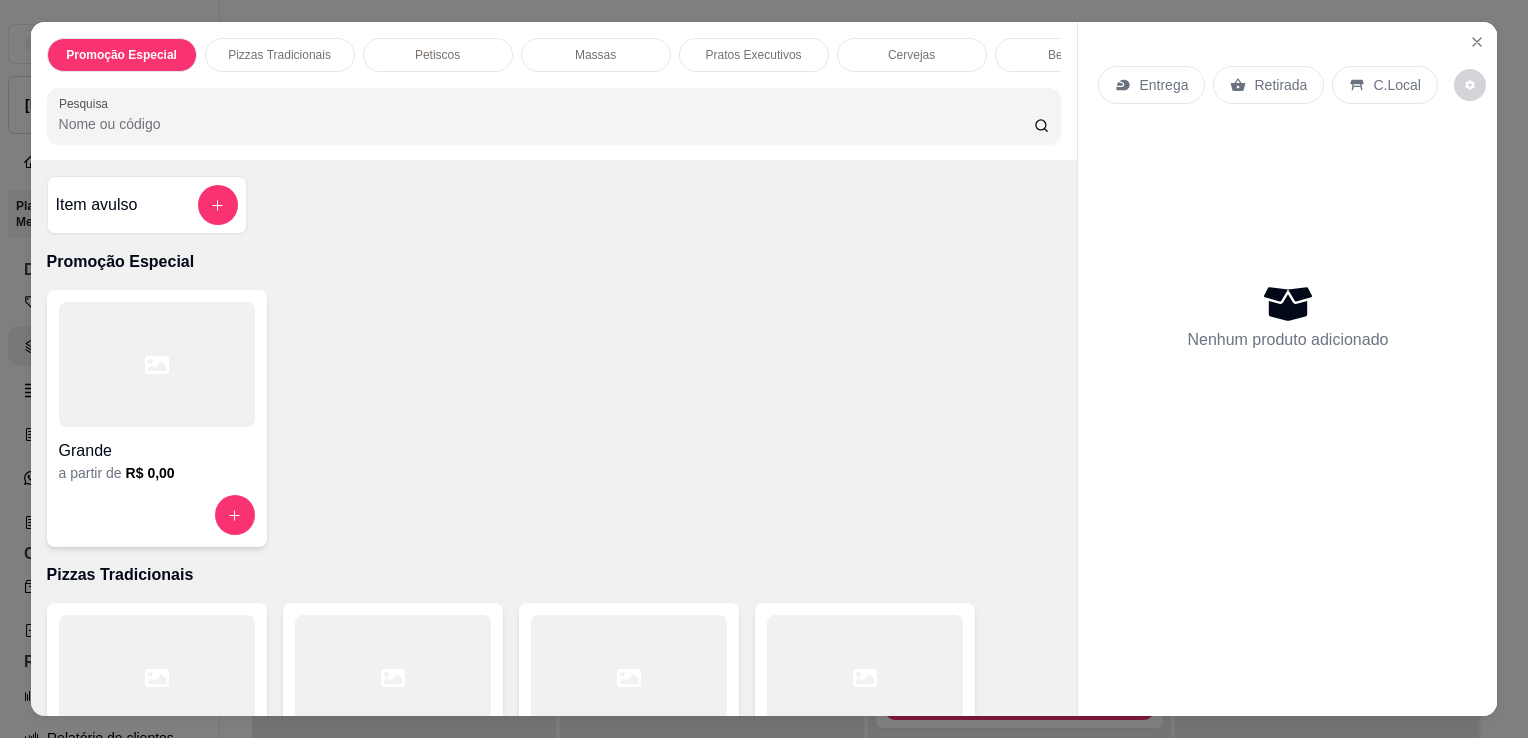 click on "Pesquisa" at bounding box center [546, 124] 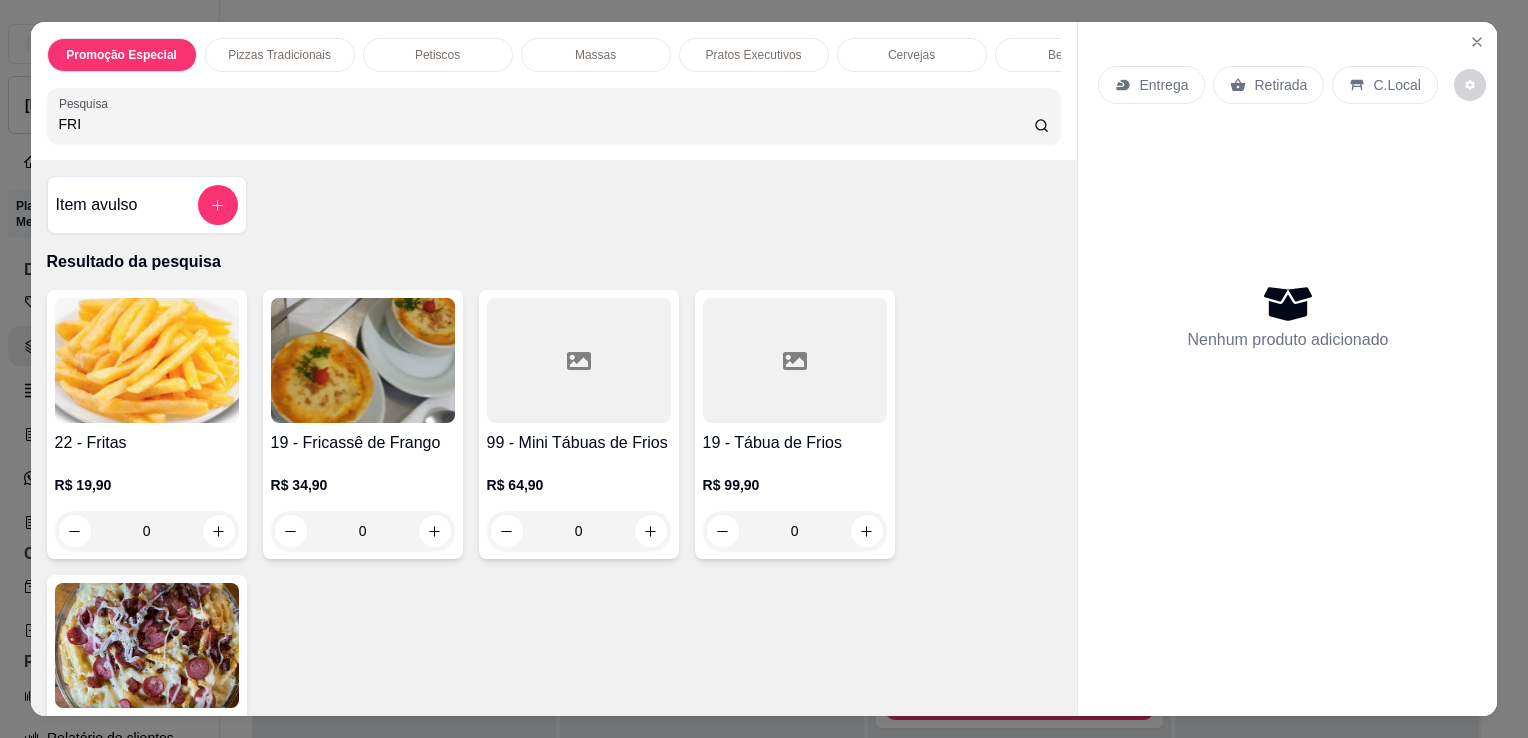 type on "FRI" 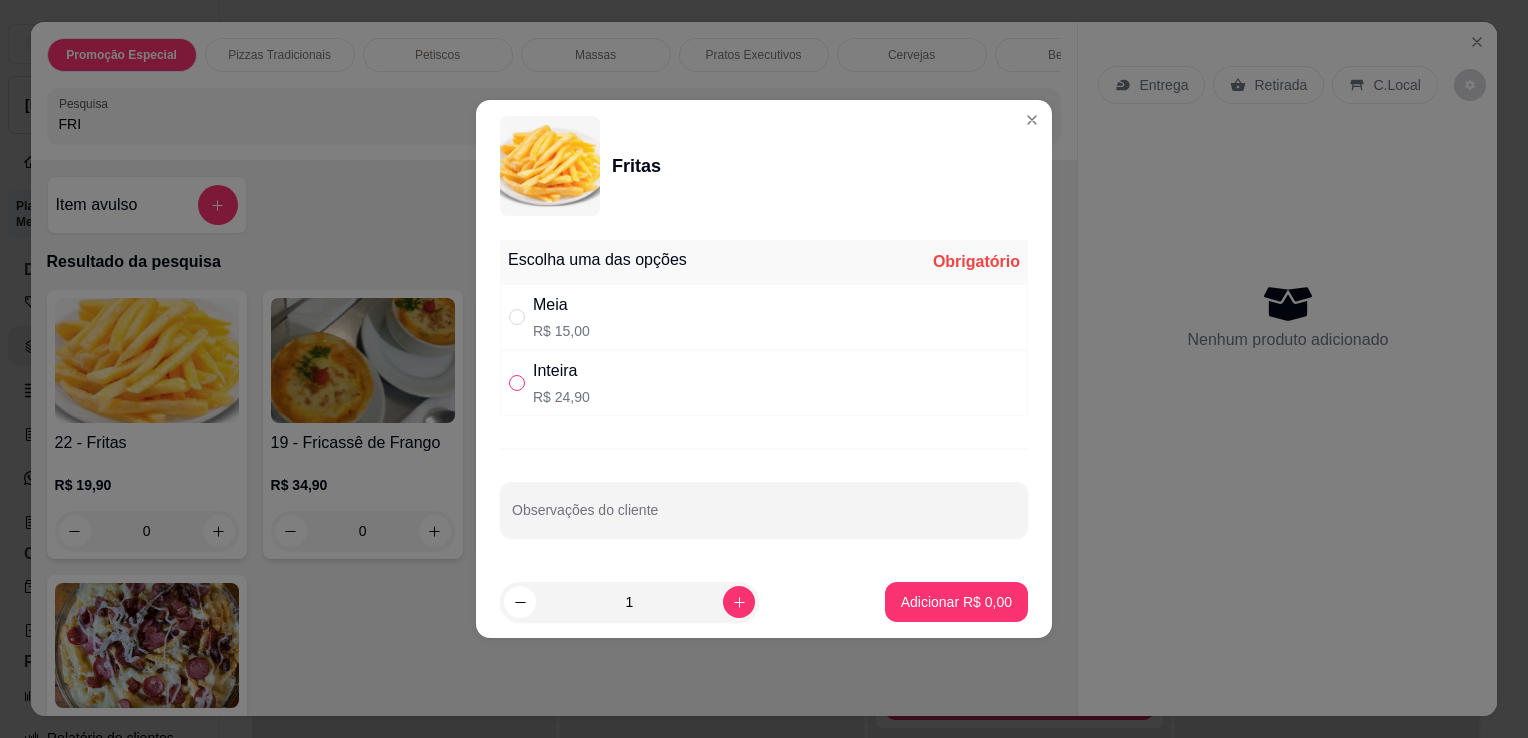click at bounding box center (517, 383) 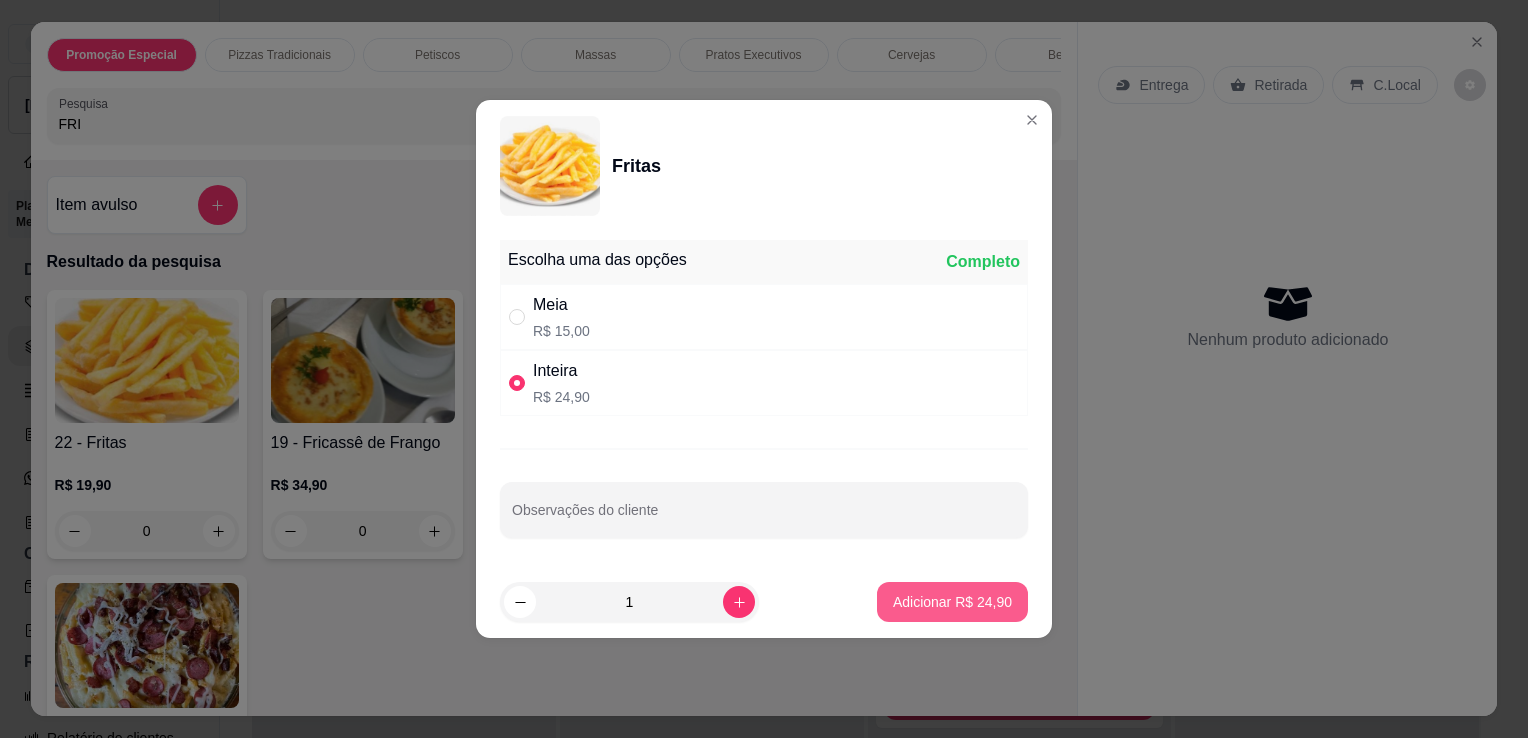 click on "Adicionar   R$ 24,90" at bounding box center [952, 602] 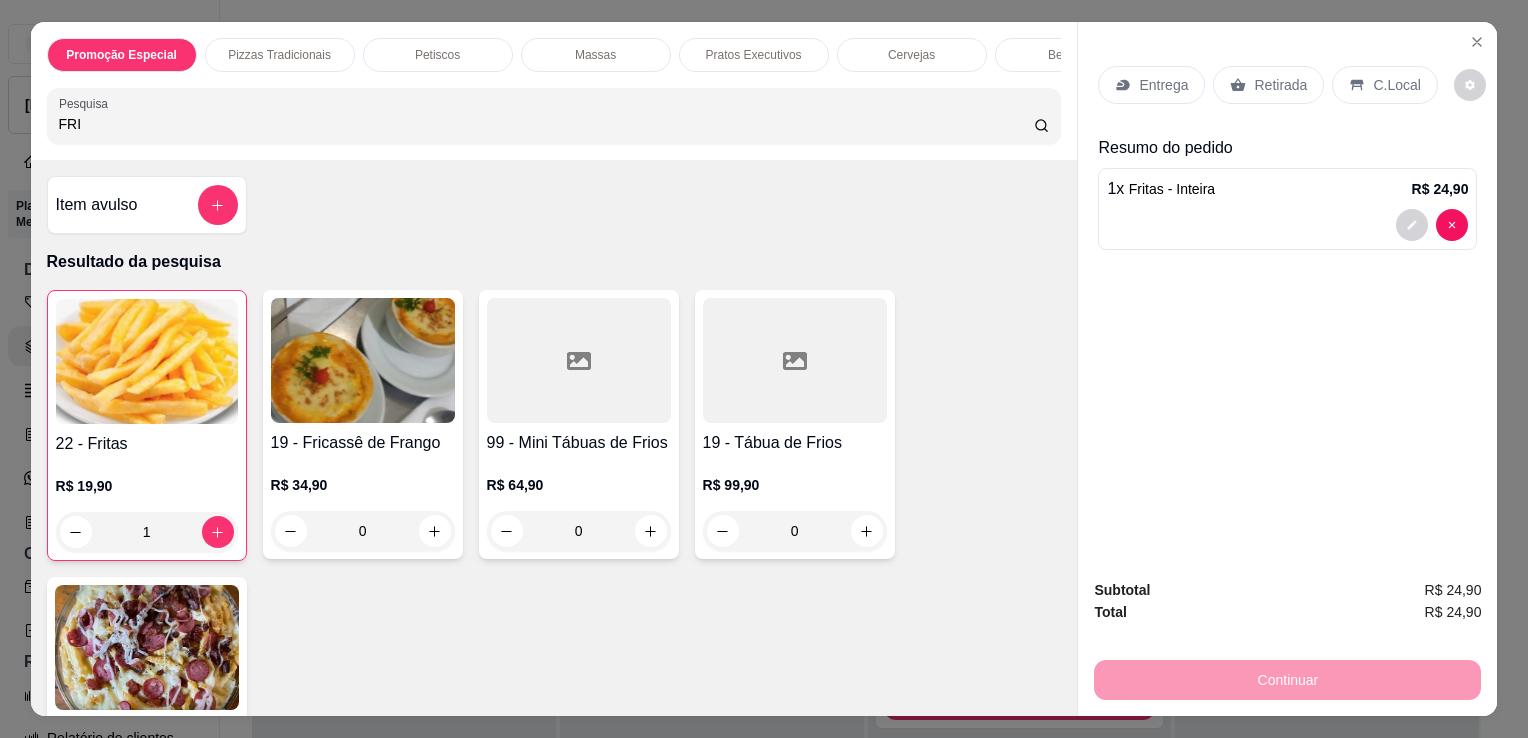 click on "FRI" at bounding box center [546, 124] 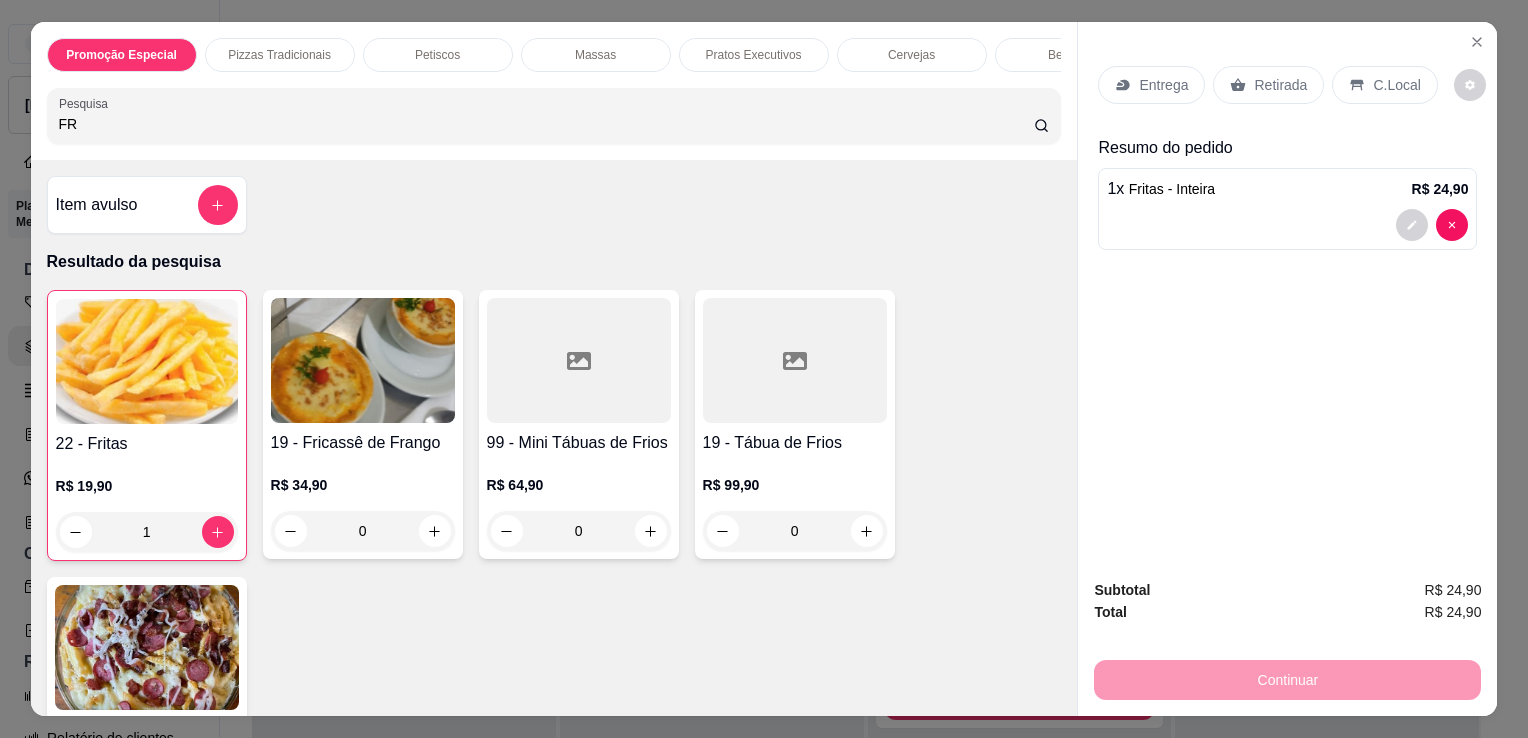 type on "F" 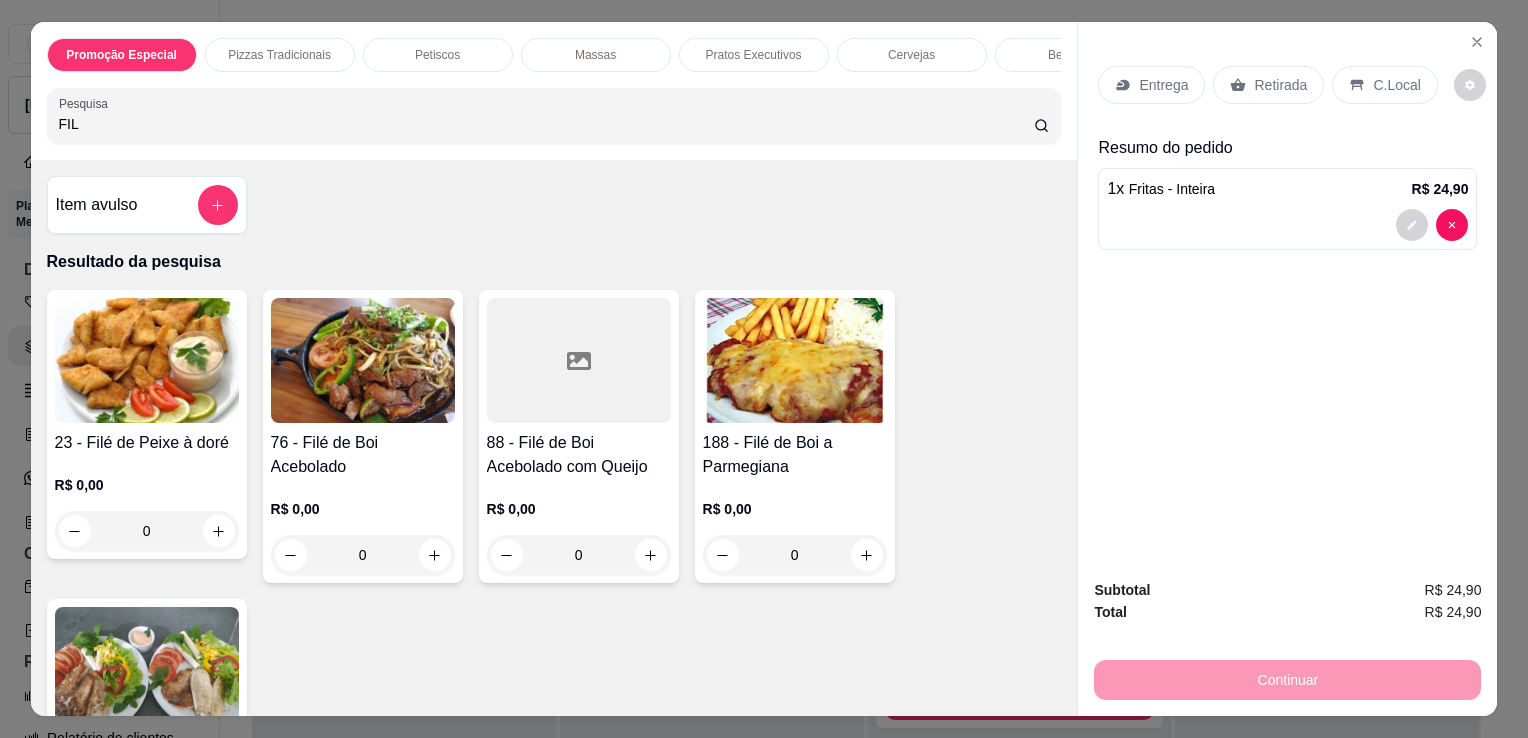 type on "FIL" 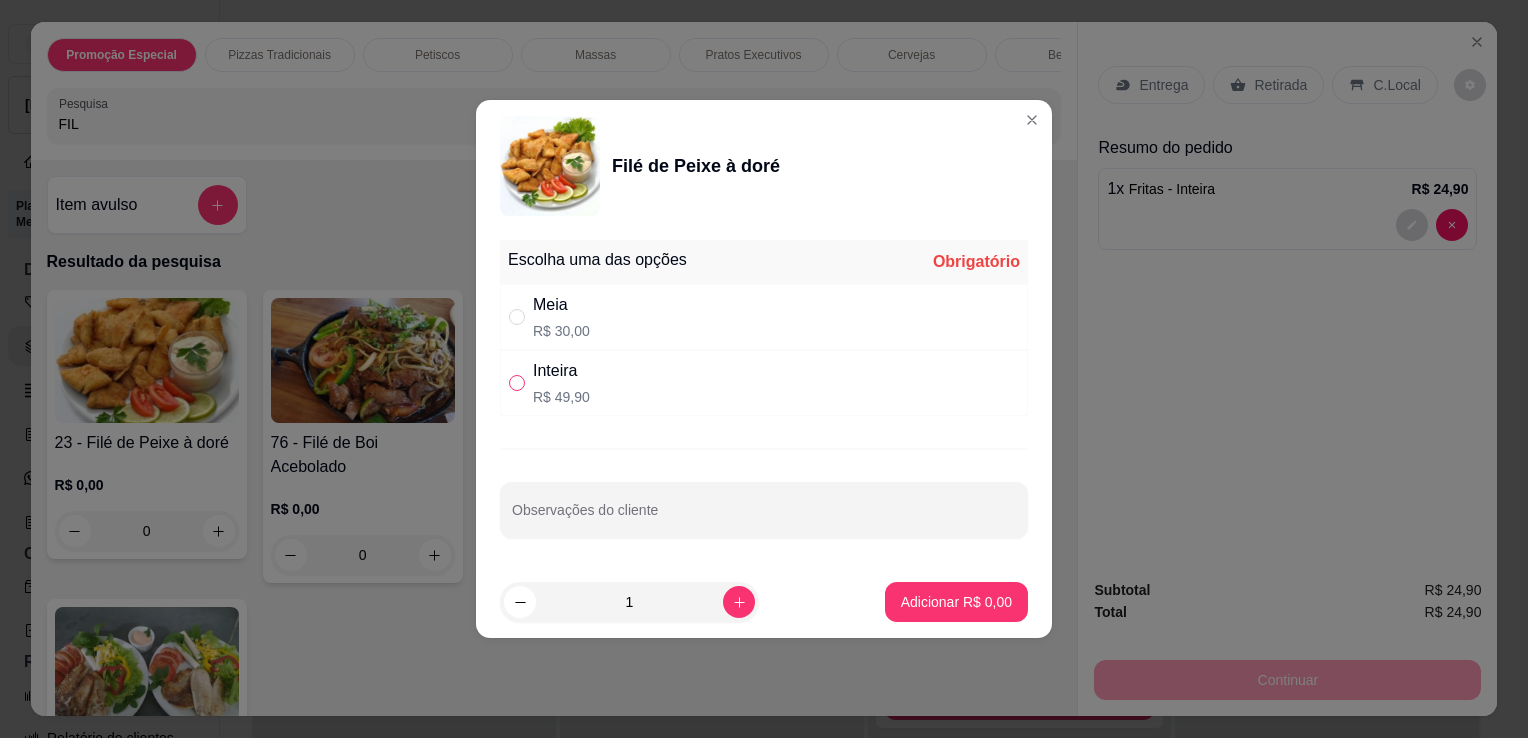 click at bounding box center (517, 383) 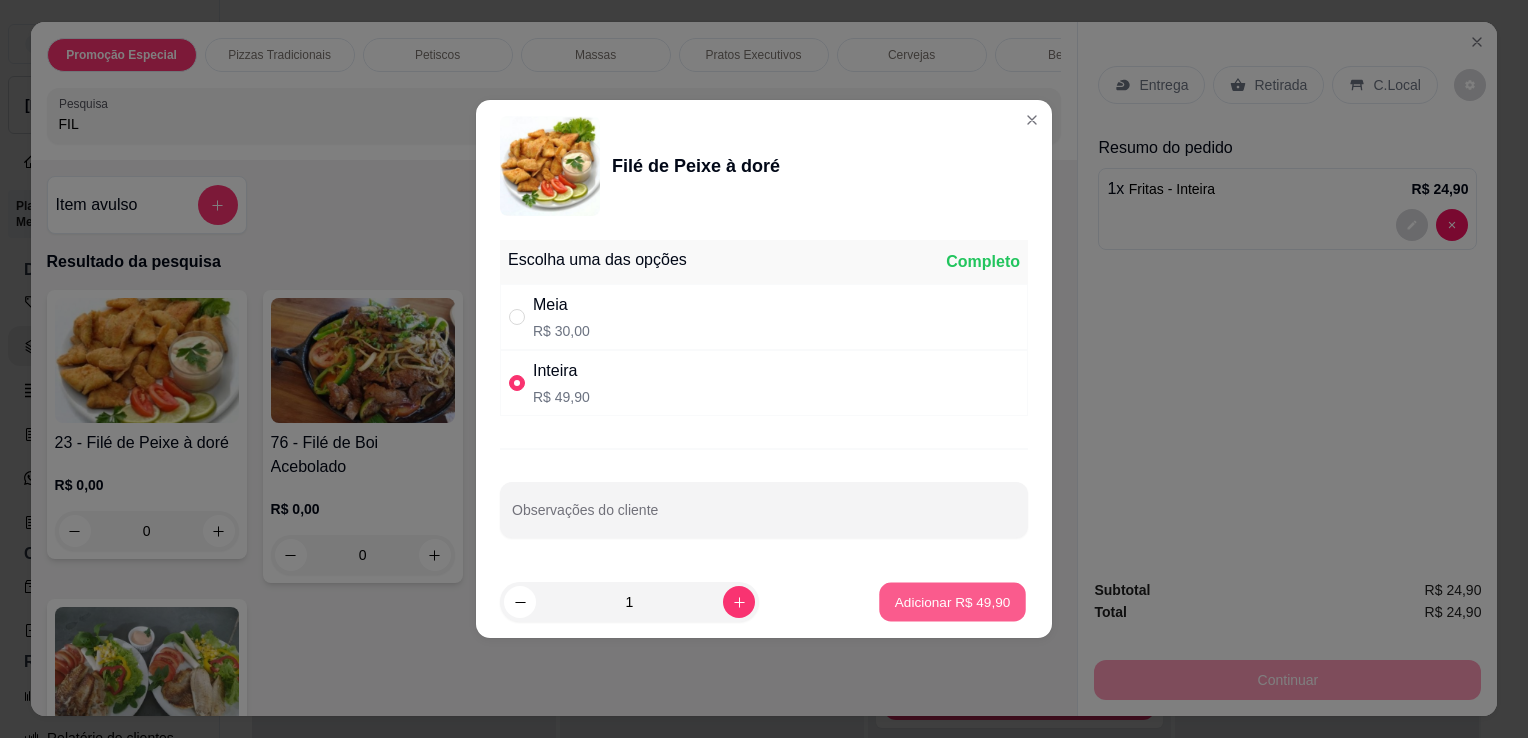 click on "Adicionar   R$ 49,90" at bounding box center (953, 601) 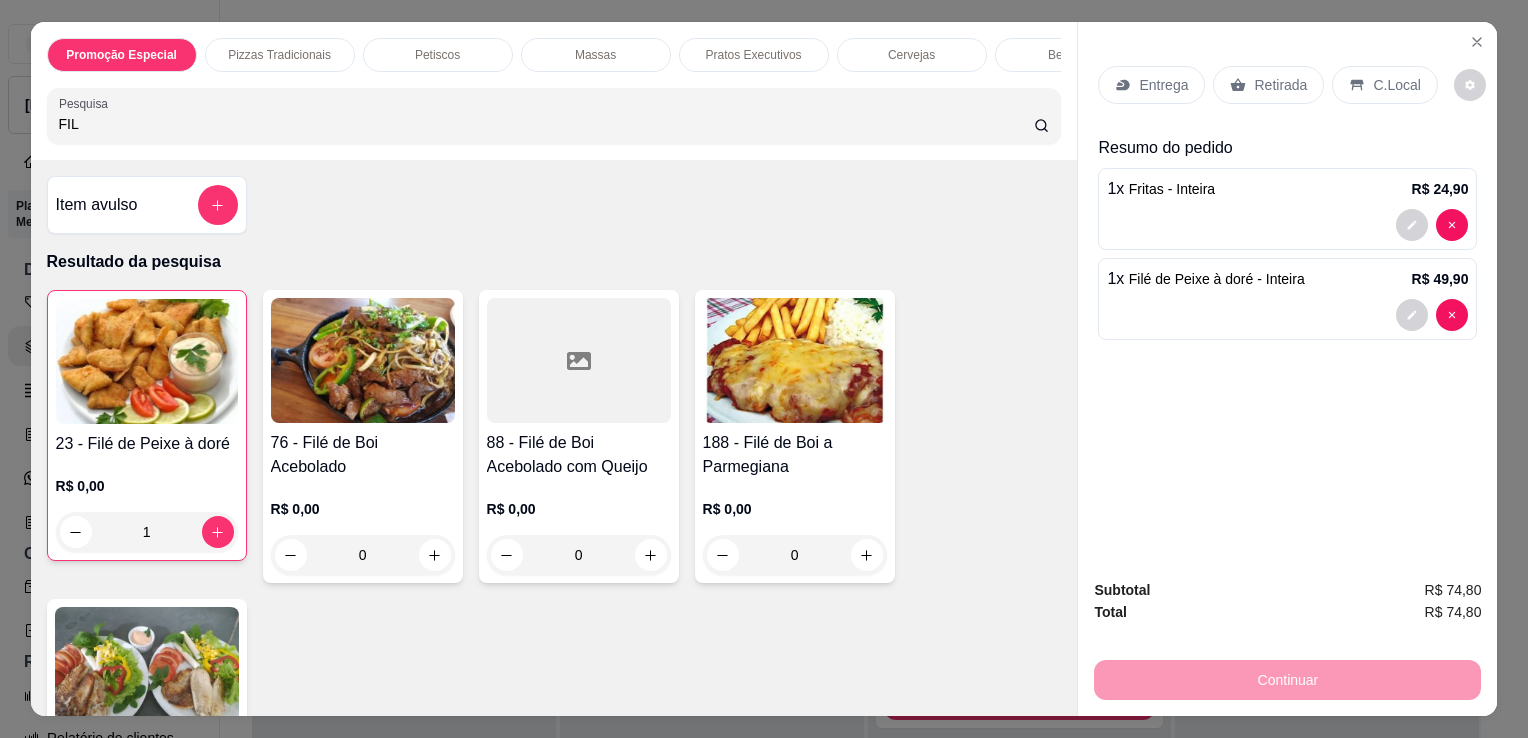 click on "Entrega" at bounding box center (1151, 85) 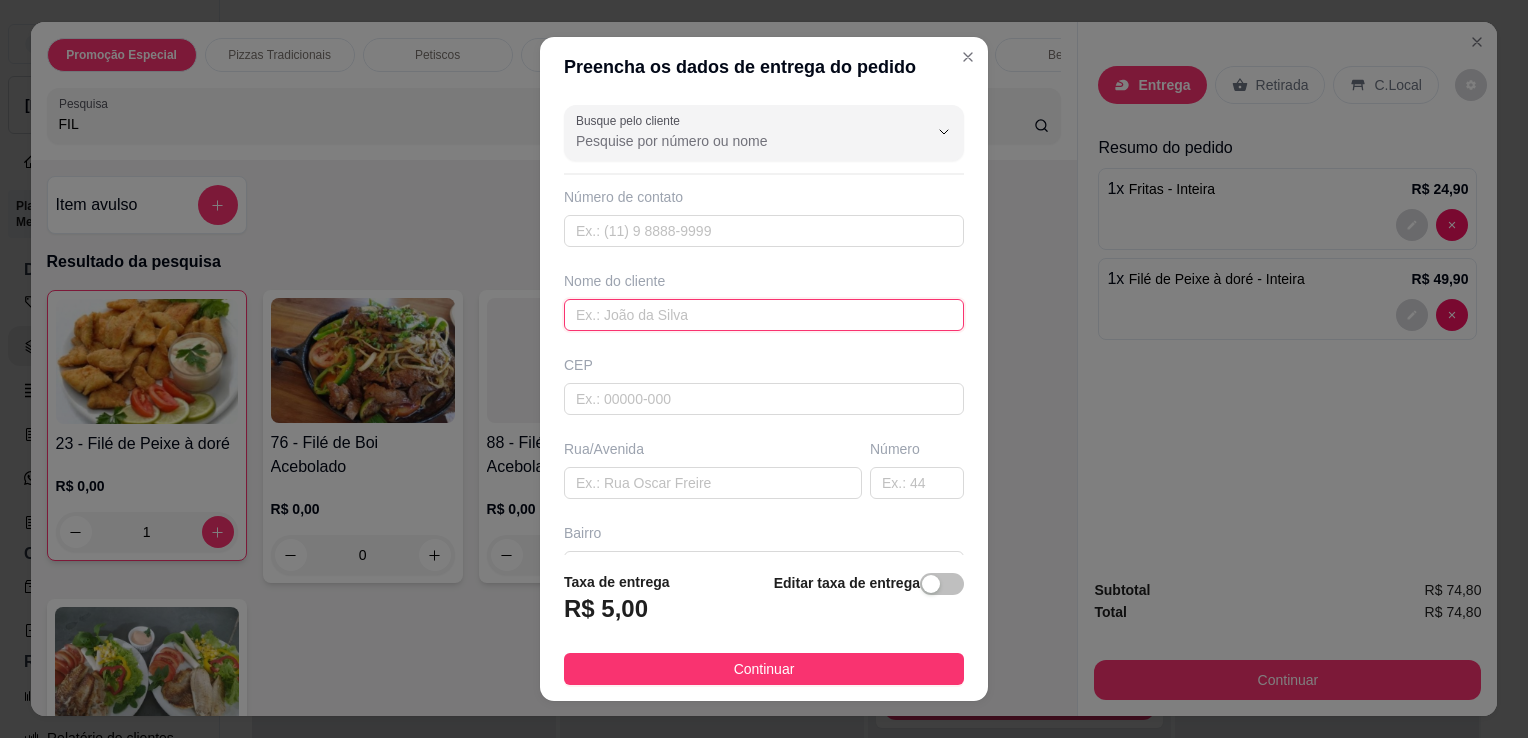 click at bounding box center [764, 315] 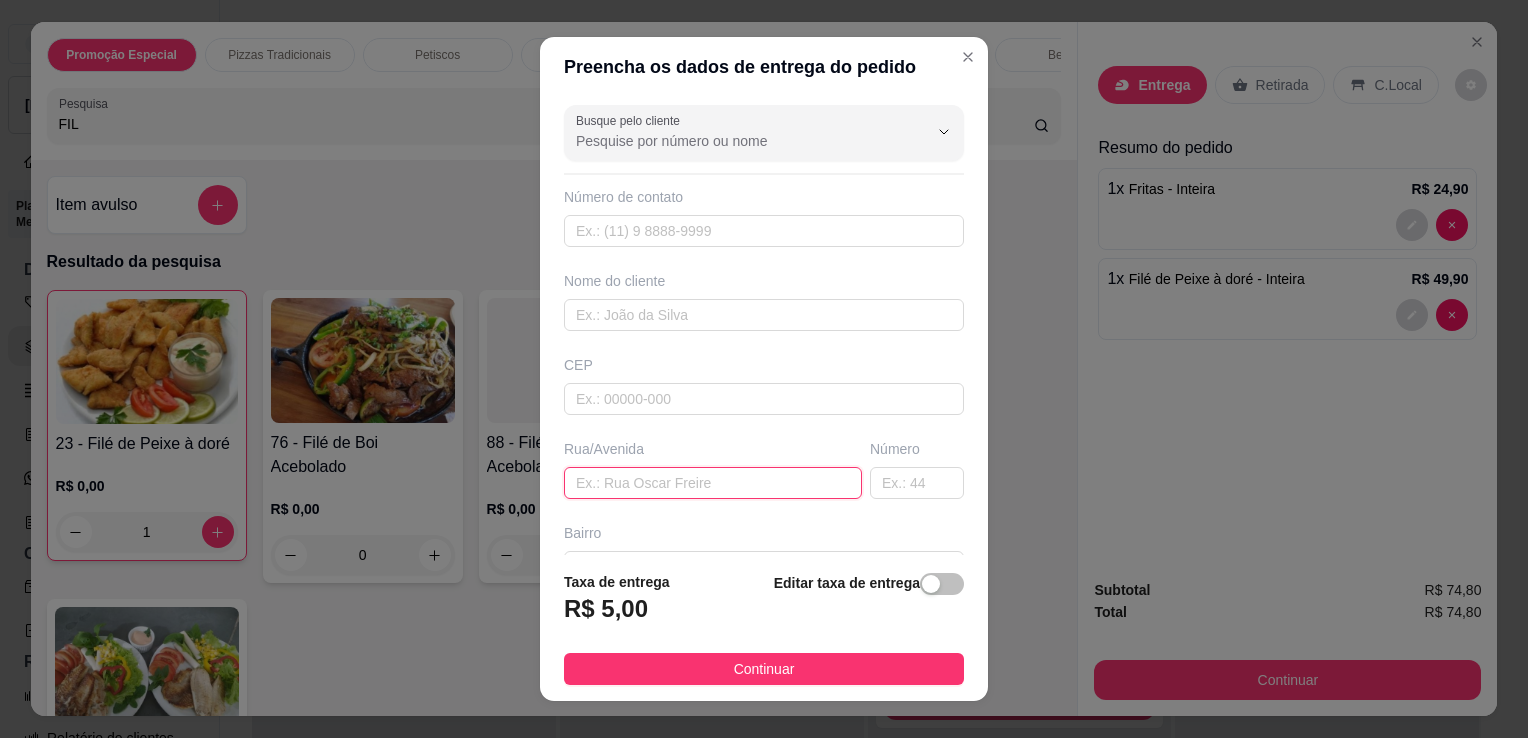 click at bounding box center [713, 483] 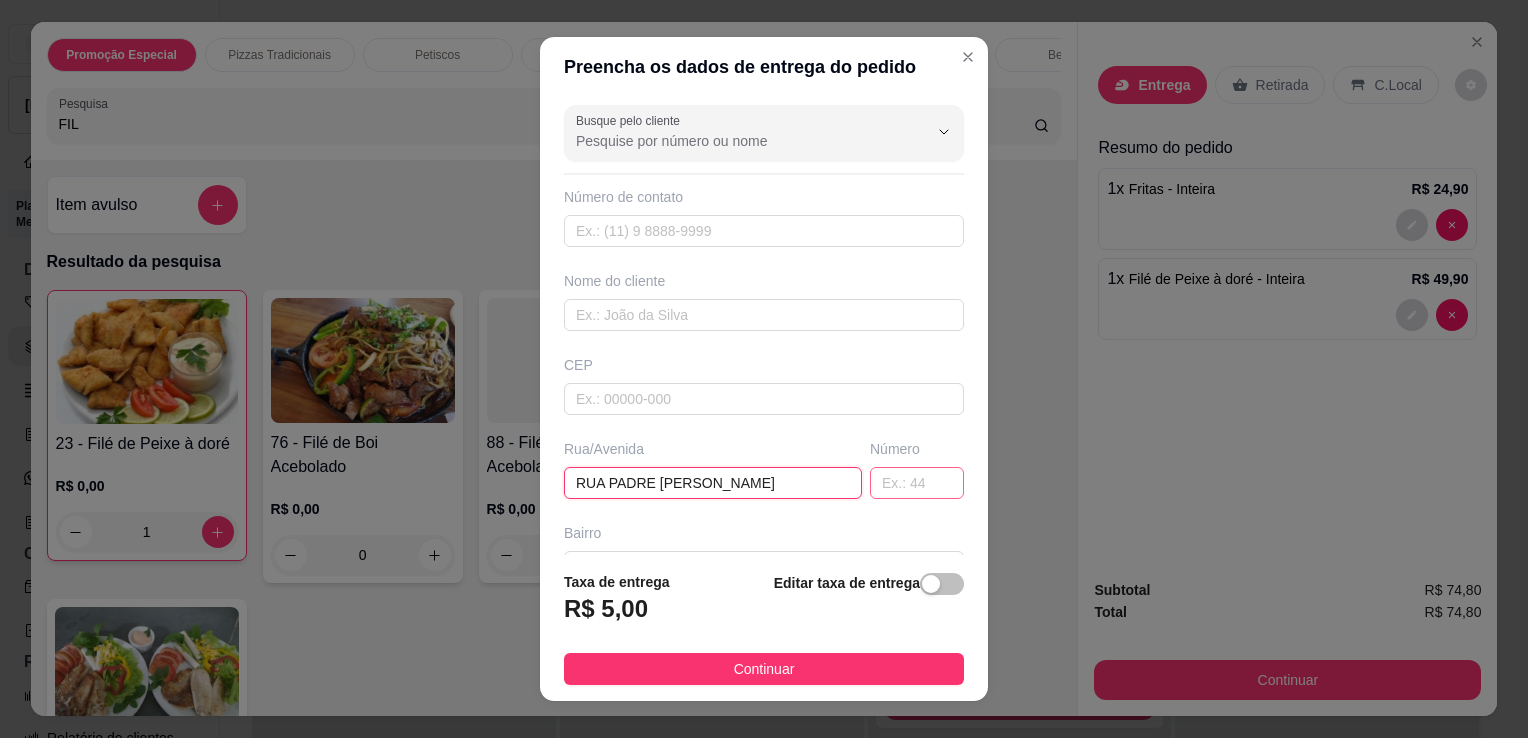 type on "RUA PADRE [PERSON_NAME]" 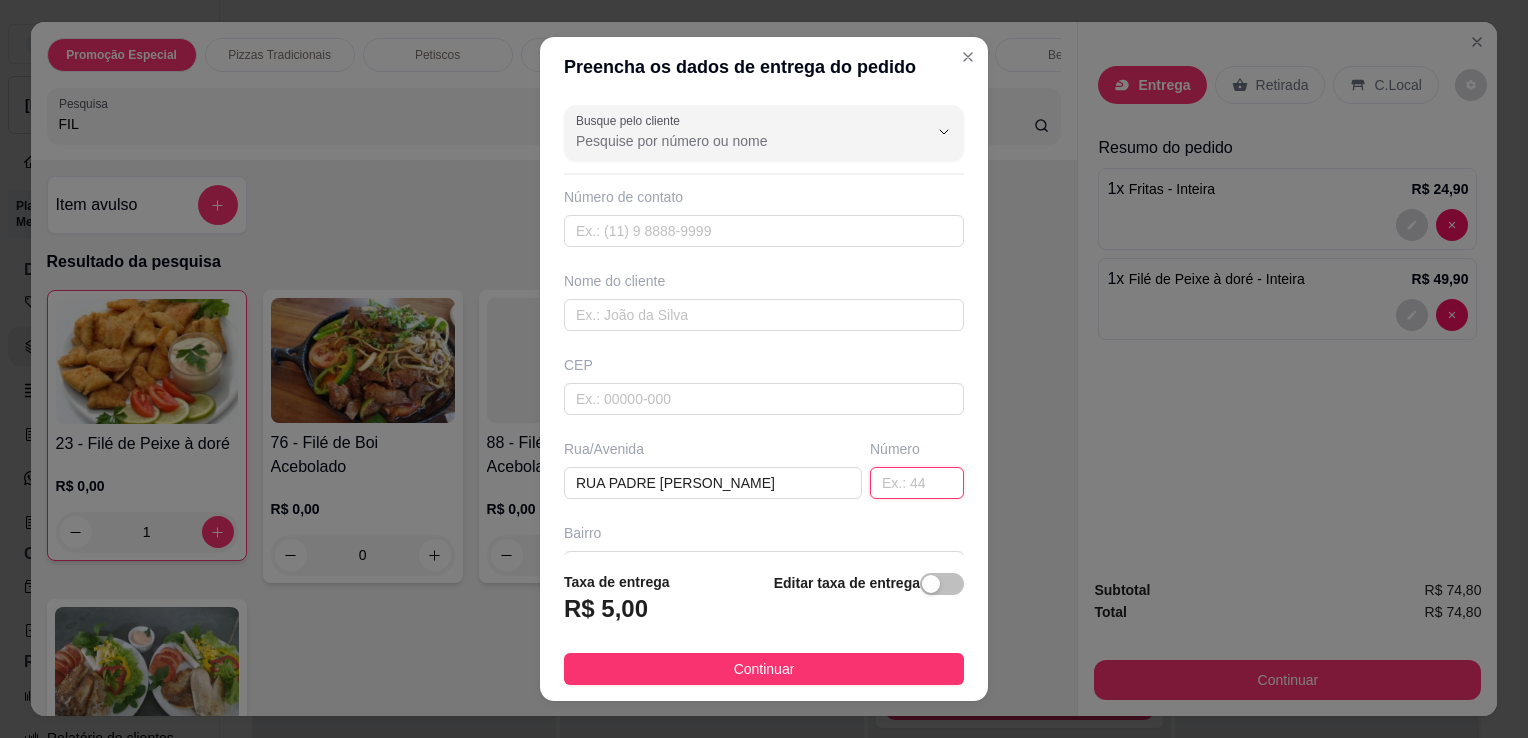 click at bounding box center [917, 483] 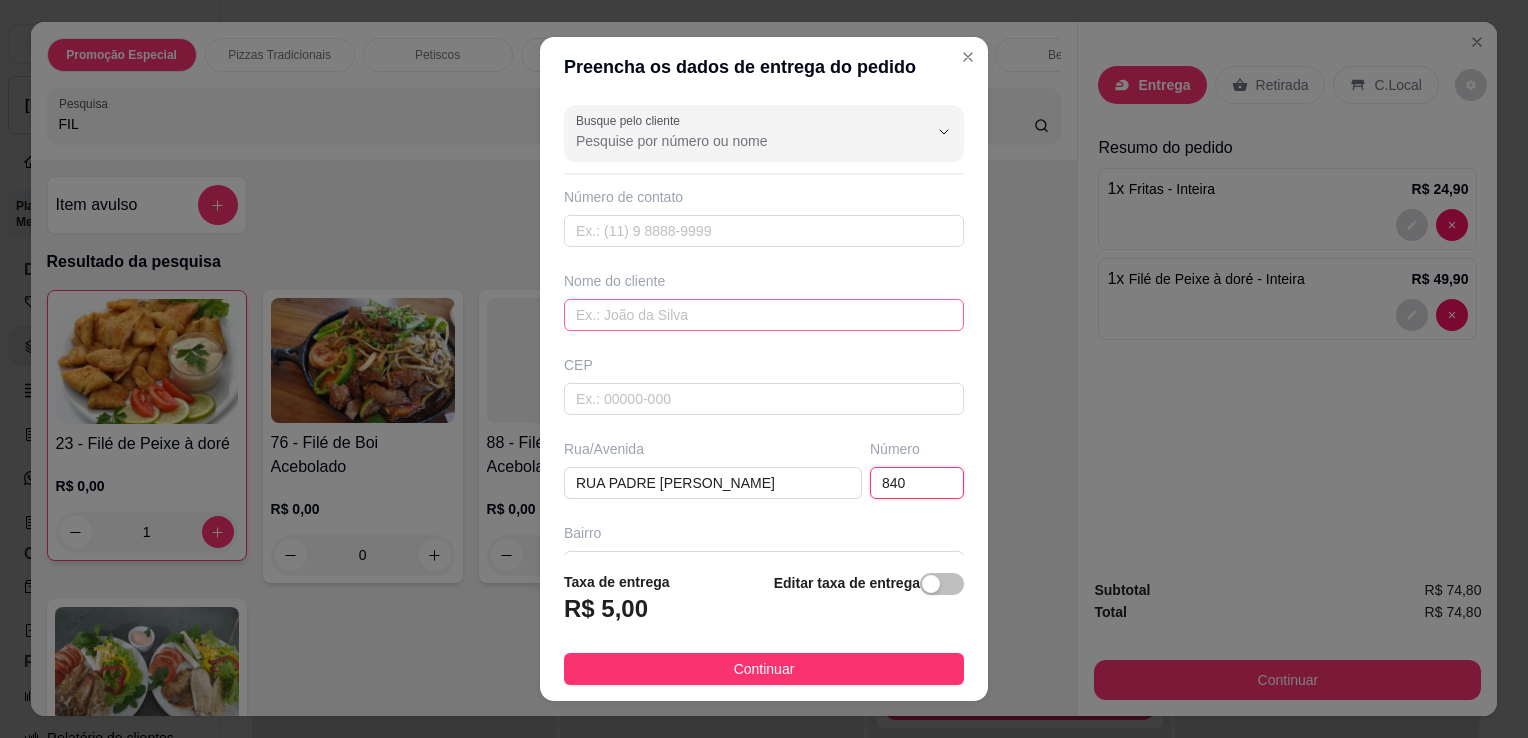 type on "840" 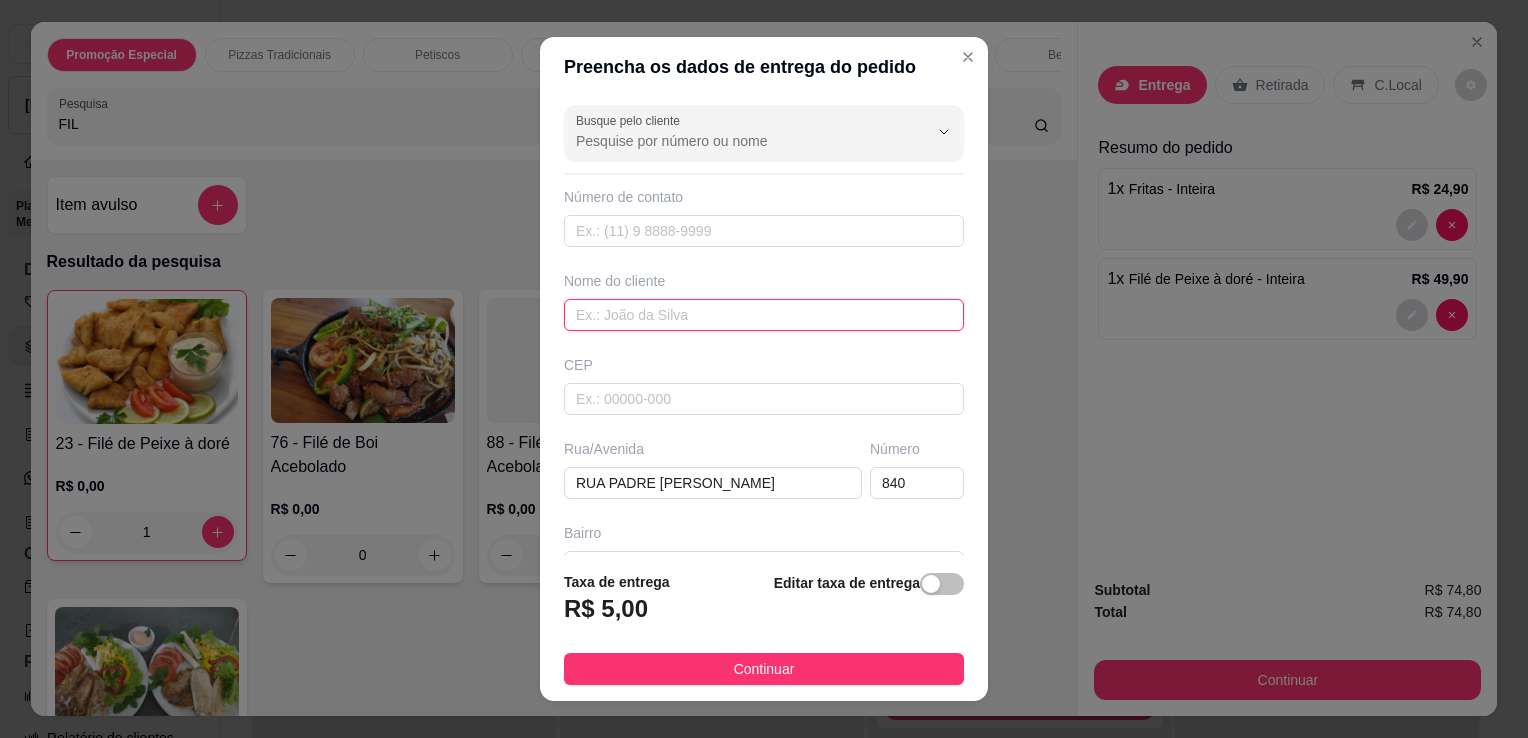 click at bounding box center (764, 315) 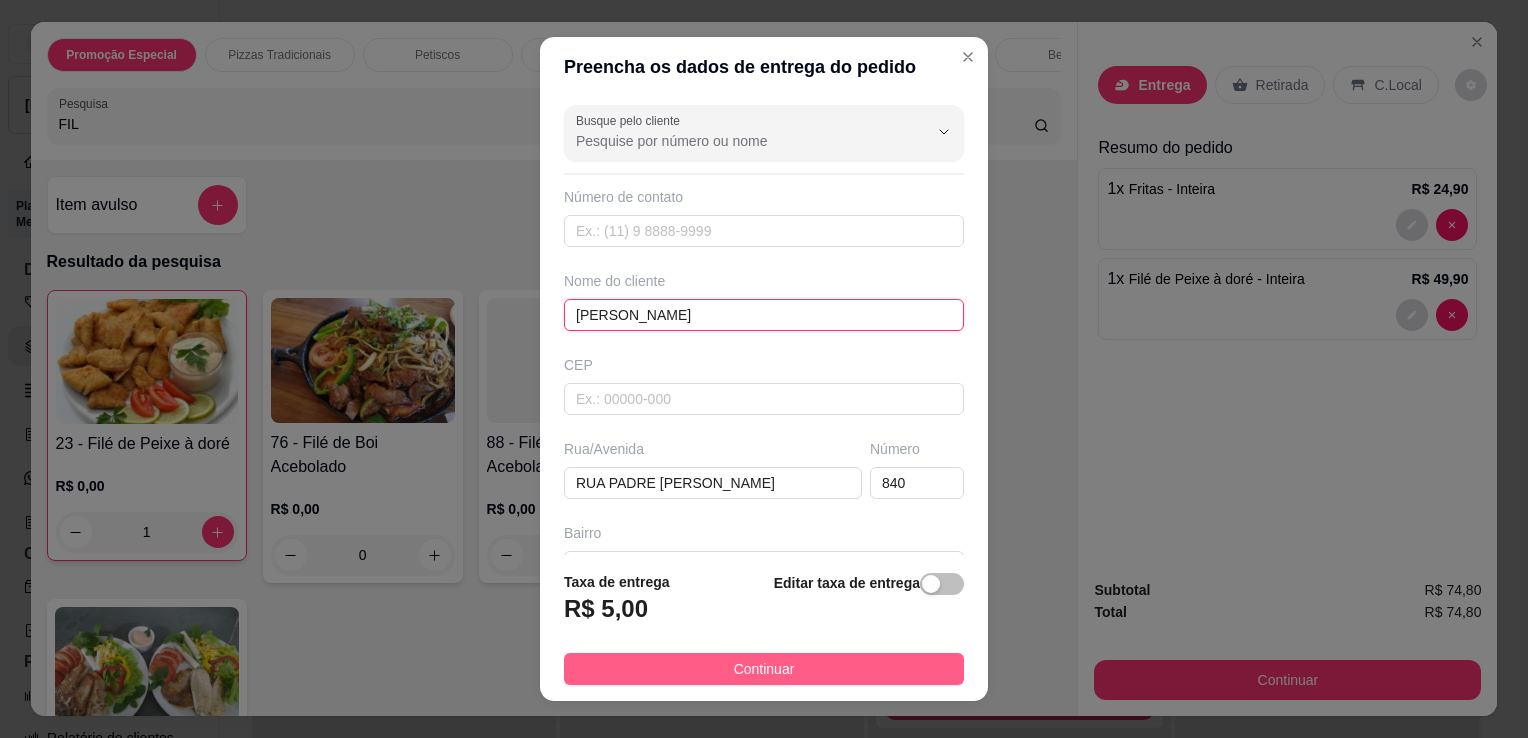 type on "[PERSON_NAME]" 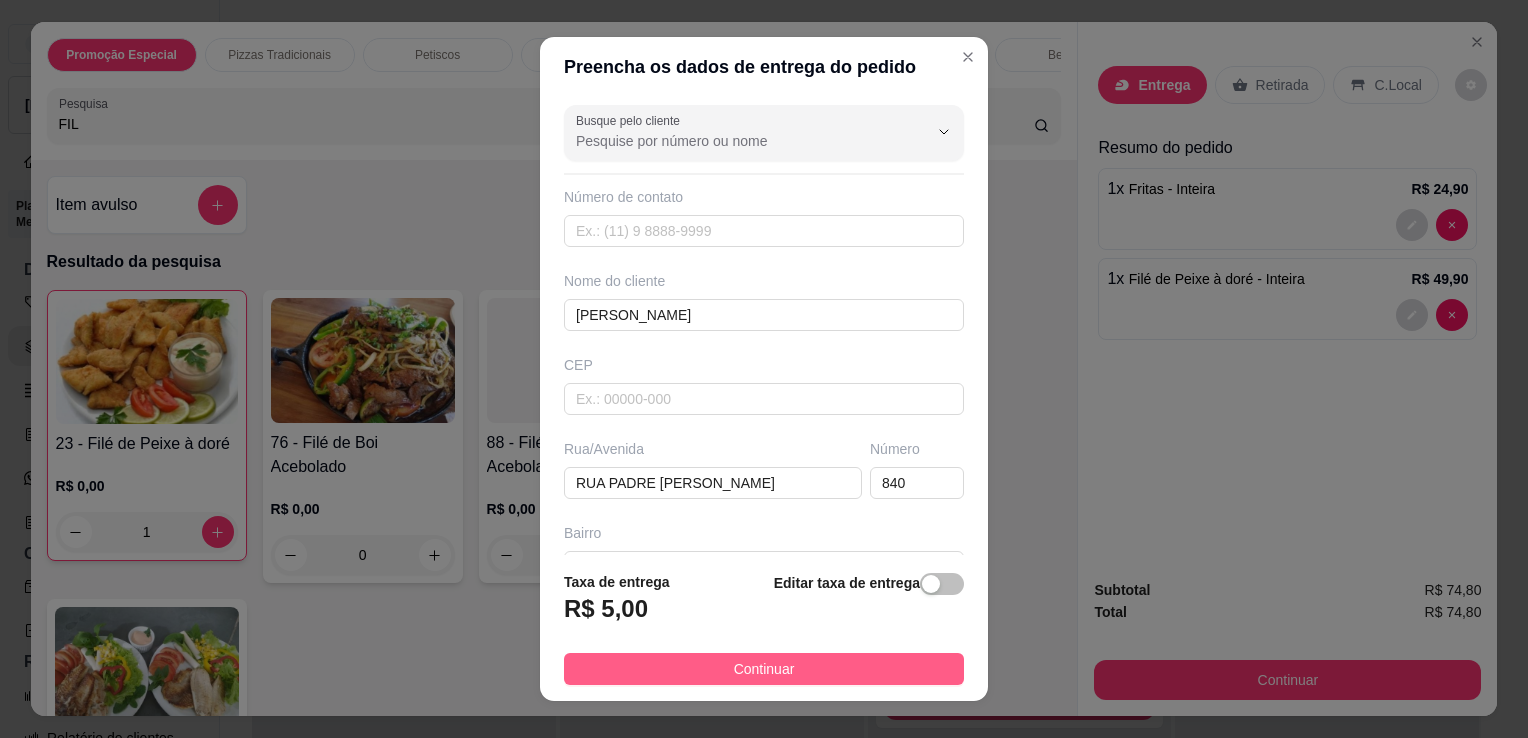 click on "Continuar" at bounding box center (764, 669) 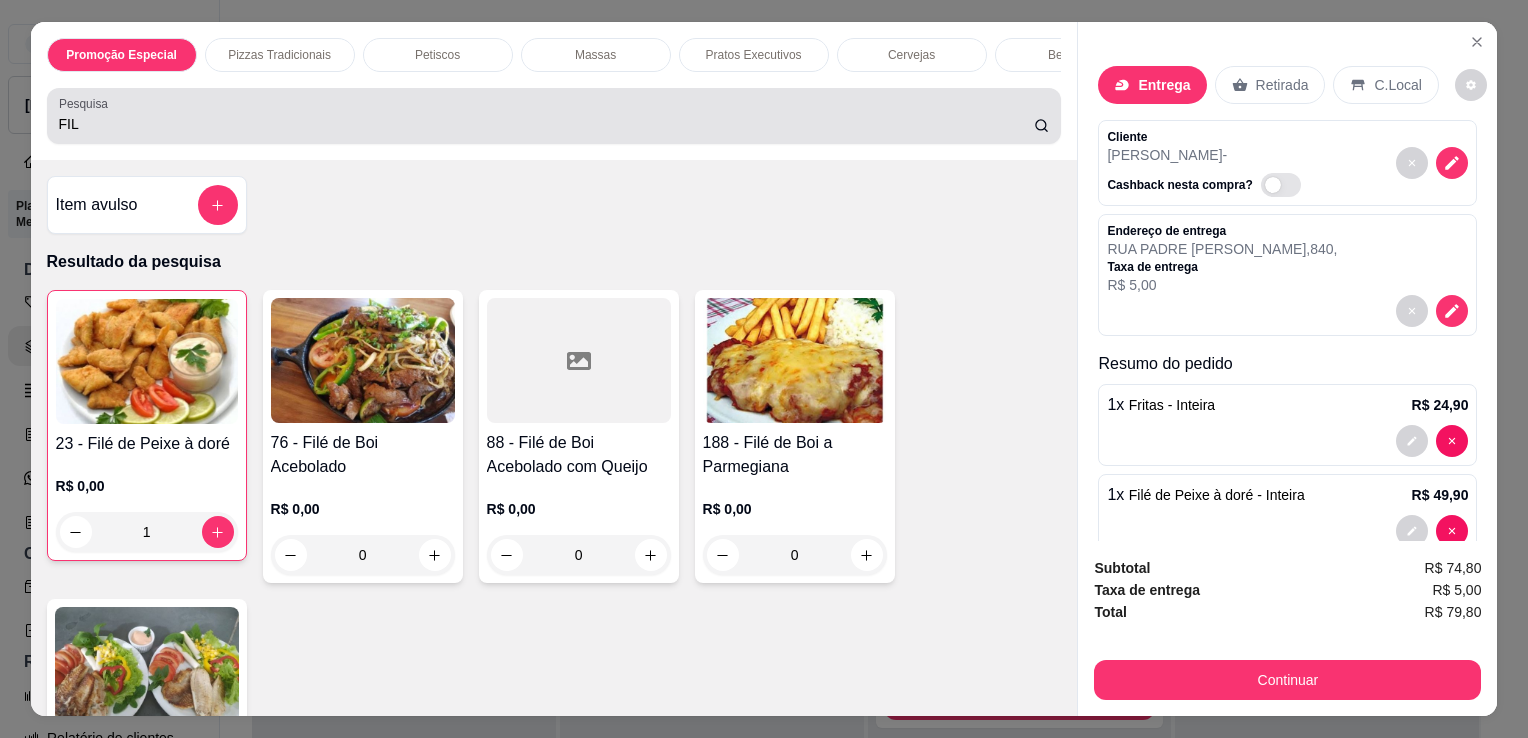 click on "FIL" at bounding box center [554, 116] 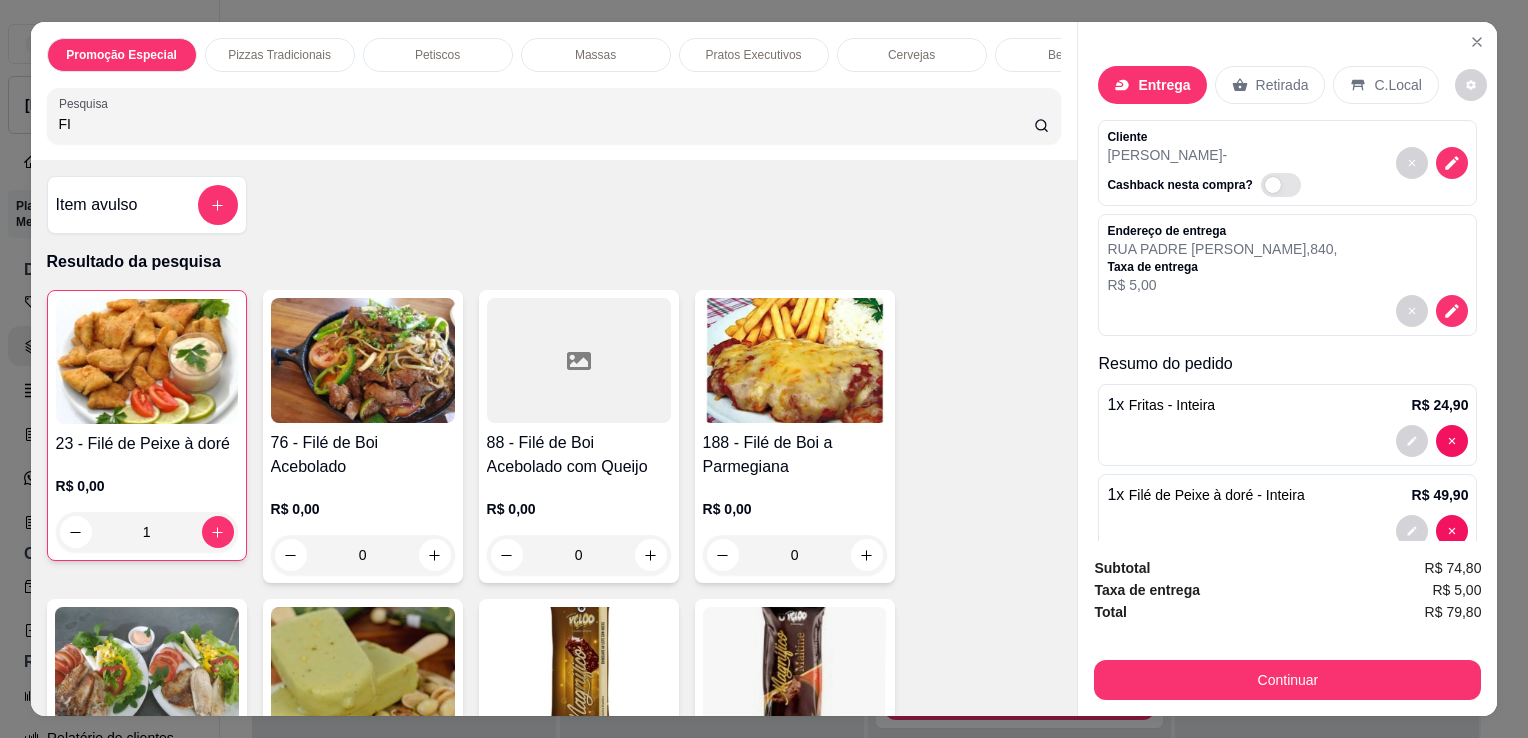 type on "F" 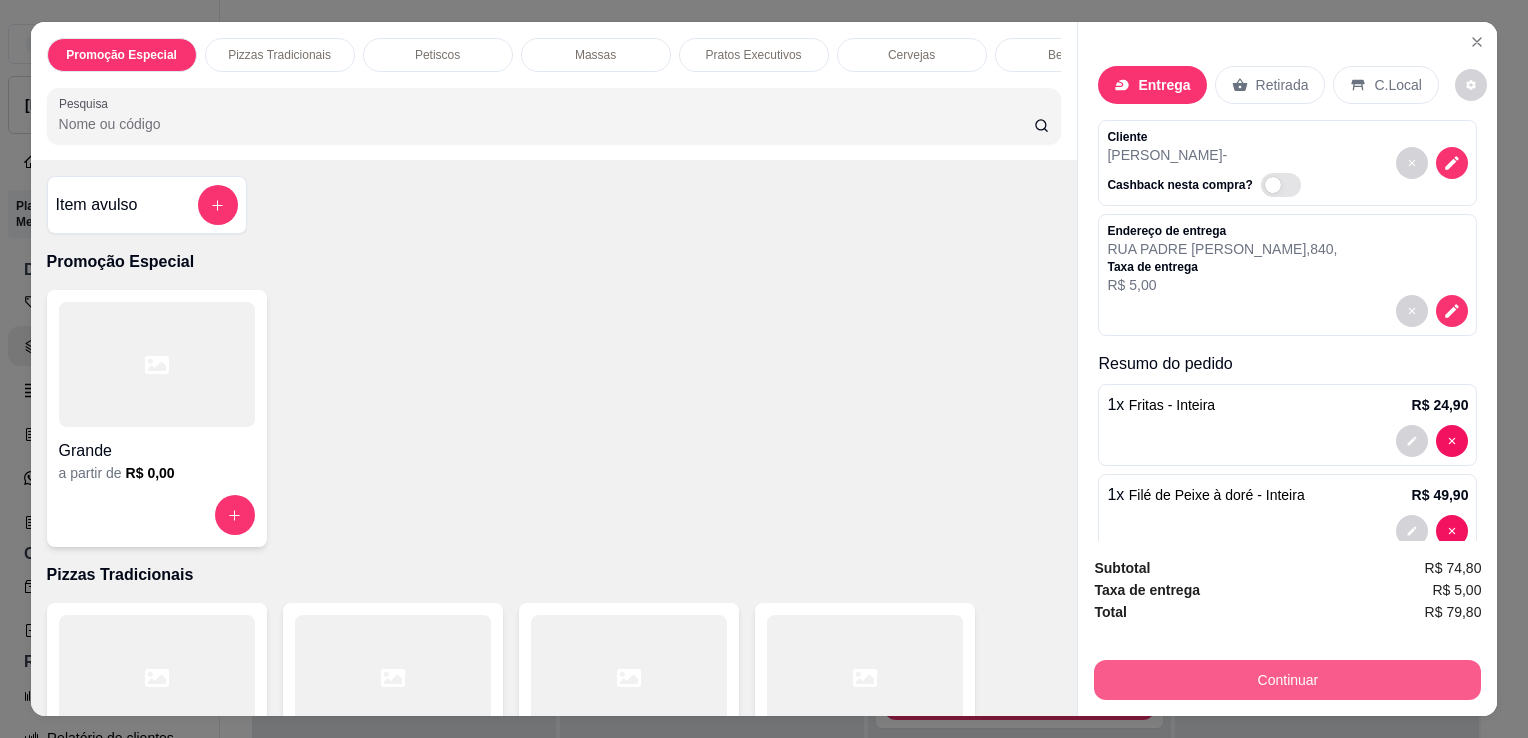 type 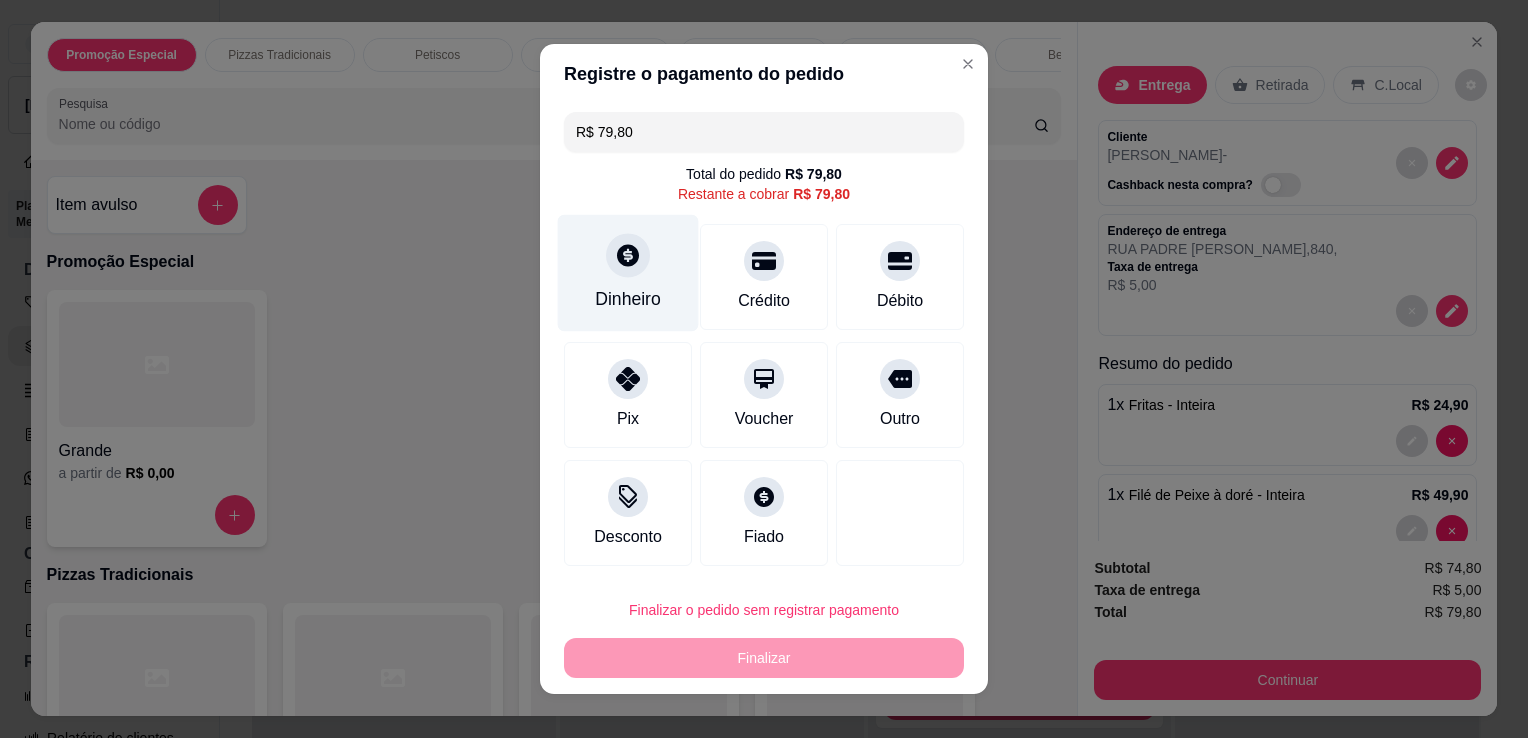click on "Dinheiro" at bounding box center (628, 273) 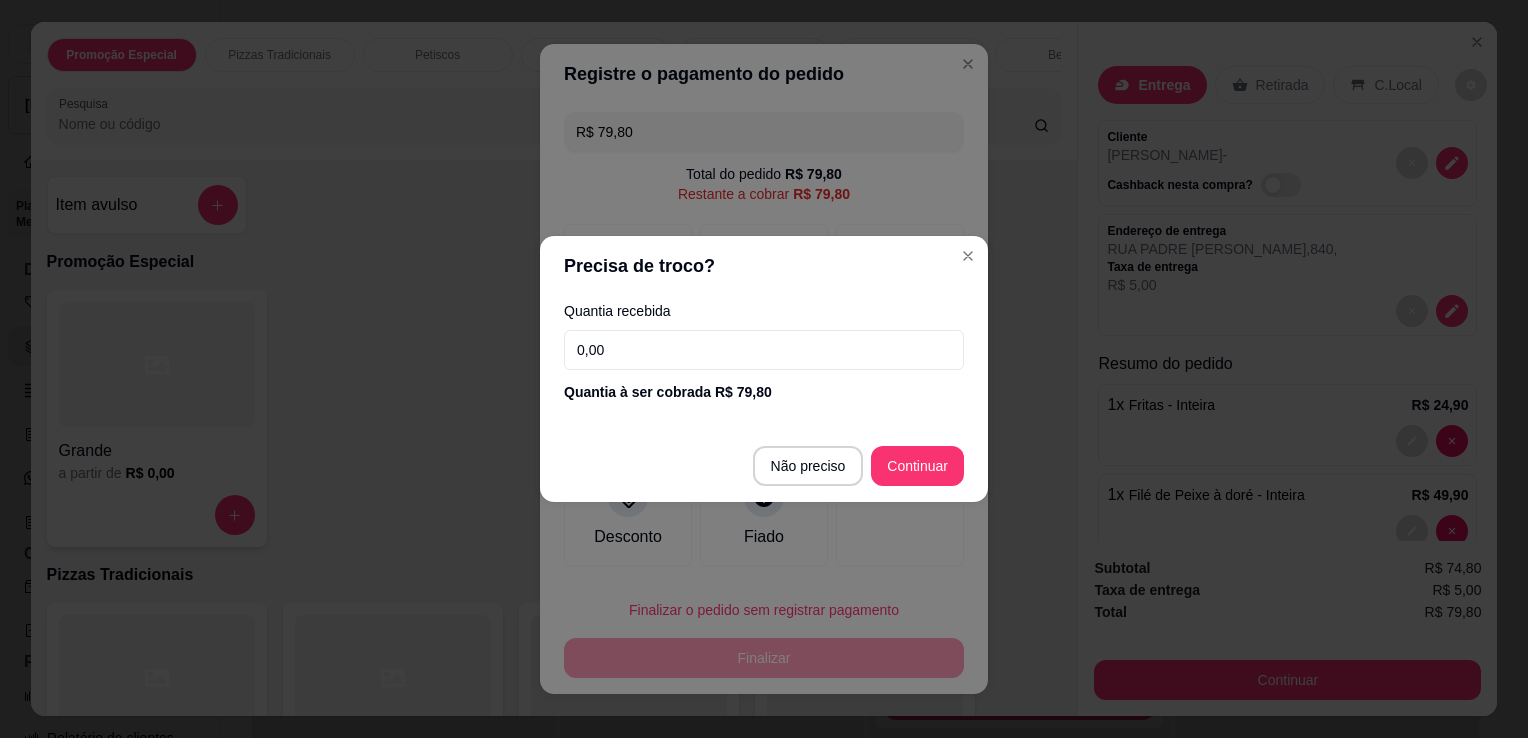 click on "0,00" at bounding box center (764, 350) 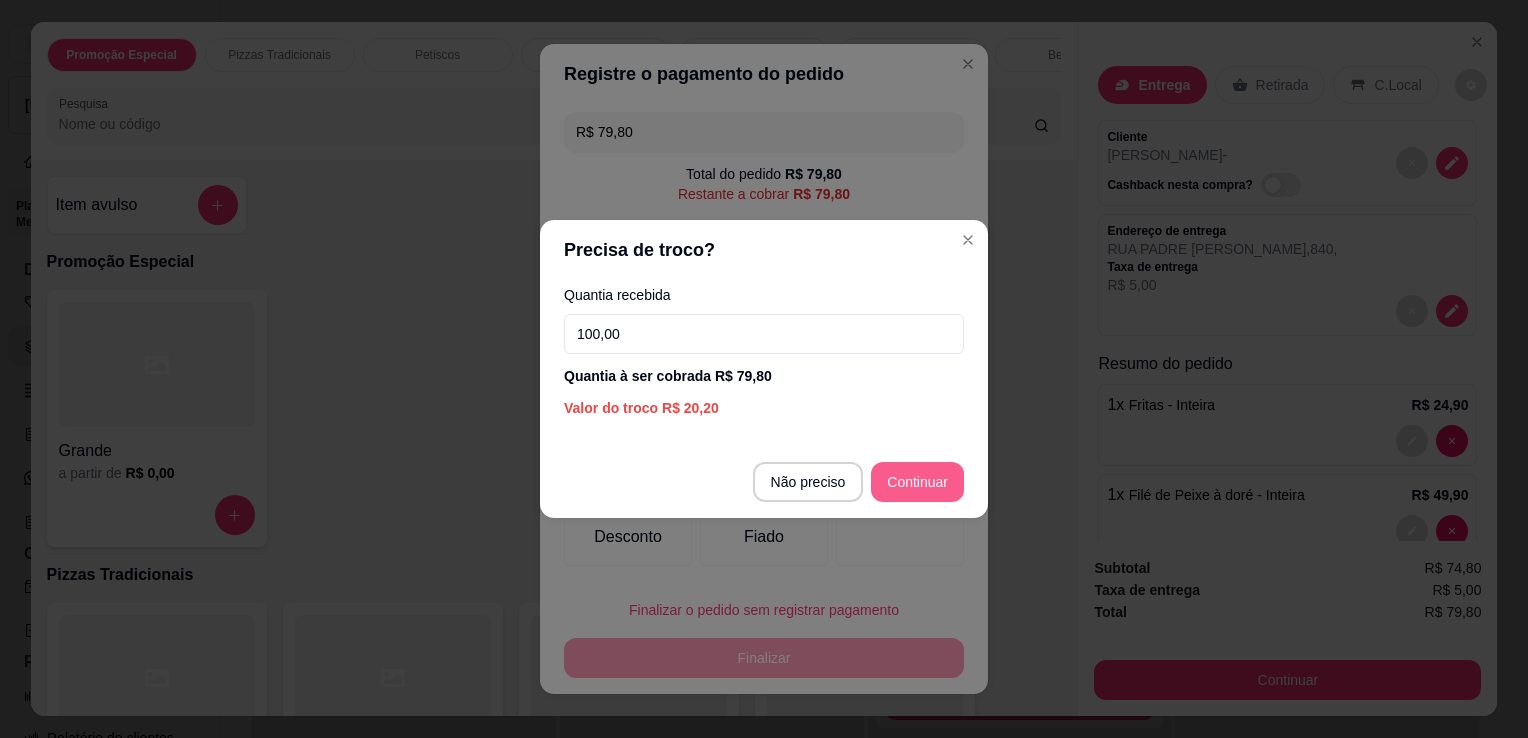 type on "100,00" 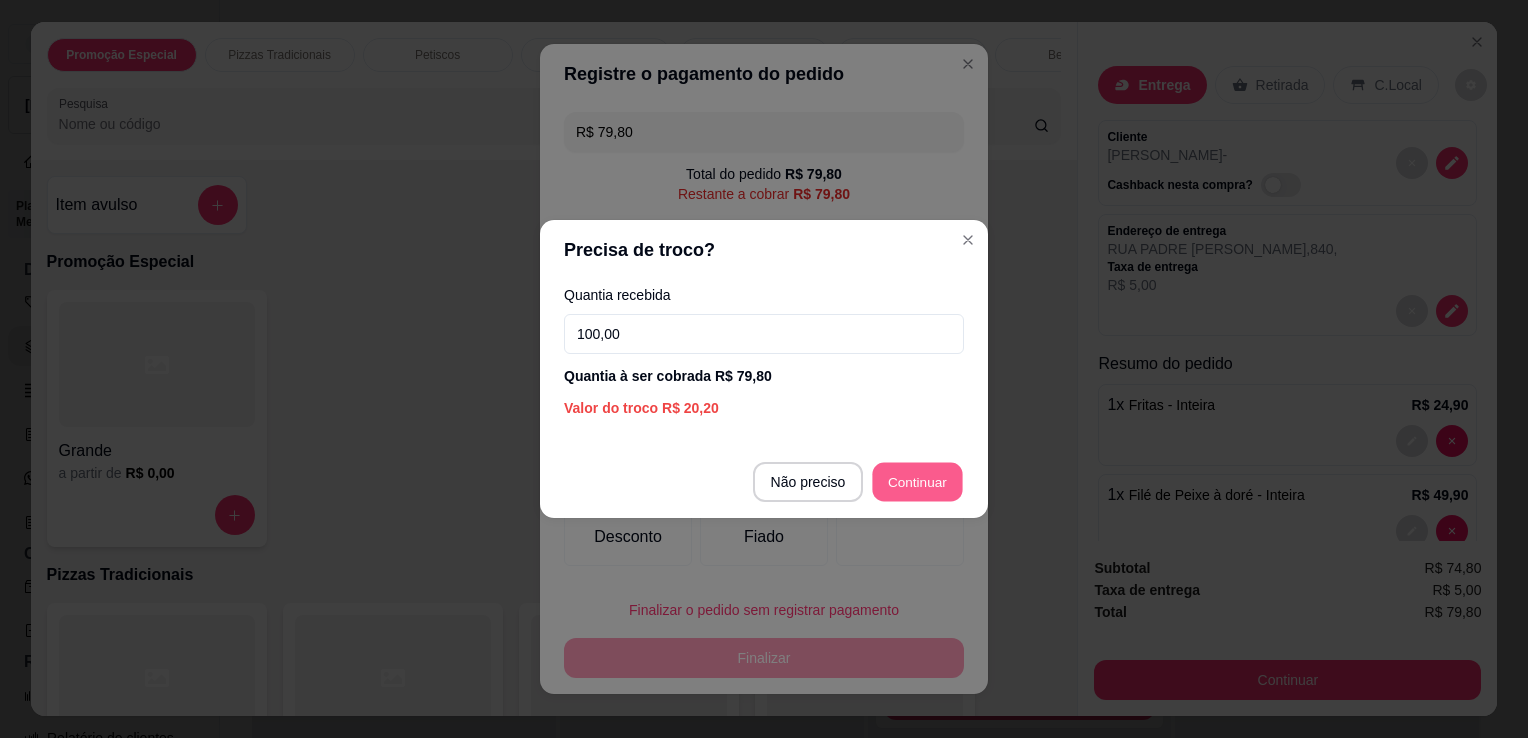 type on "R$ 0,00" 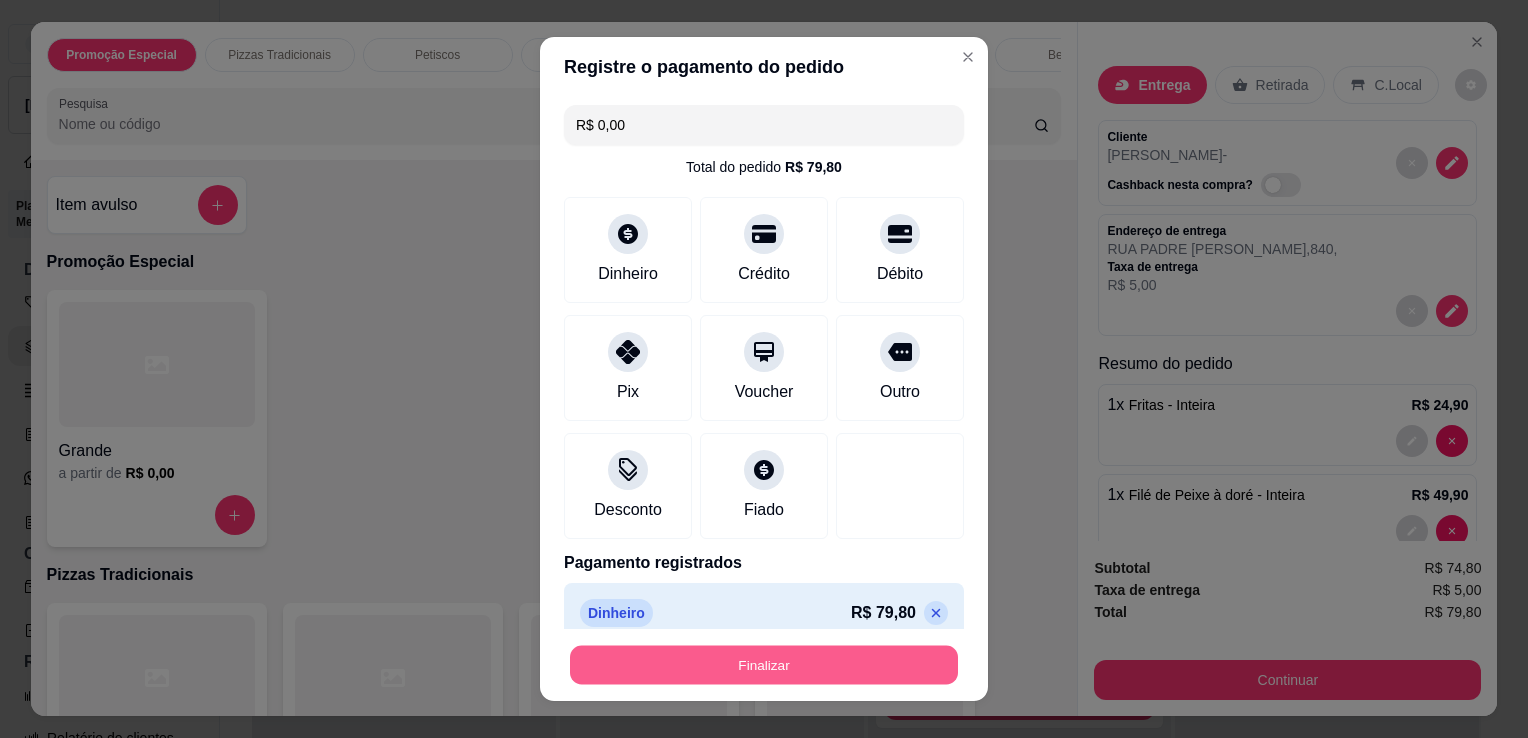 click on "Finalizar" at bounding box center (764, 665) 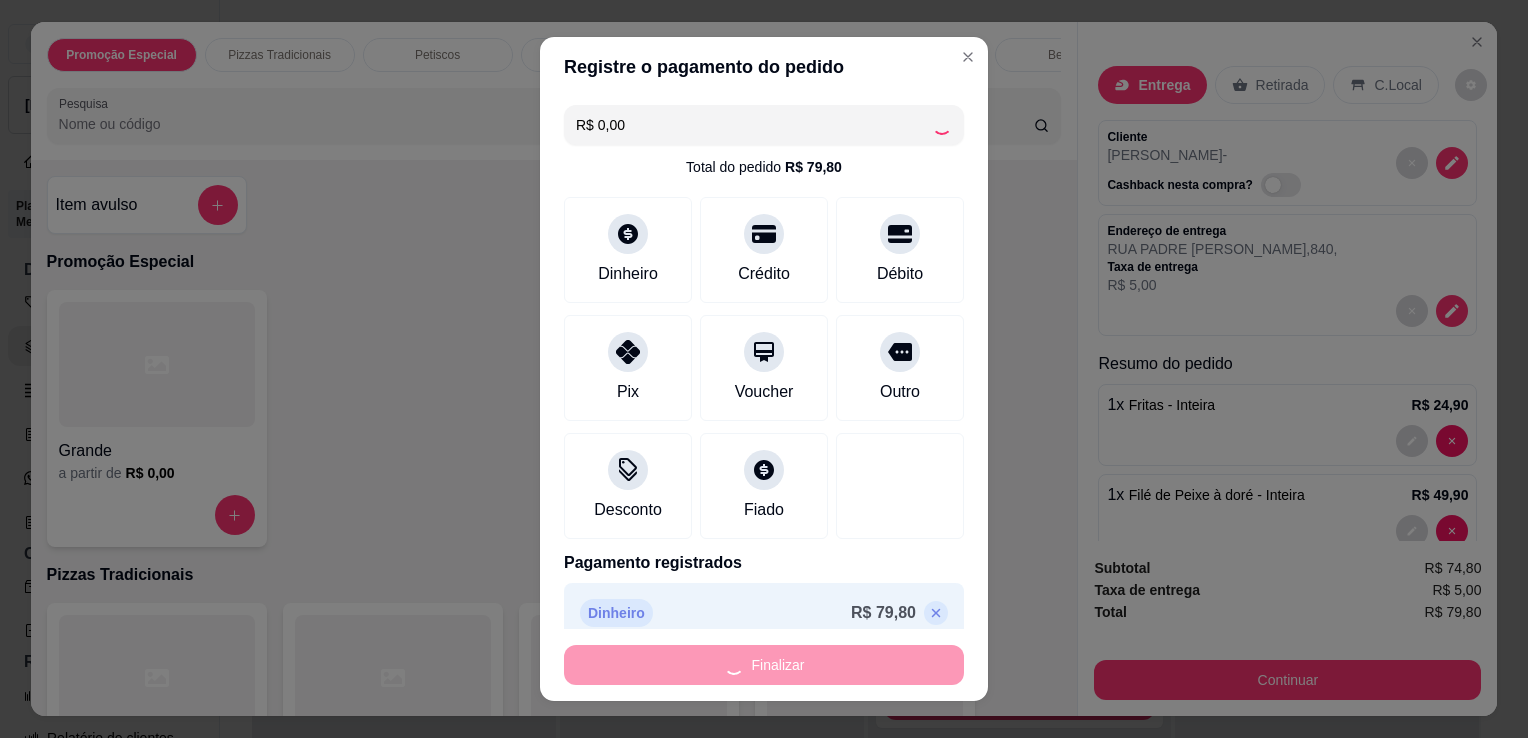type on "0" 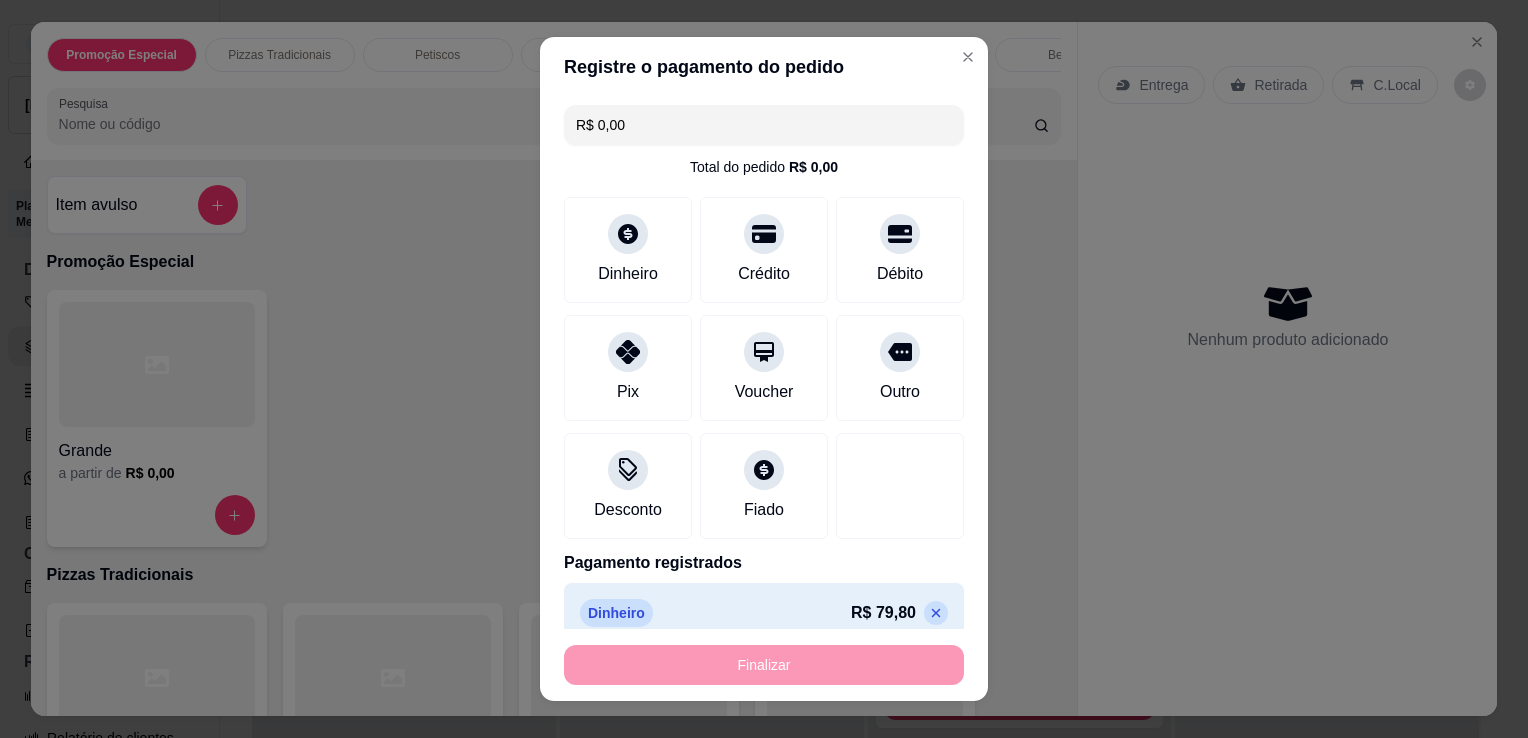 type on "-R$ 79,80" 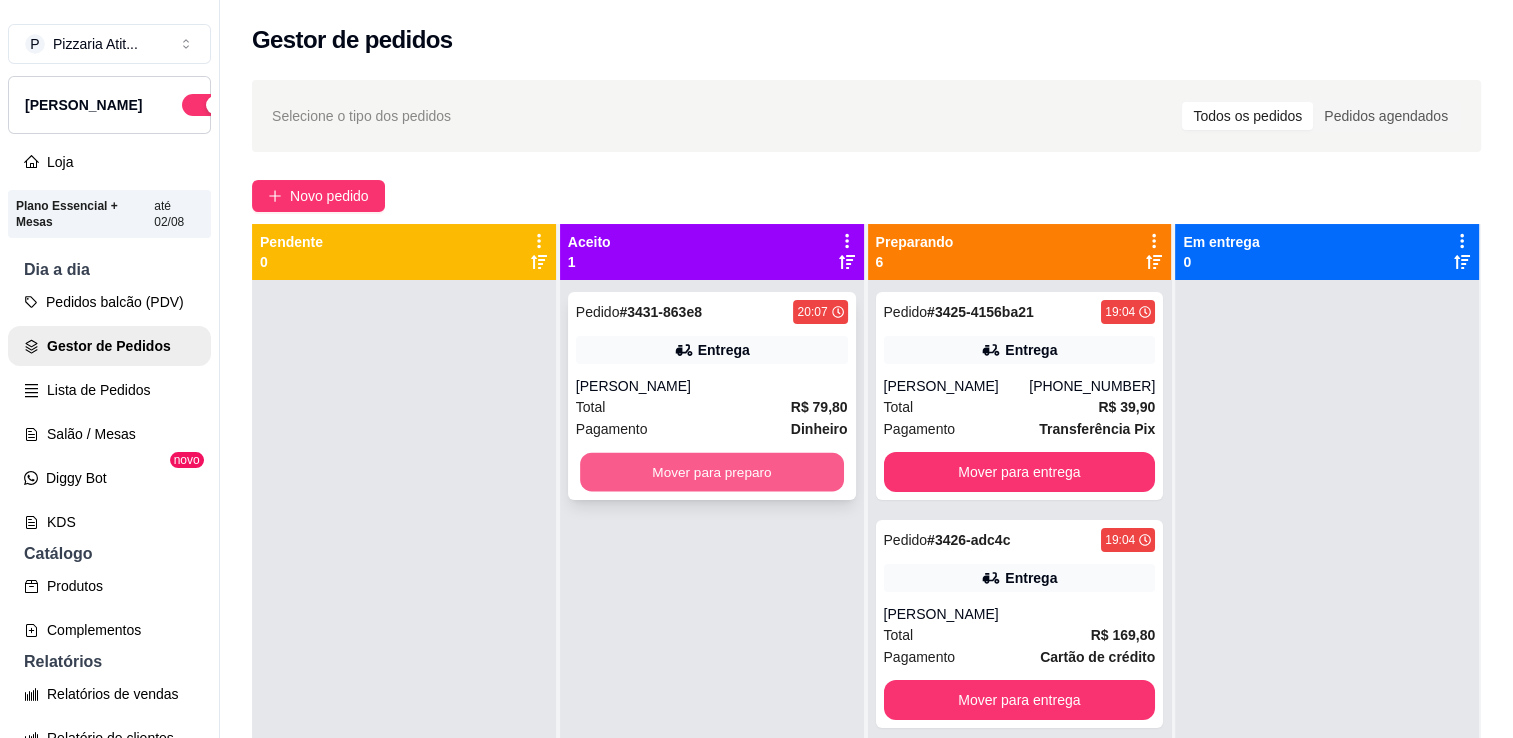 click on "Mover para preparo" at bounding box center (712, 472) 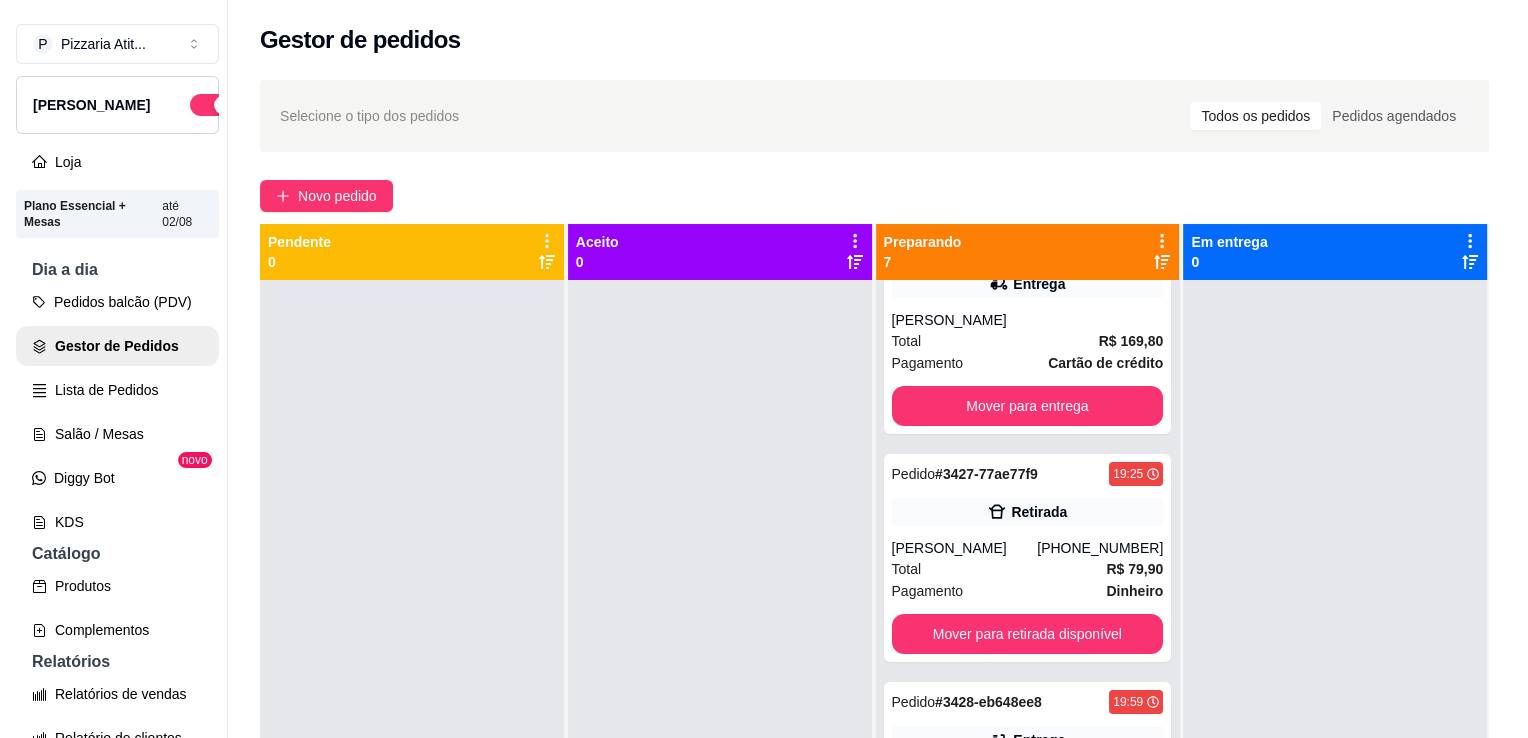 scroll, scrollTop: 292, scrollLeft: 0, axis: vertical 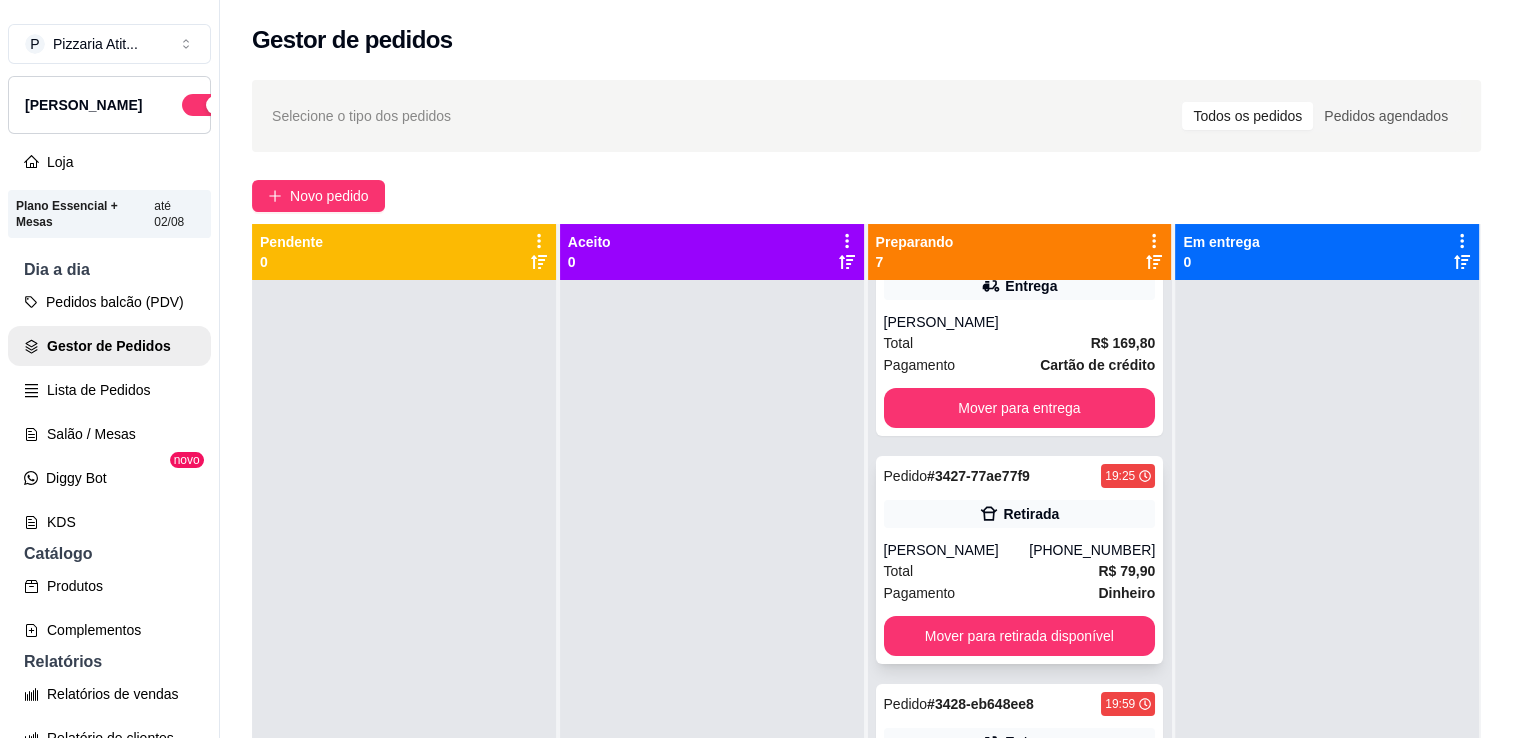 click on "Total R$ 79,90" at bounding box center (1020, 571) 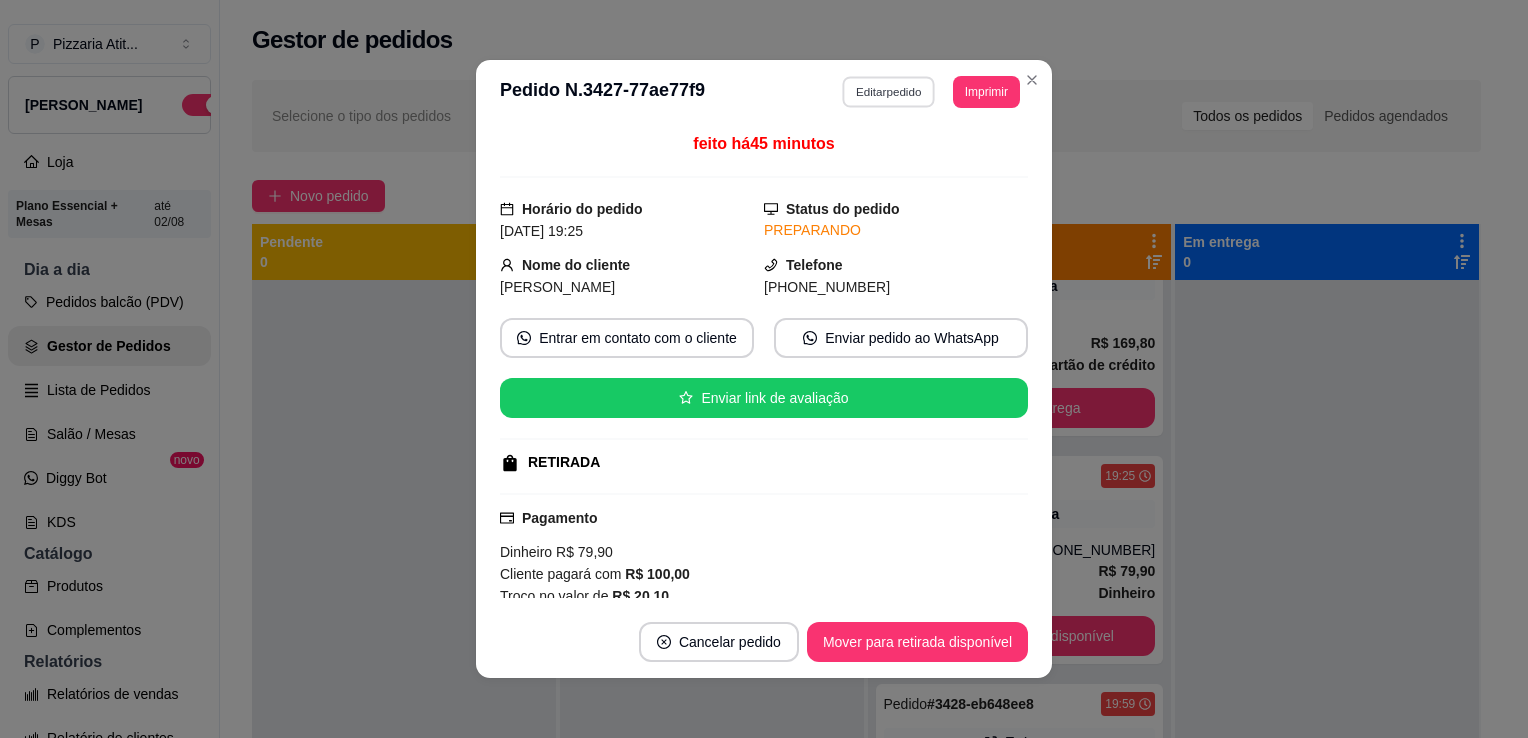 click on "Editar  pedido" at bounding box center [889, 91] 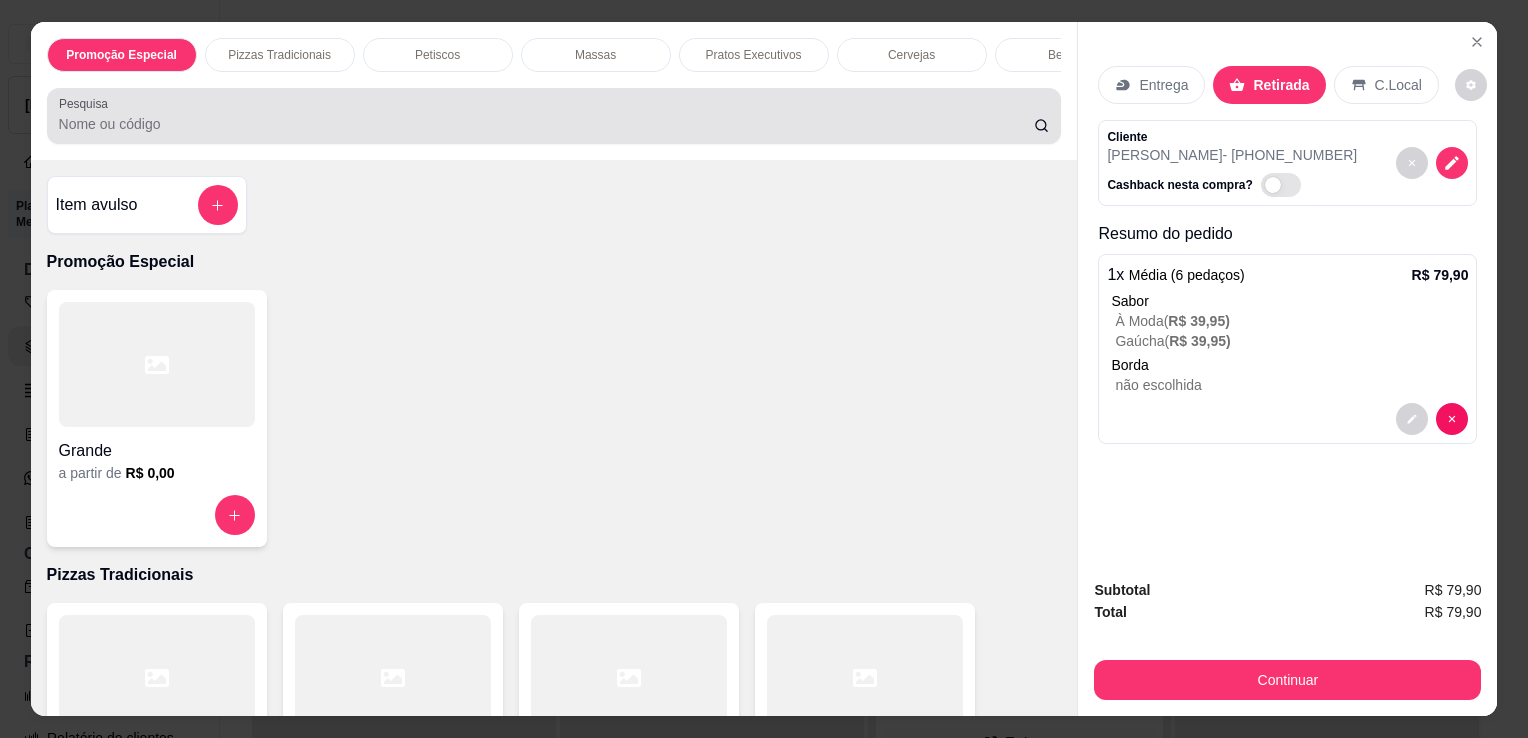drag, startPoint x: 730, startPoint y: 150, endPoint x: 728, endPoint y: 136, distance: 14.142136 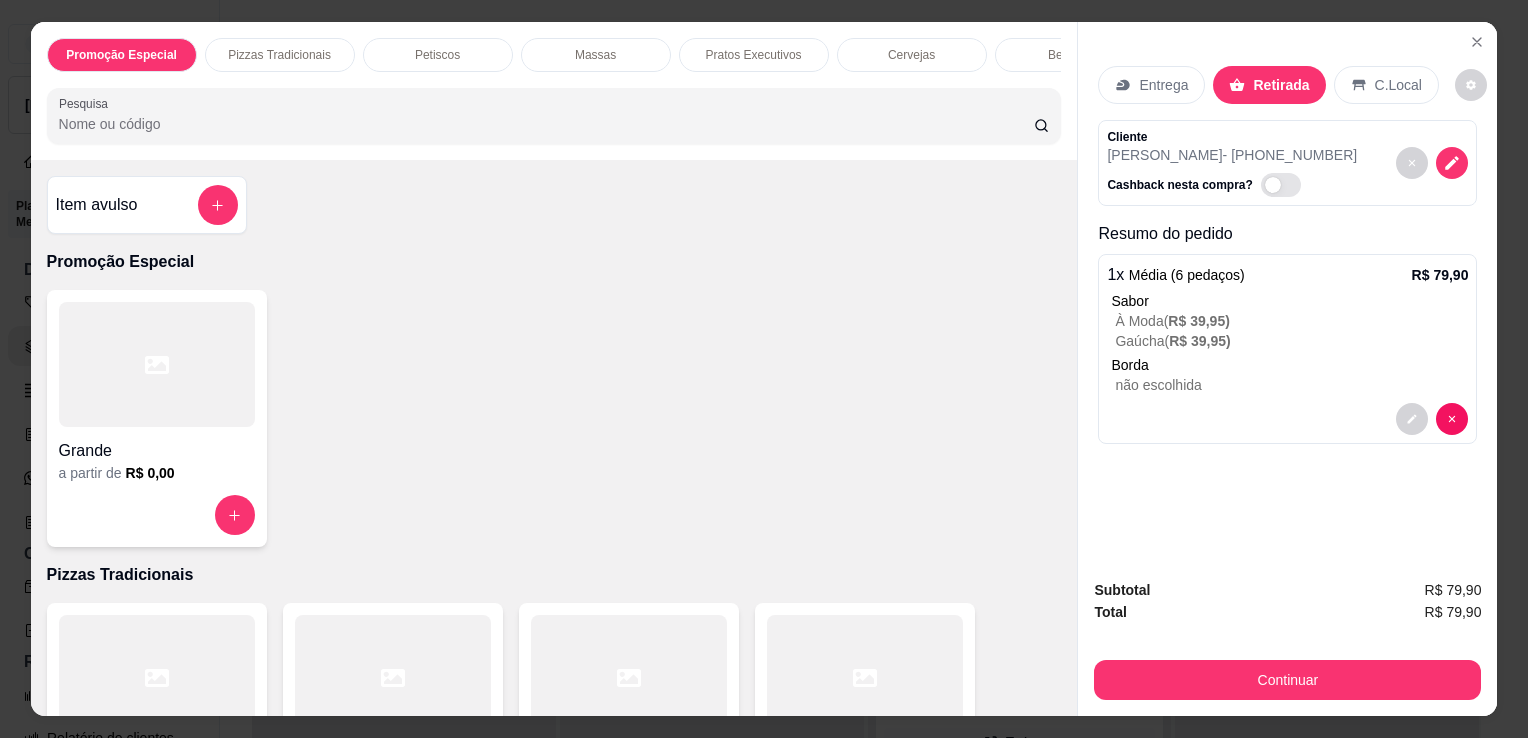 click on "Pesquisa" at bounding box center (546, 124) 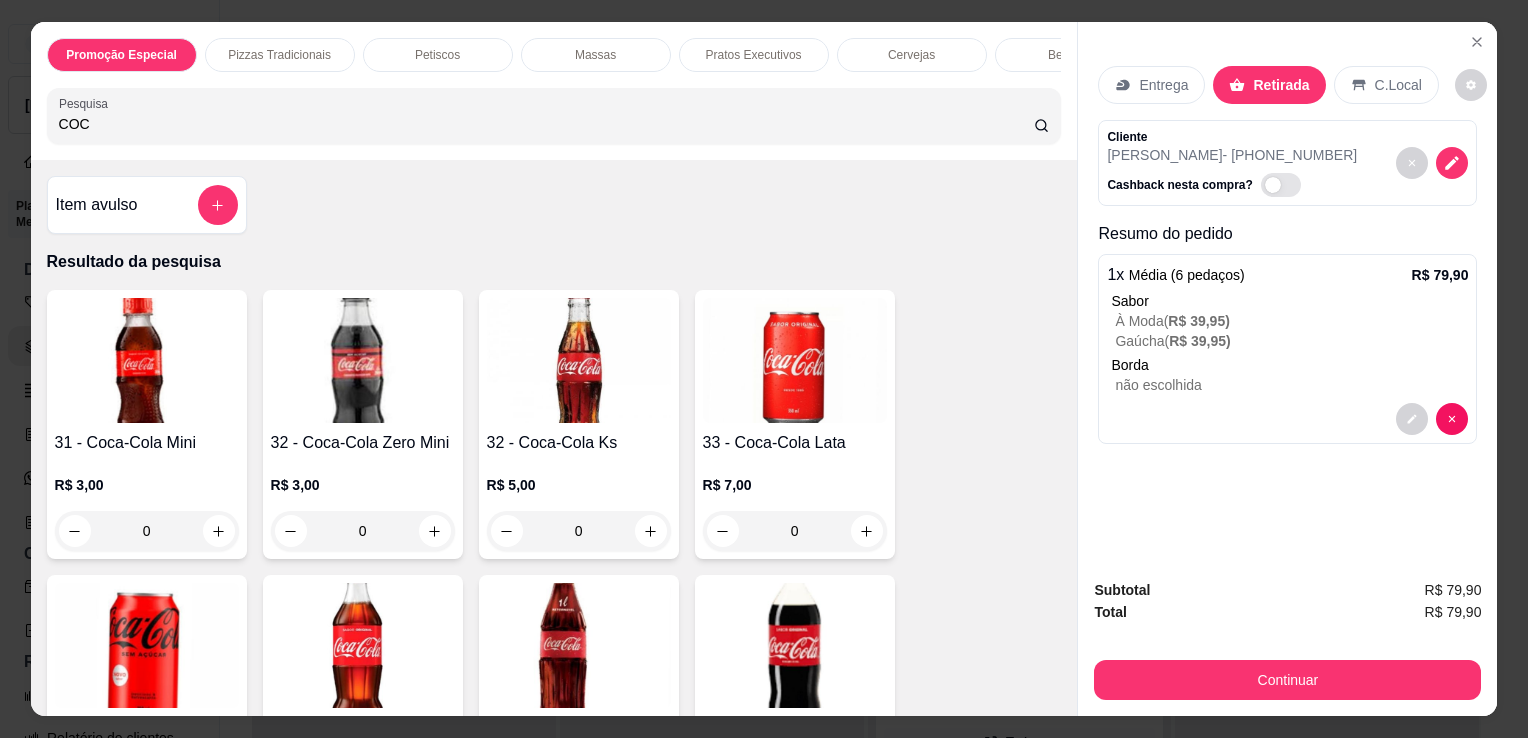 type on "COC" 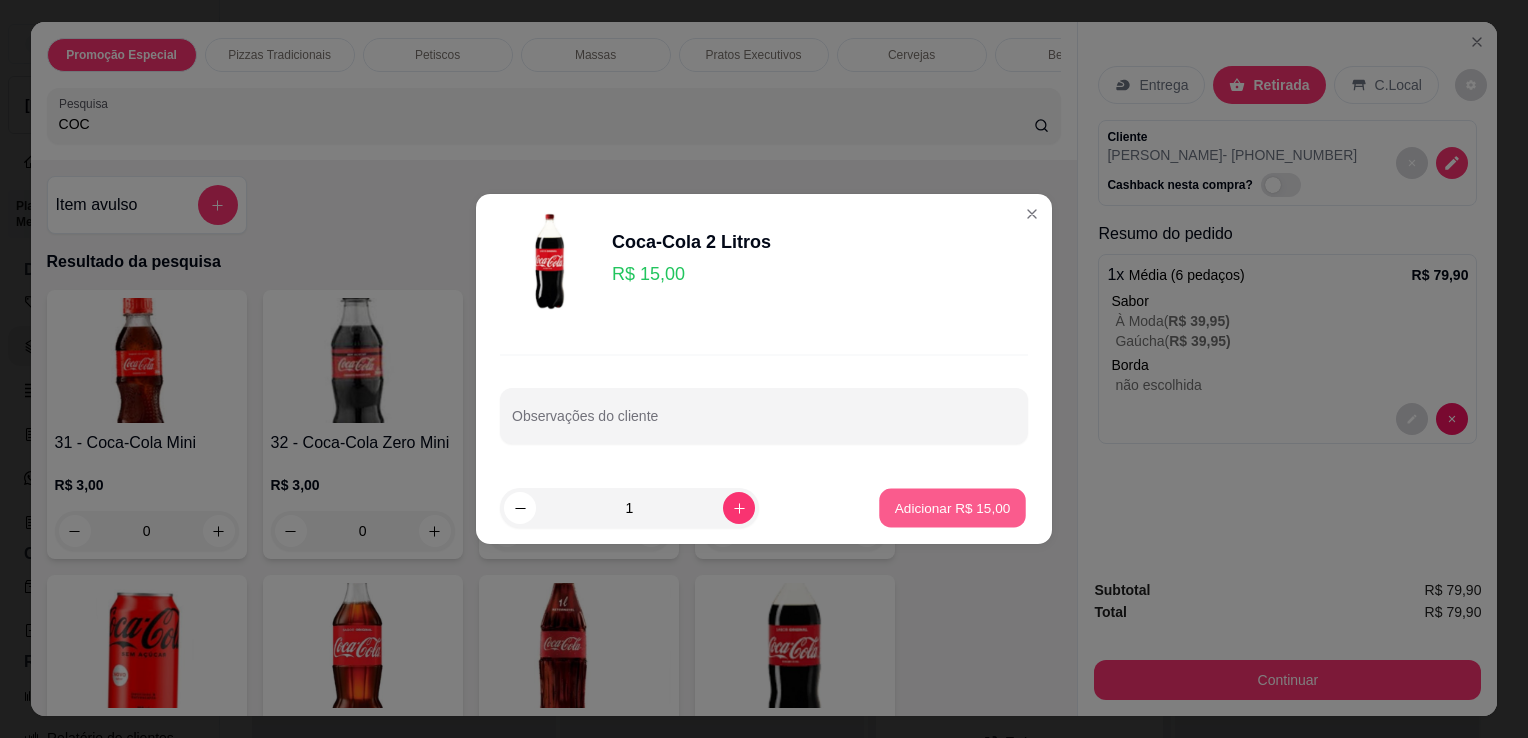 click on "Adicionar   R$ 15,00" at bounding box center [953, 507] 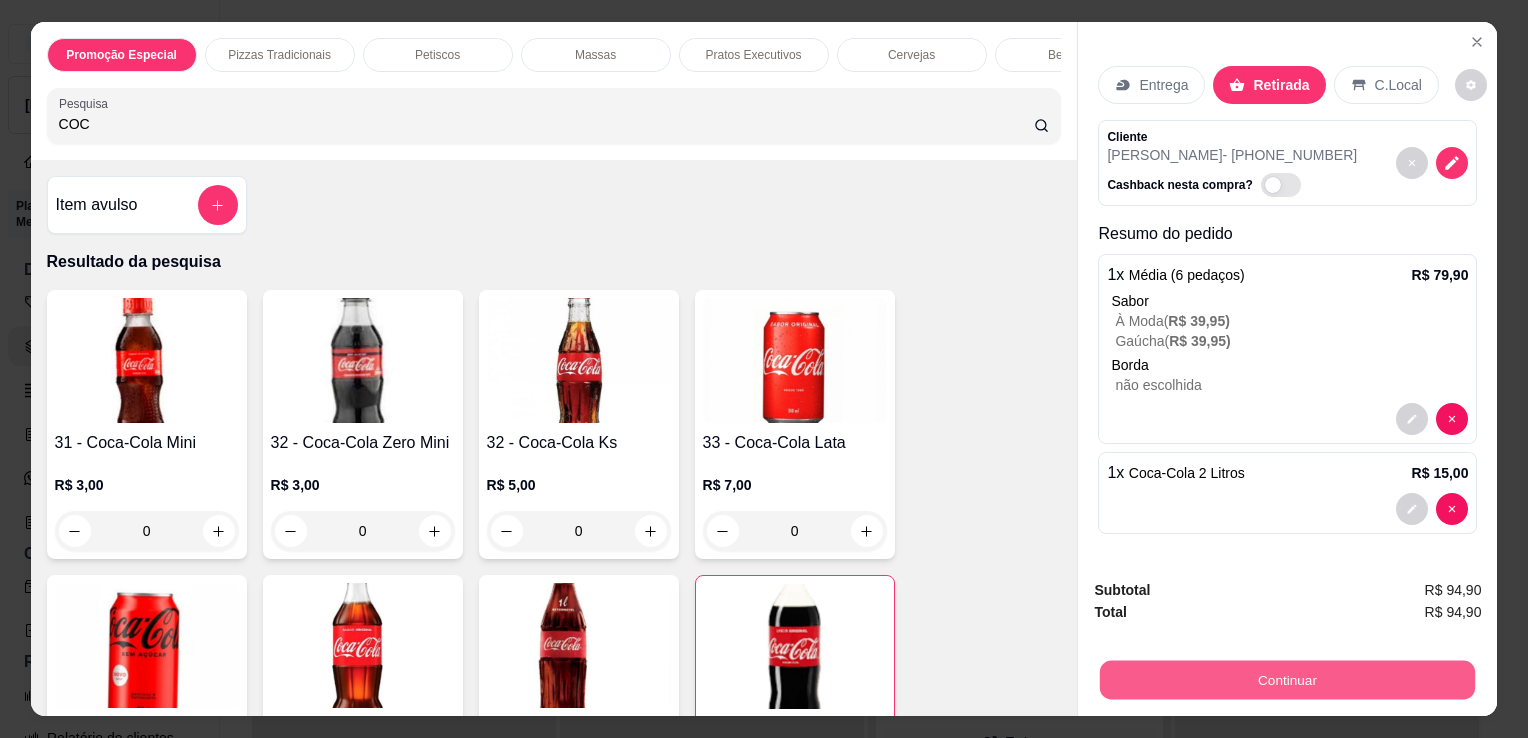 click on "Continuar" at bounding box center [1287, 679] 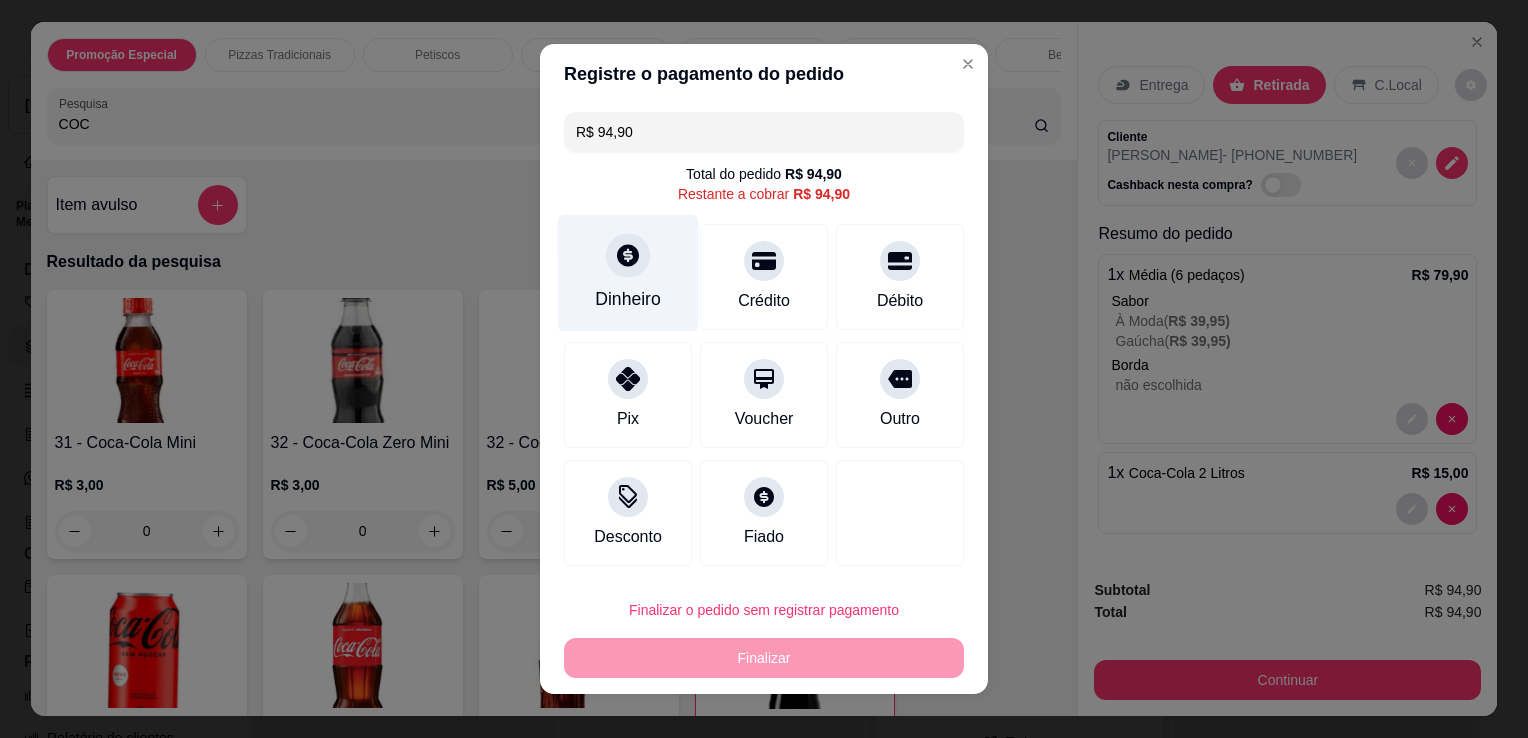 click on "Dinheiro" at bounding box center [628, 273] 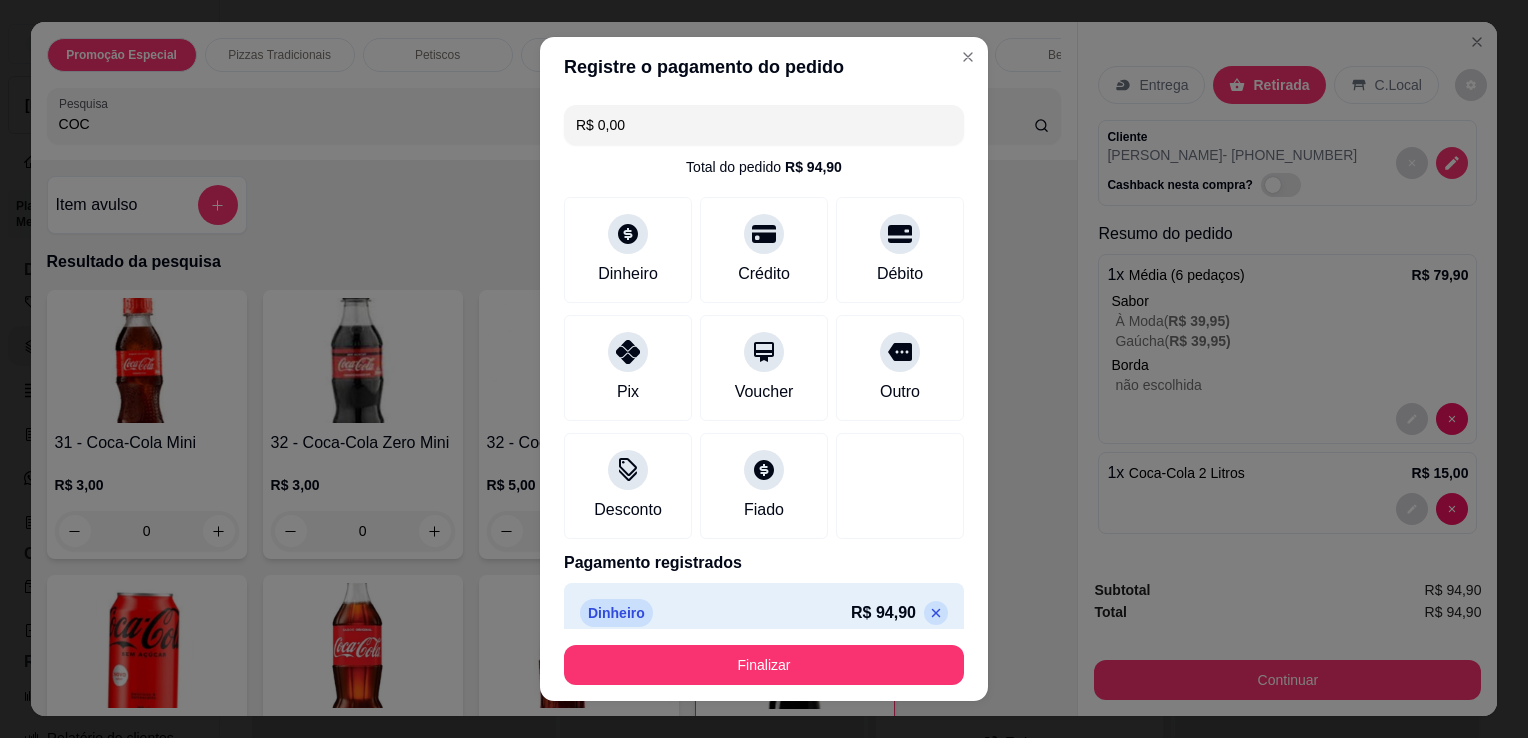 type on "R$ 0,00" 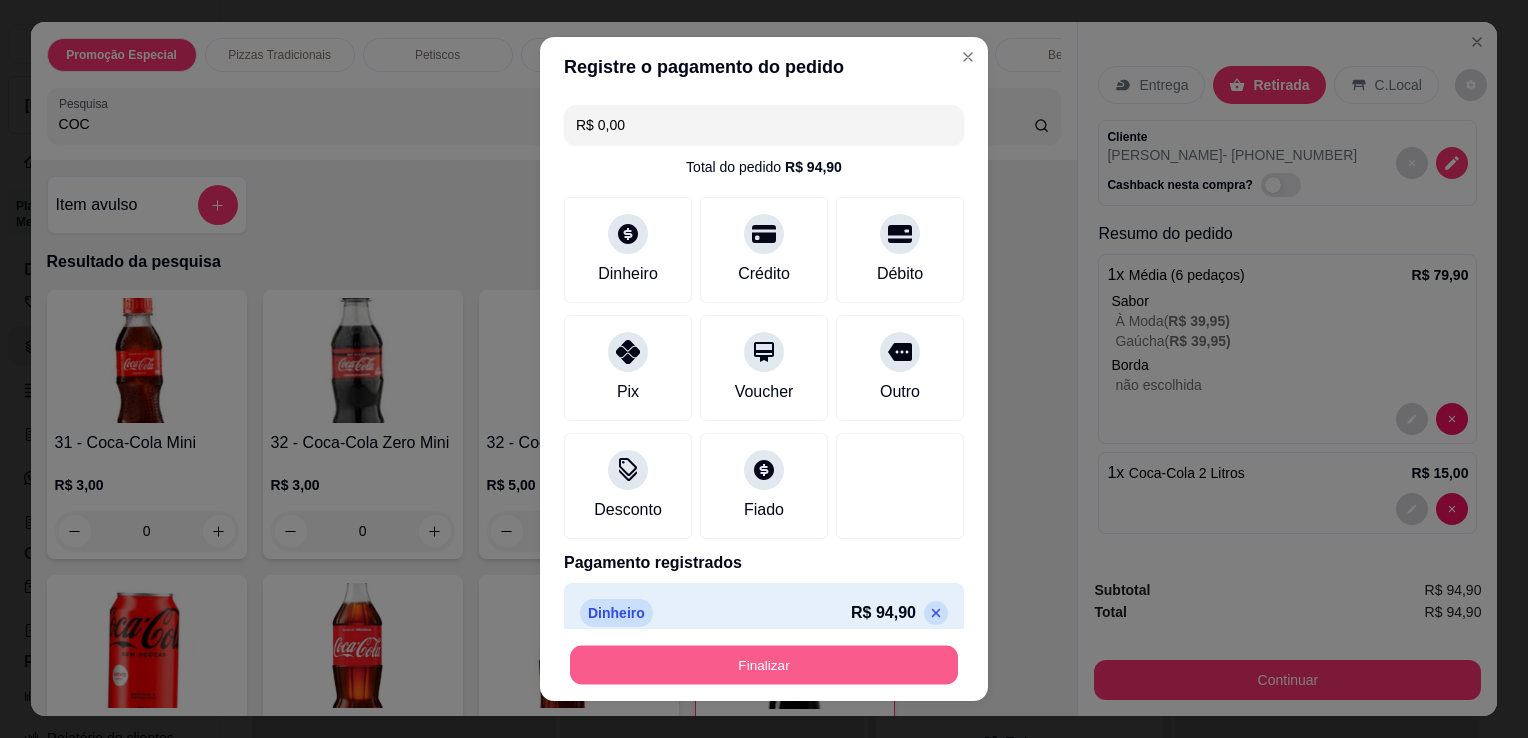 click on "Finalizar" at bounding box center [764, 665] 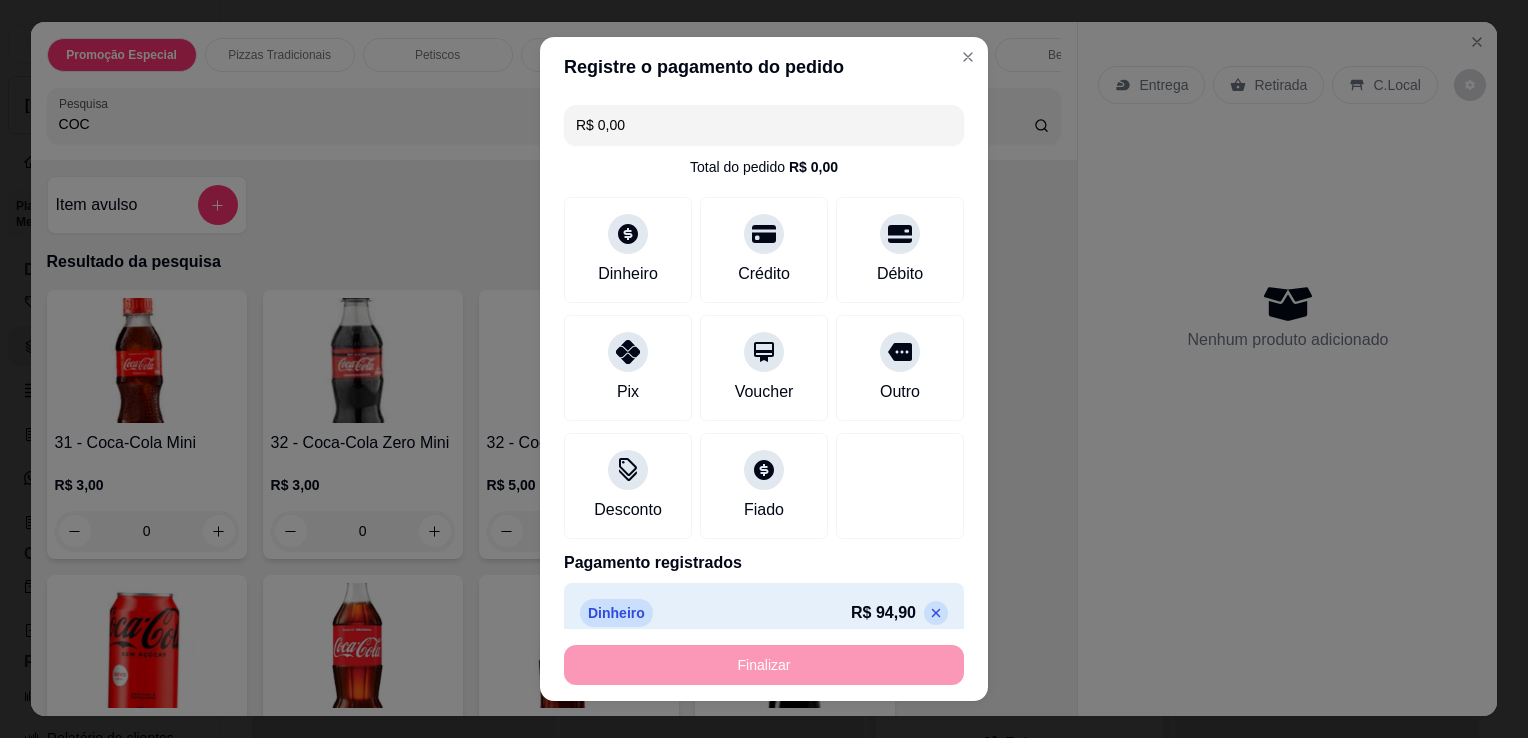 type on "0" 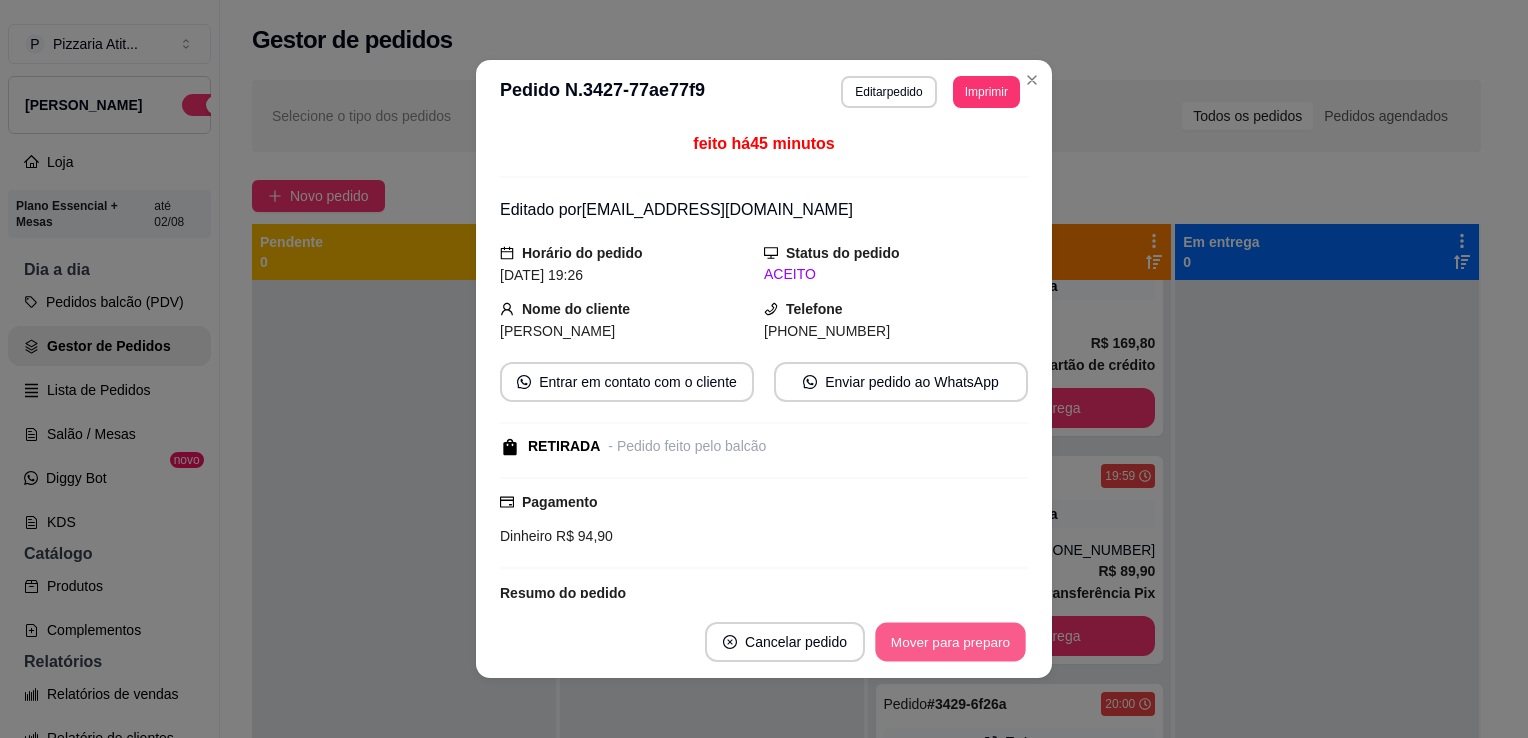 click on "Mover para preparo" at bounding box center (950, 642) 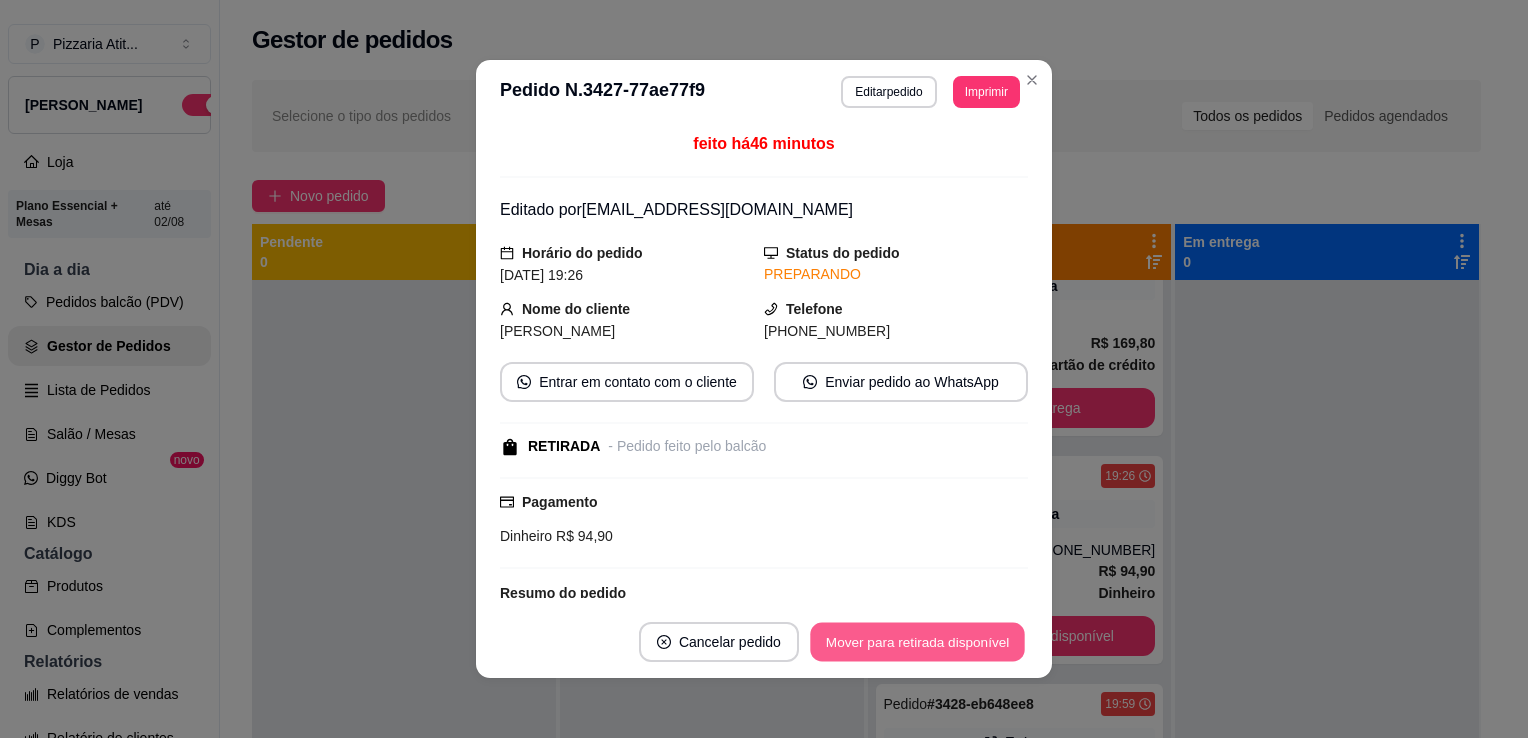 click on "Mover para retirada disponível" at bounding box center (917, 642) 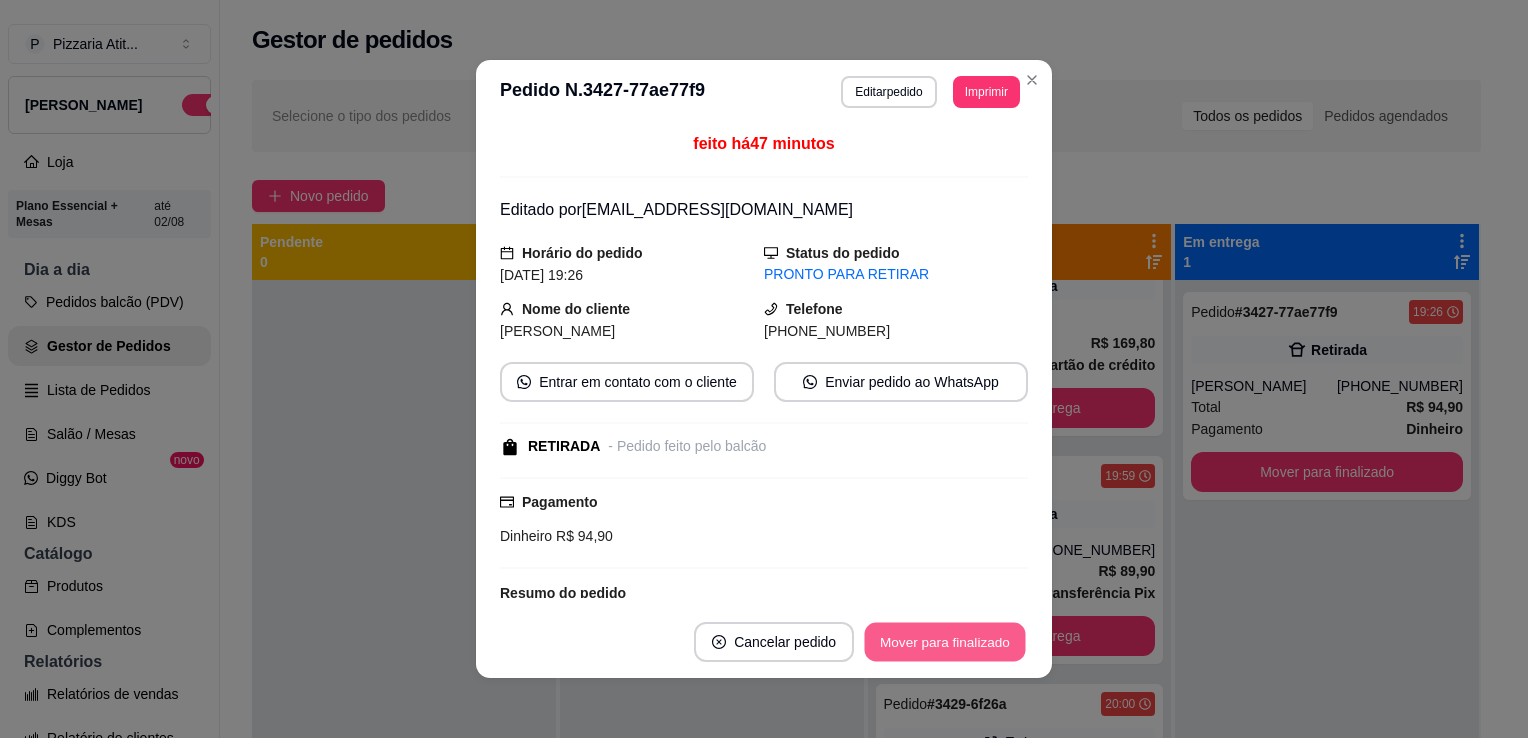 click on "Mover para finalizado" at bounding box center [945, 642] 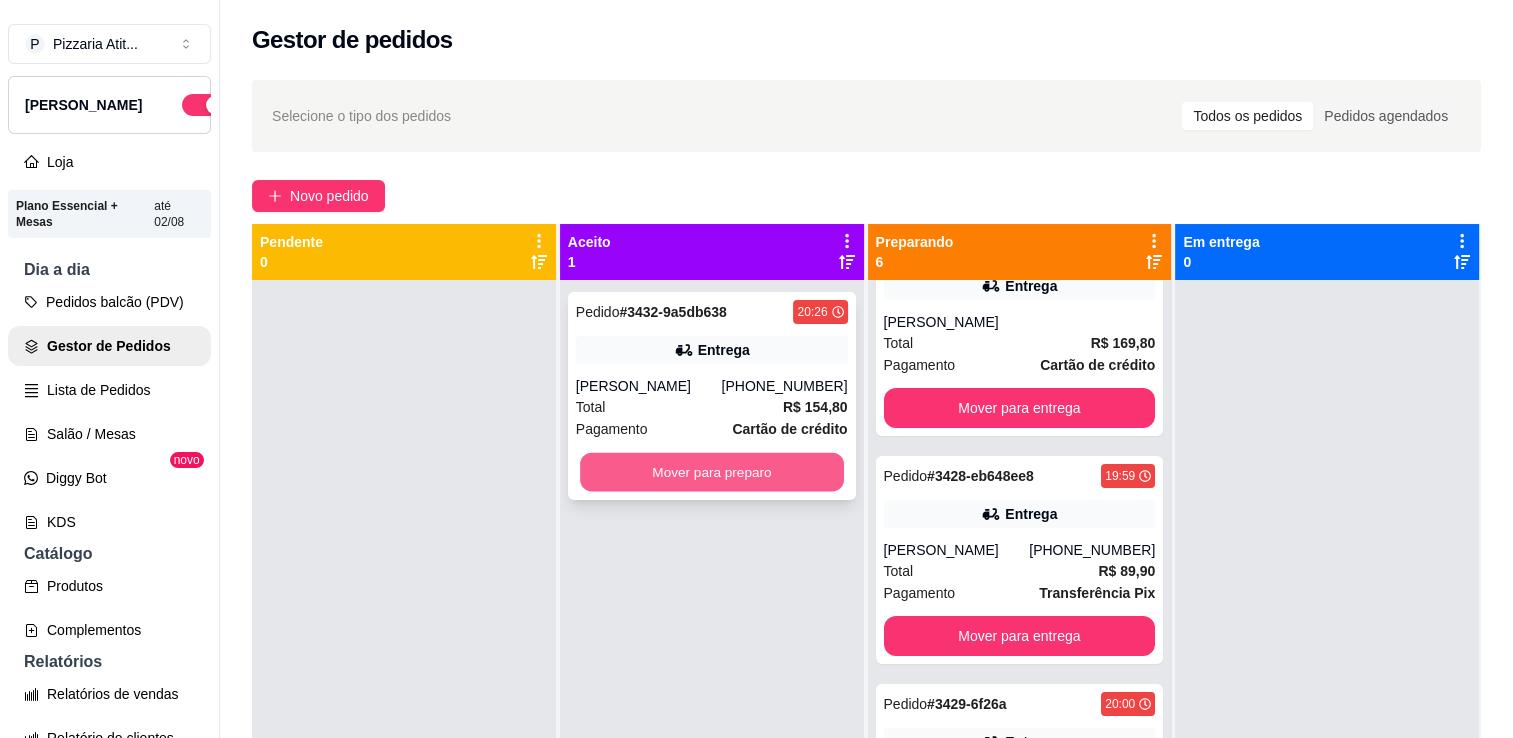 click on "Mover para preparo" at bounding box center (712, 472) 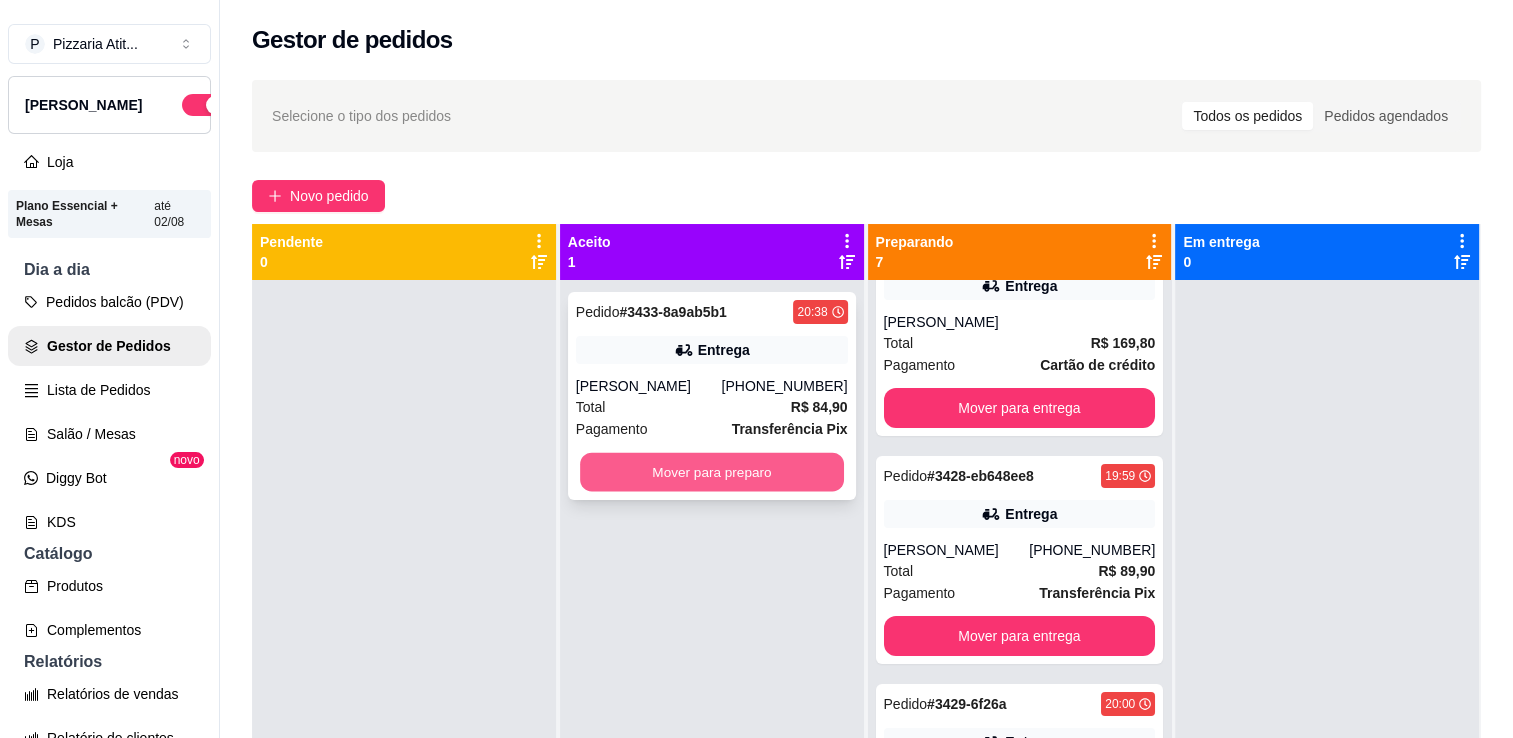 click on "Mover para preparo" at bounding box center (712, 472) 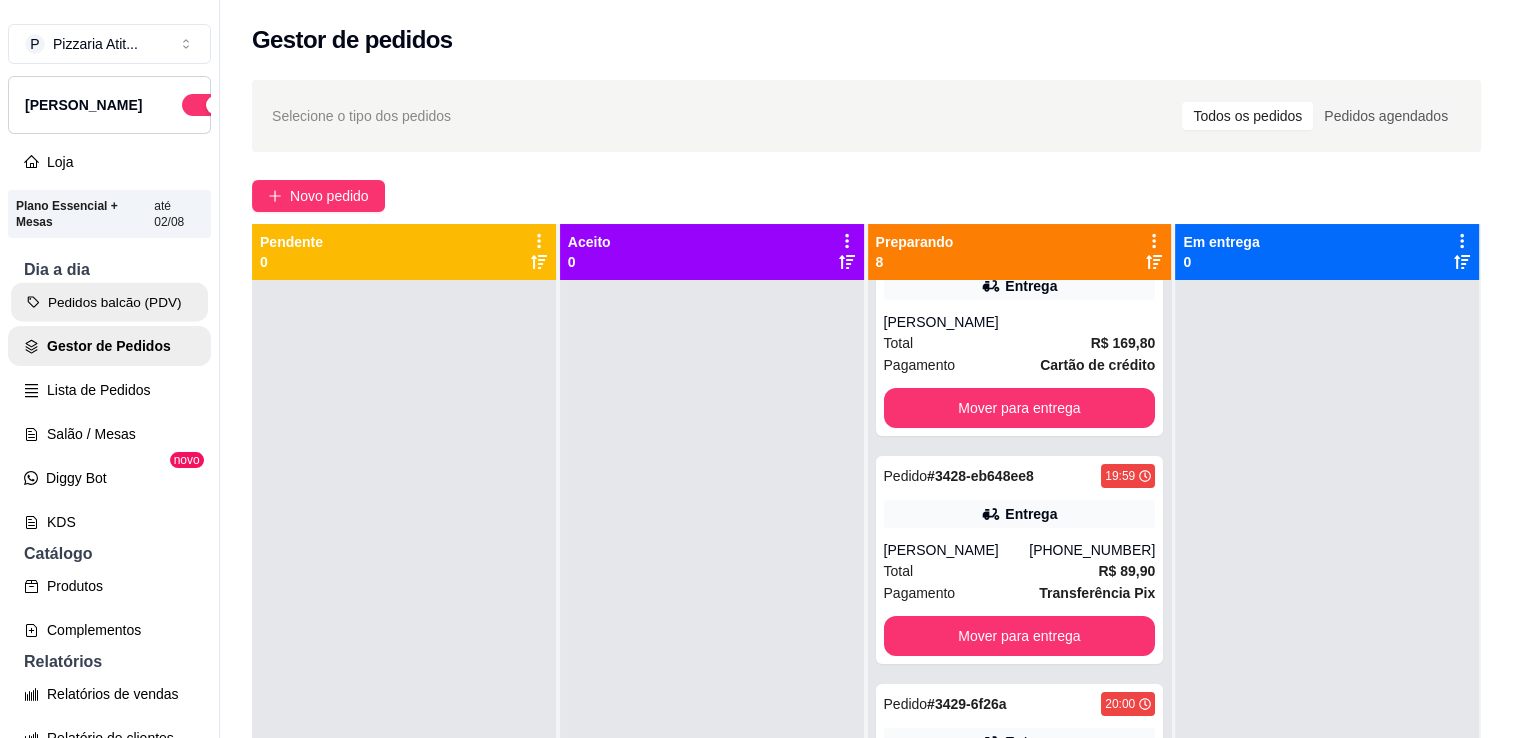 click on "Pedidos balcão (PDV)" at bounding box center [109, 302] 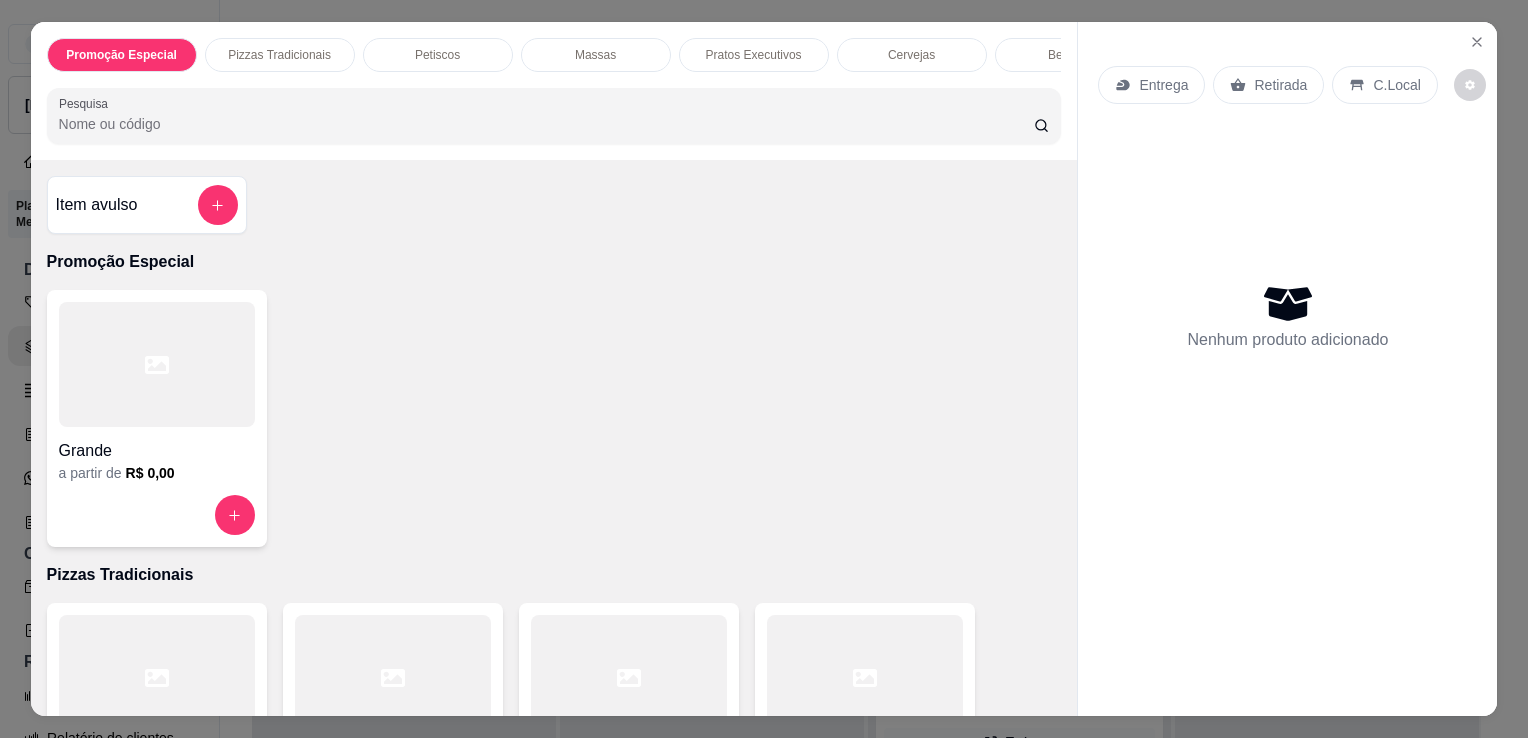 click at bounding box center [865, 677] 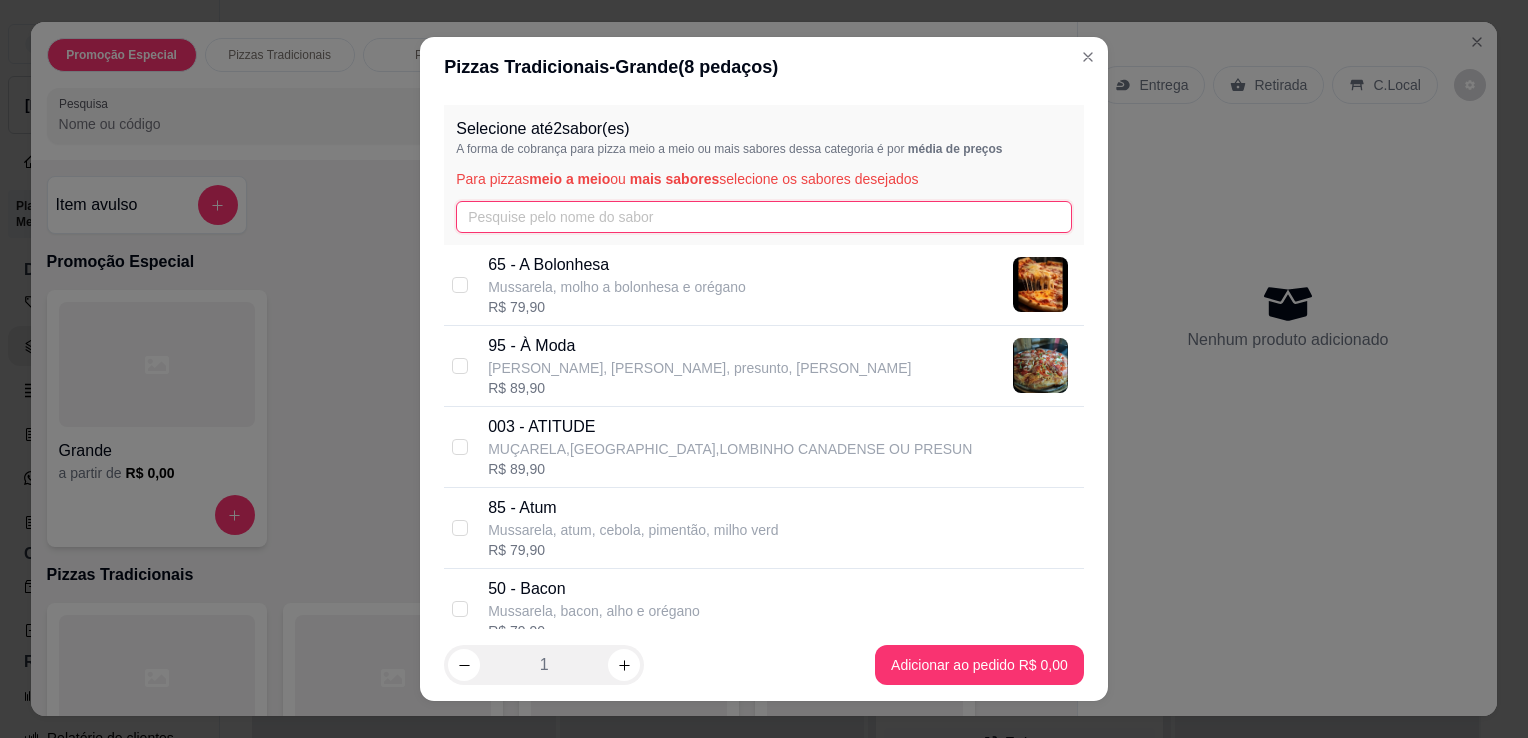 click at bounding box center [764, 217] 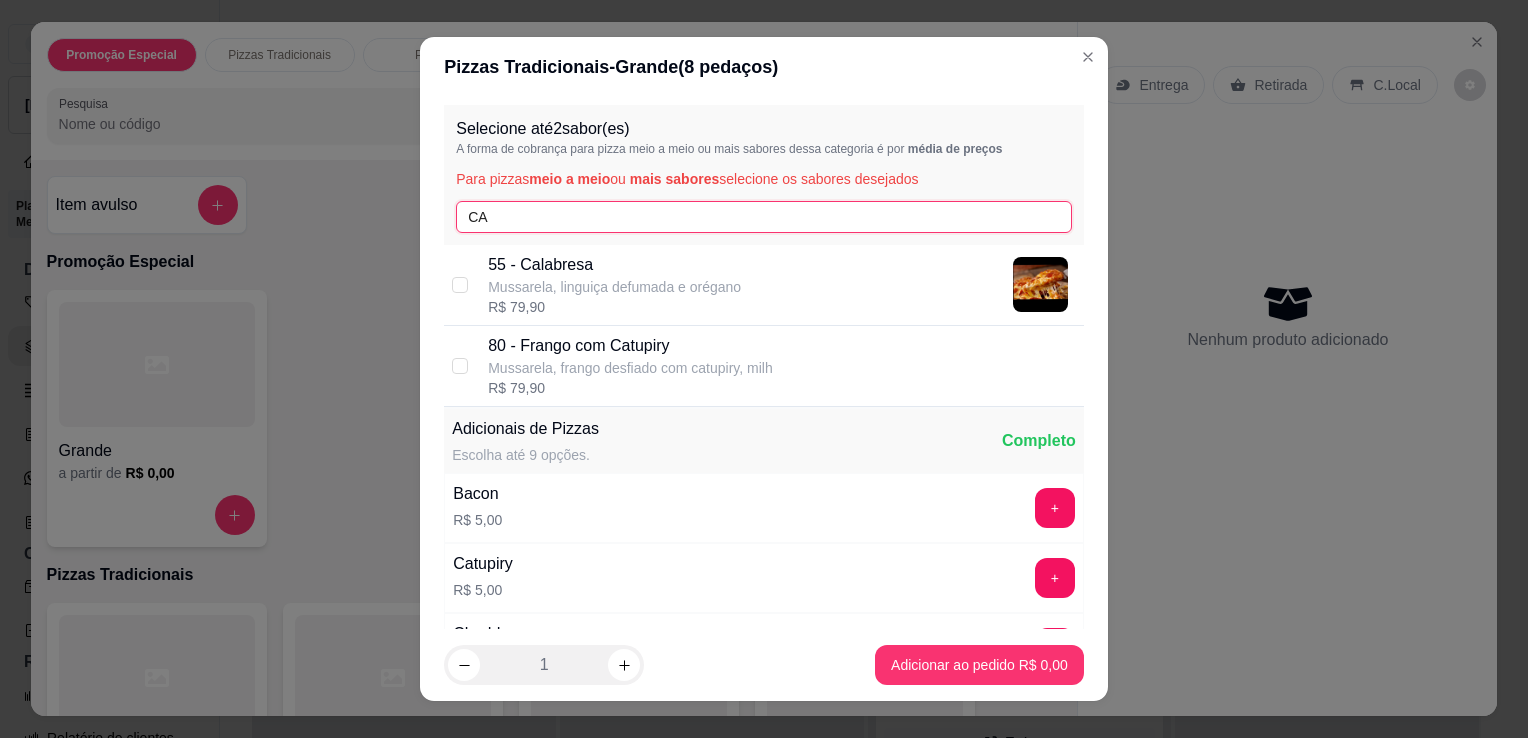 type on "CA" 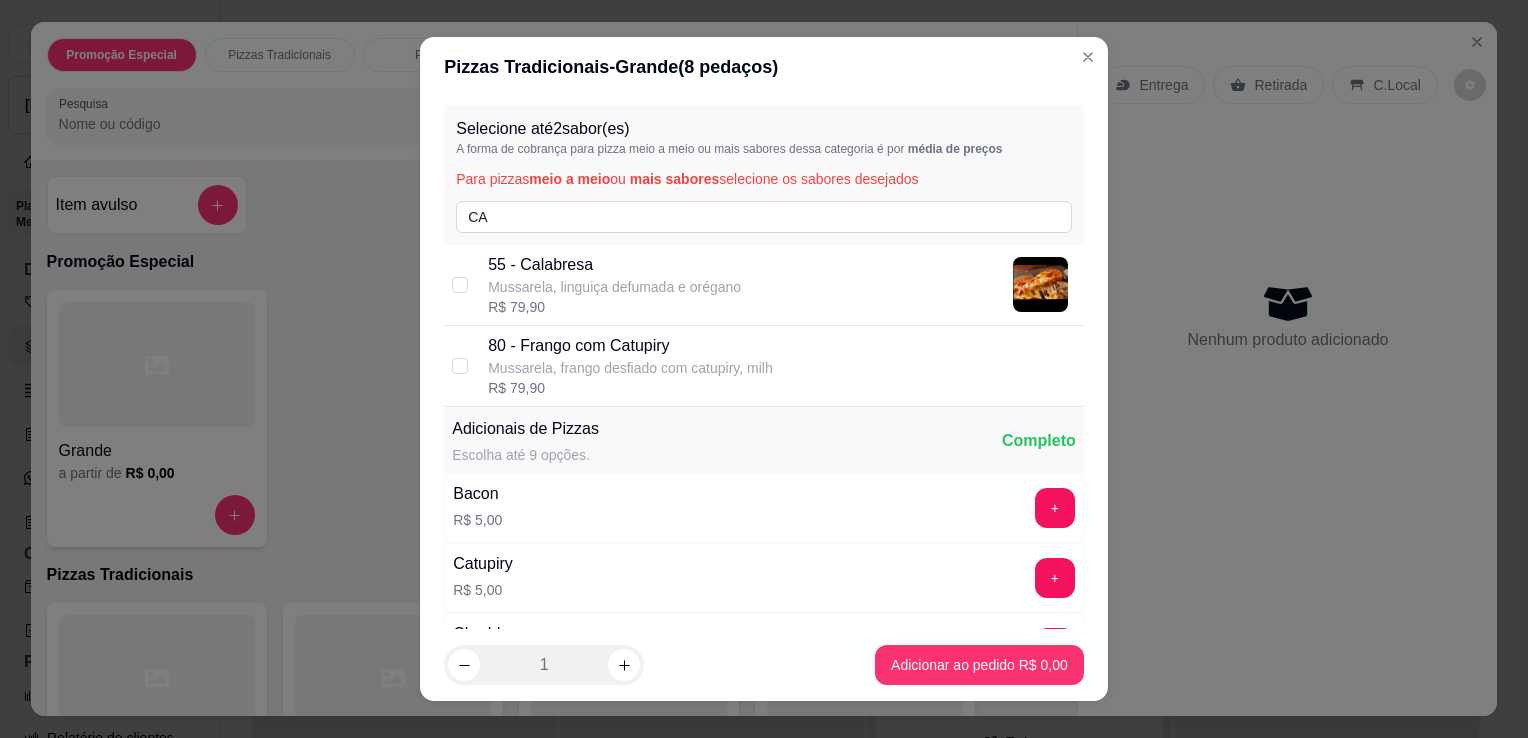 click on "55 - [PERSON_NAME], linguiça defumada e orégano  R$ 79,90" at bounding box center (764, 285) 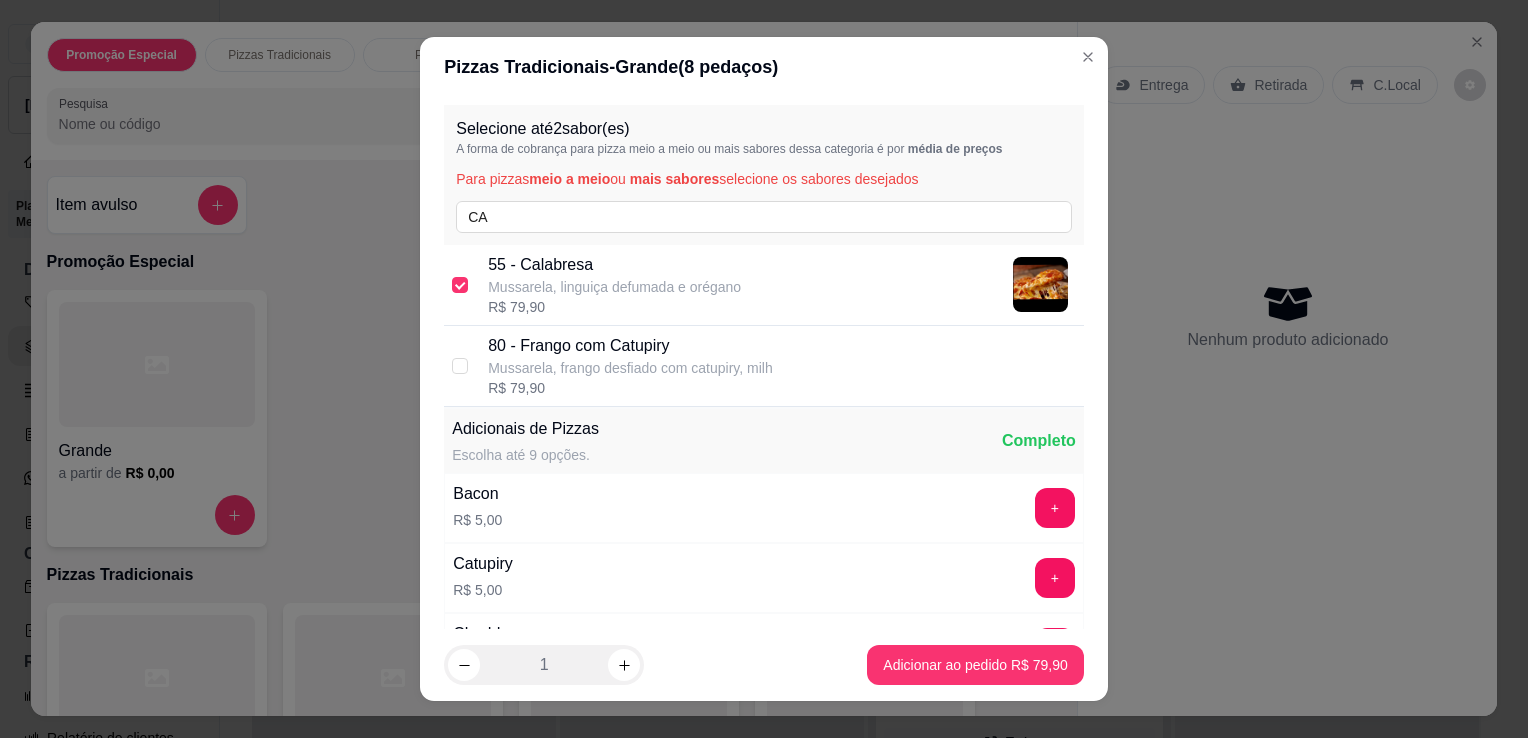 click on "80 - Frango com Catupiry  Mussarela, frango desfiado com catupiry, milh R$ 79,90" at bounding box center [764, 366] 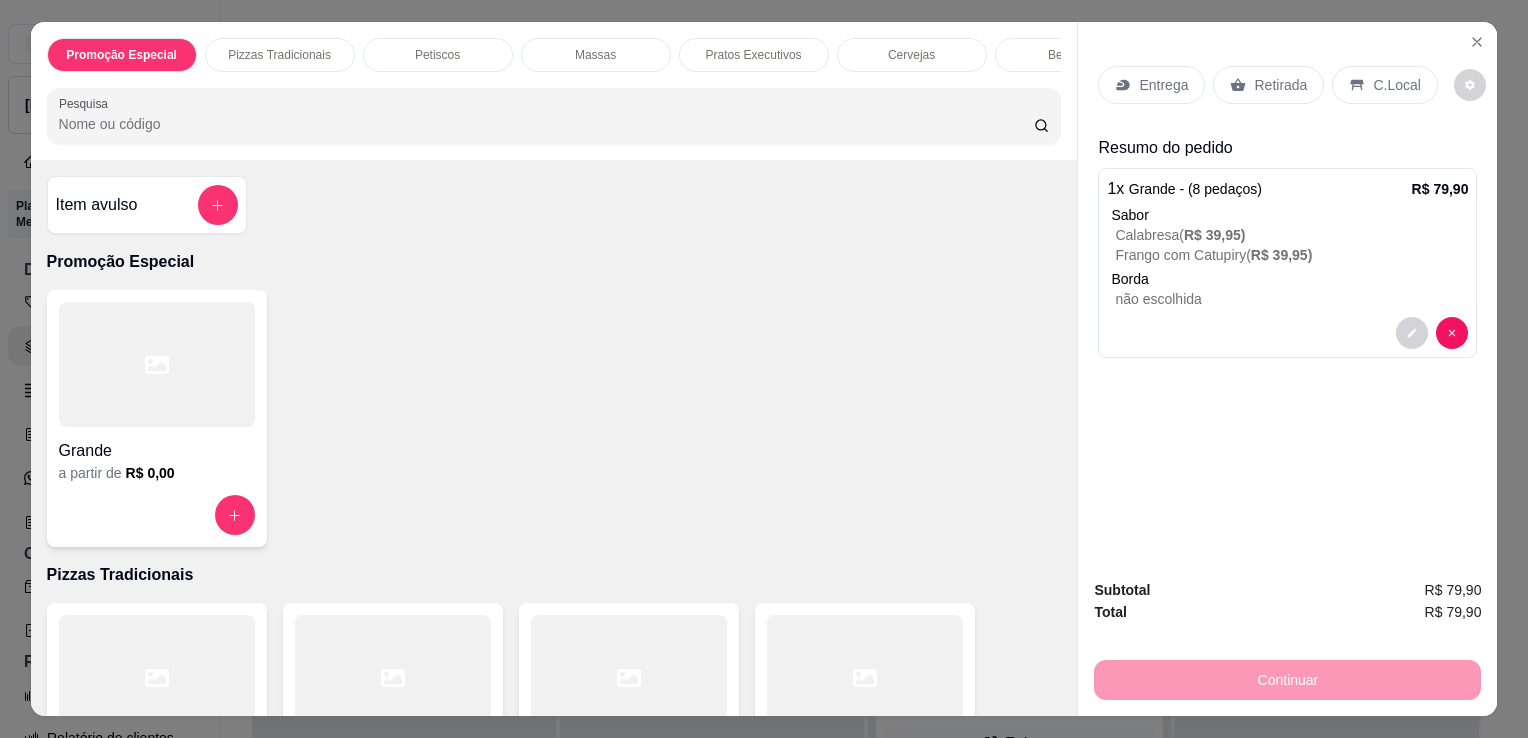 click on "Entrega" at bounding box center (1163, 85) 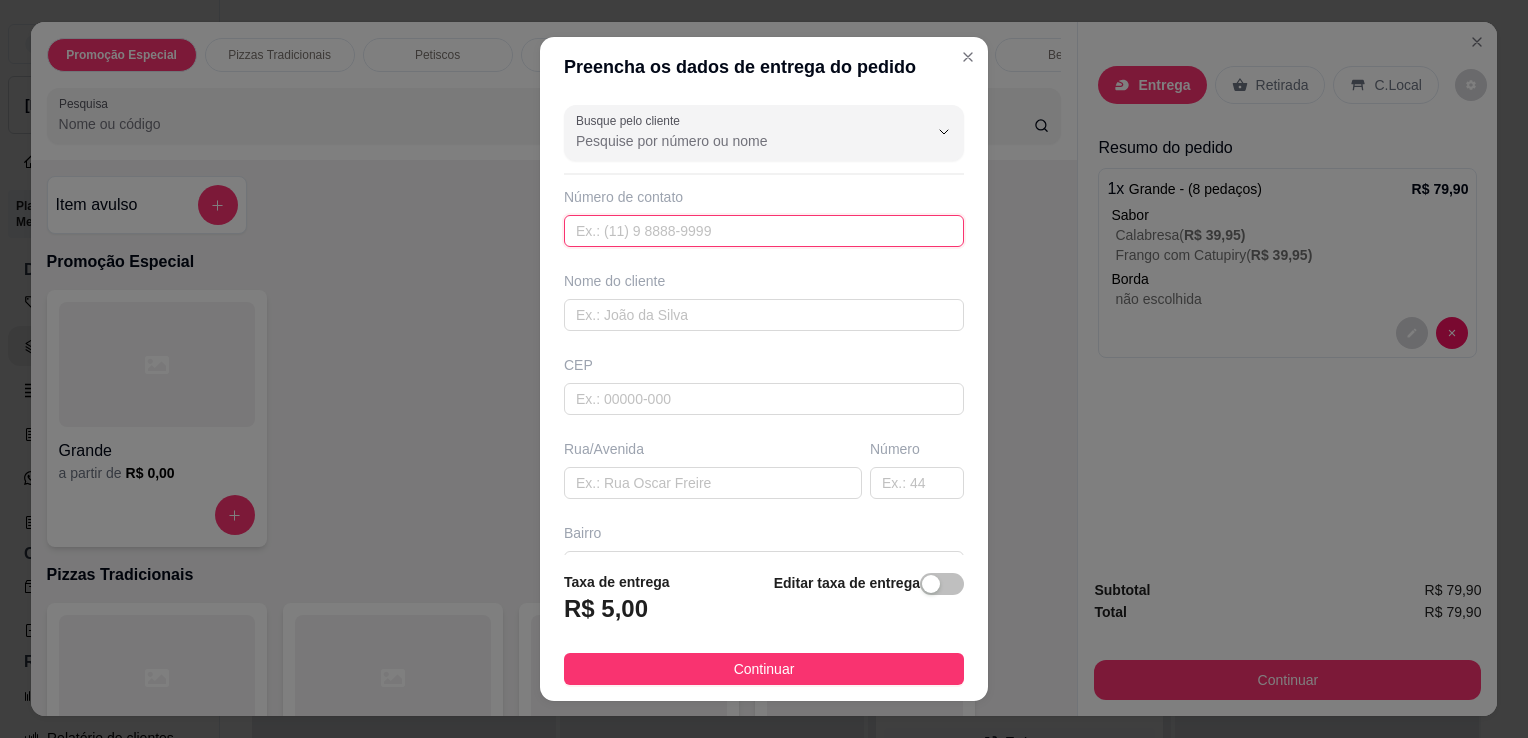 click at bounding box center [764, 231] 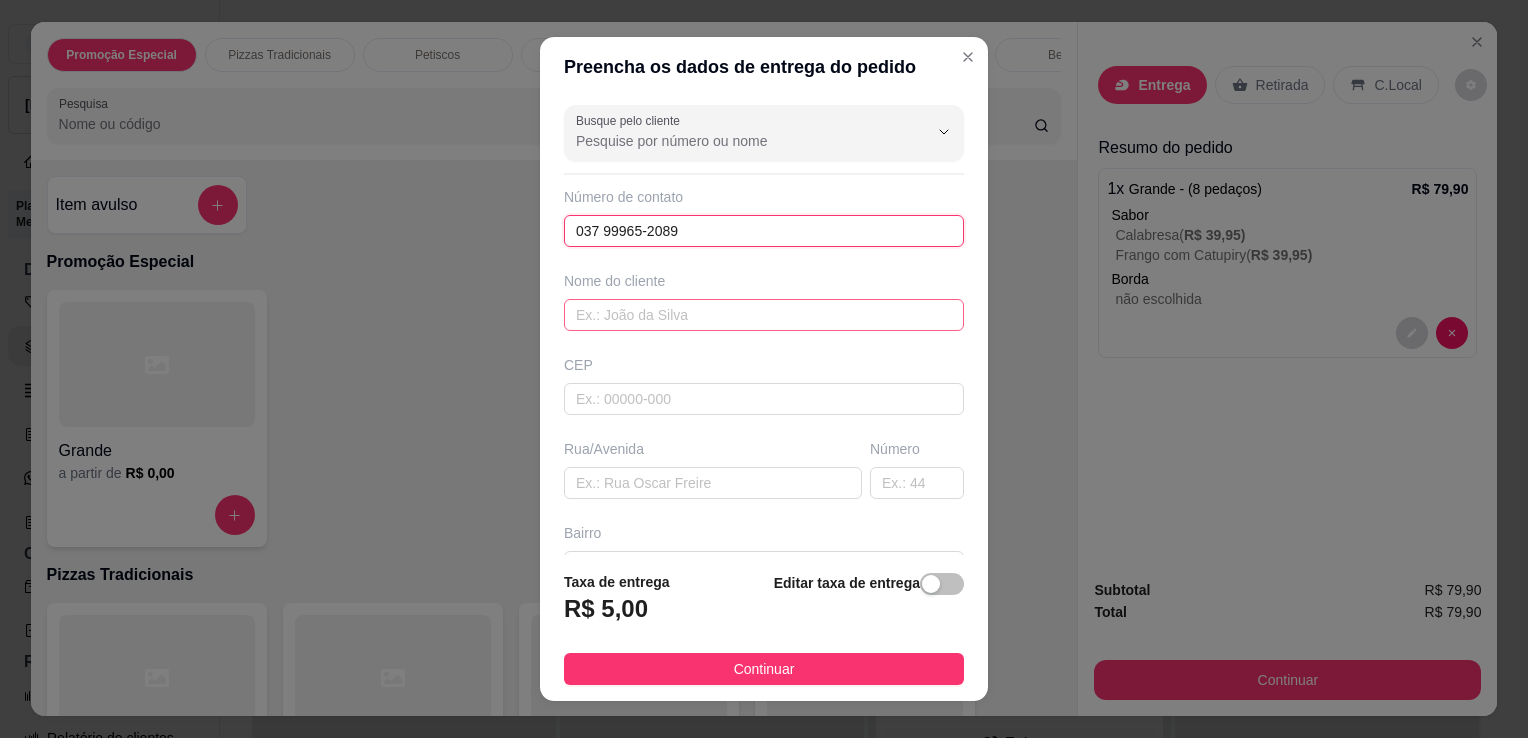 type on "037 99965-2089" 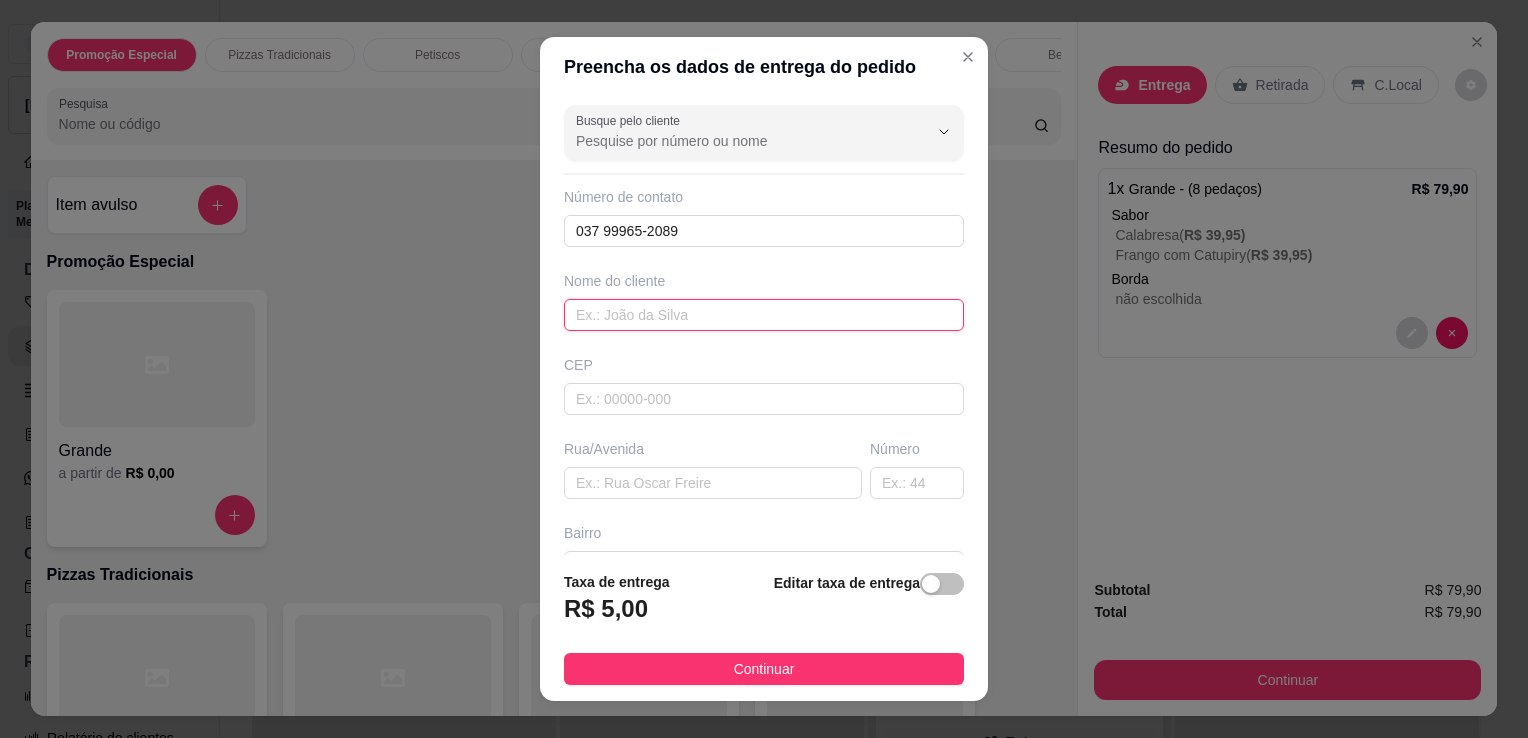 click at bounding box center [764, 315] 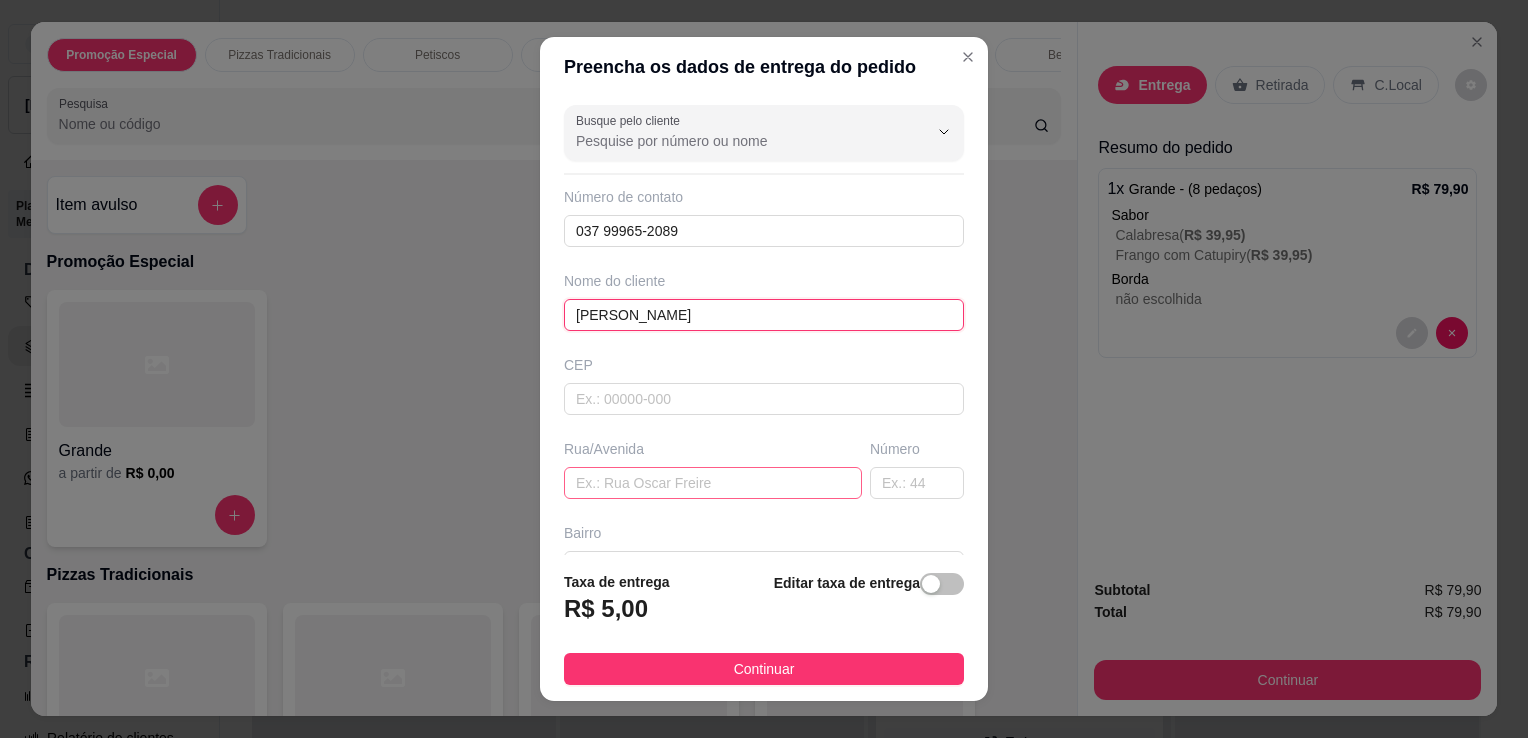 type on "[PERSON_NAME]" 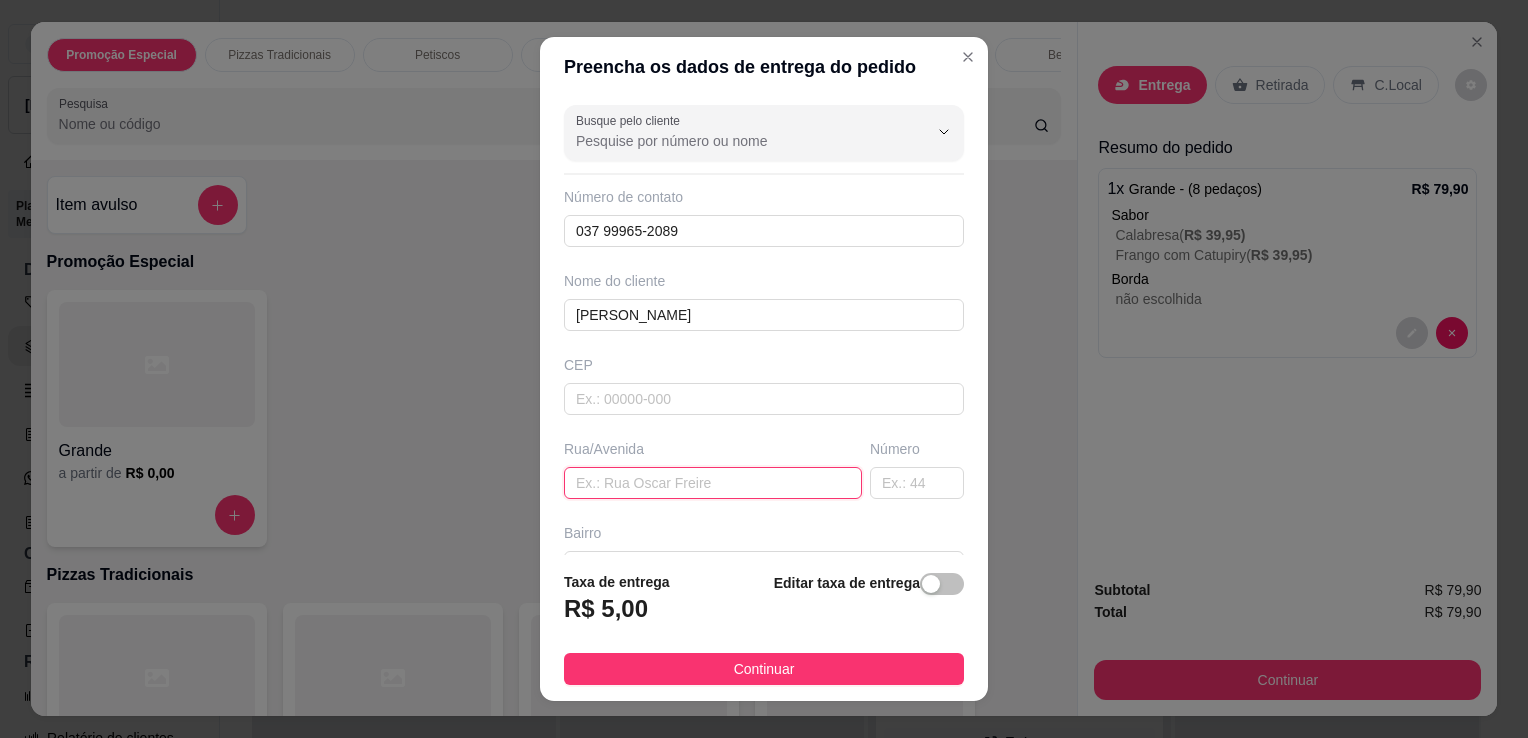 click at bounding box center [713, 483] 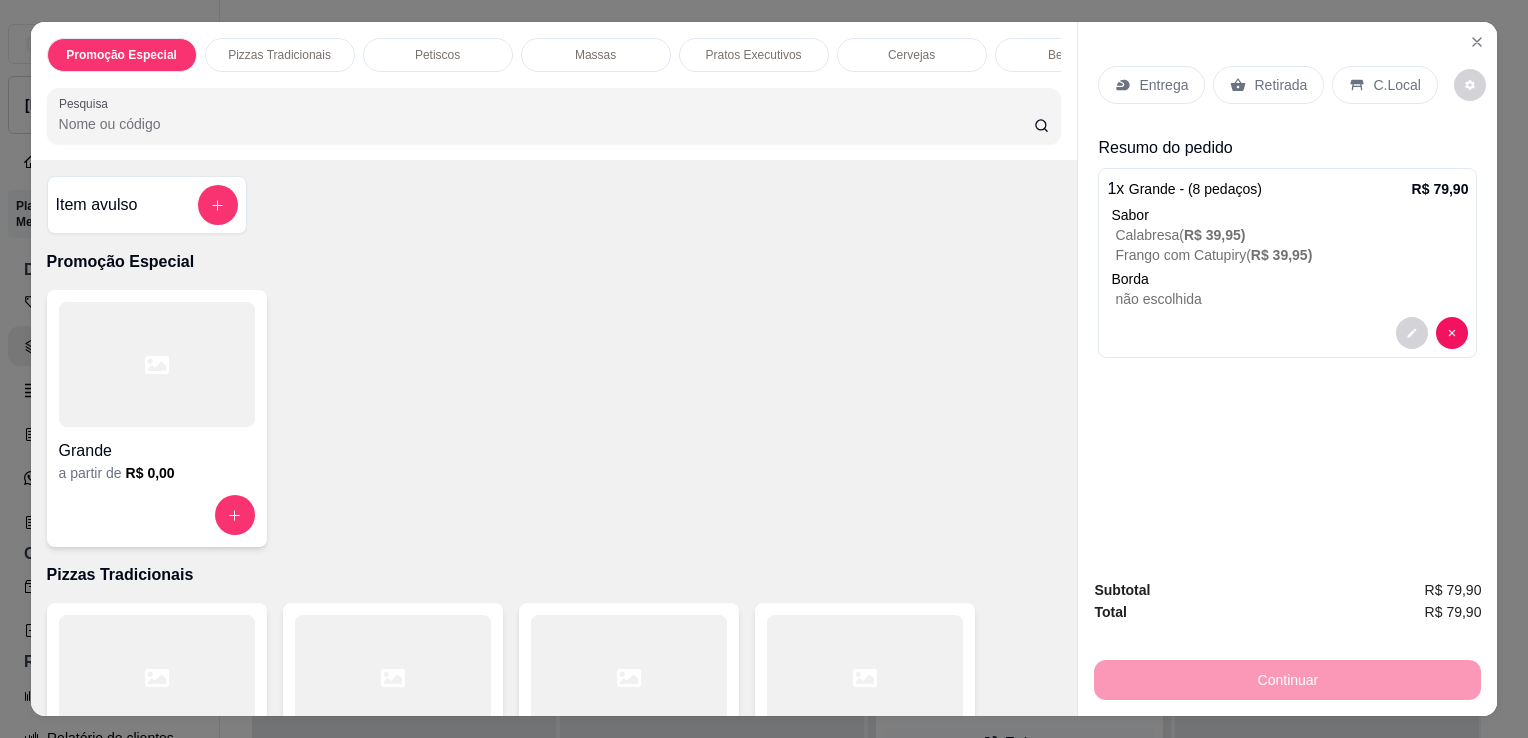 click on "Pesquisa" at bounding box center [546, 124] 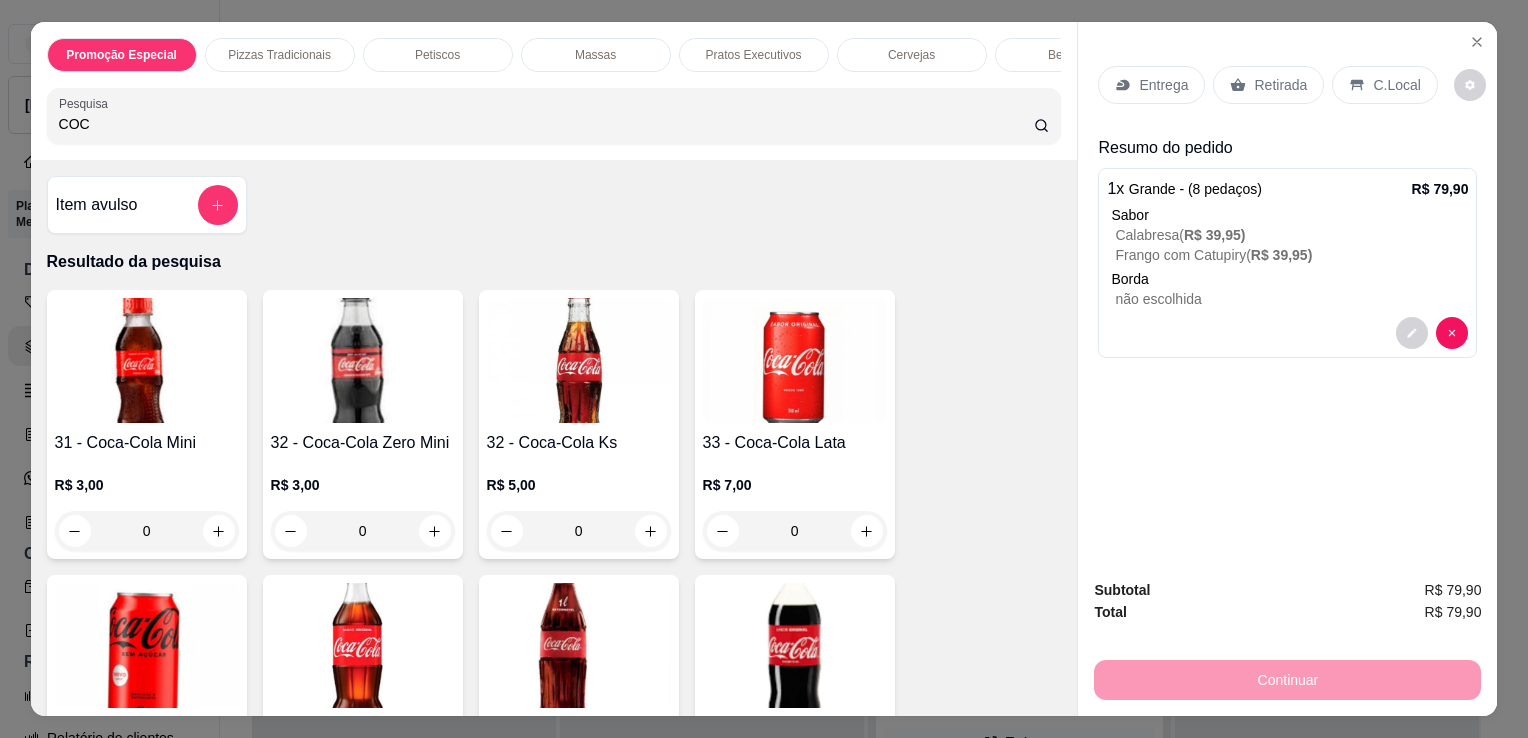 type on "COC" 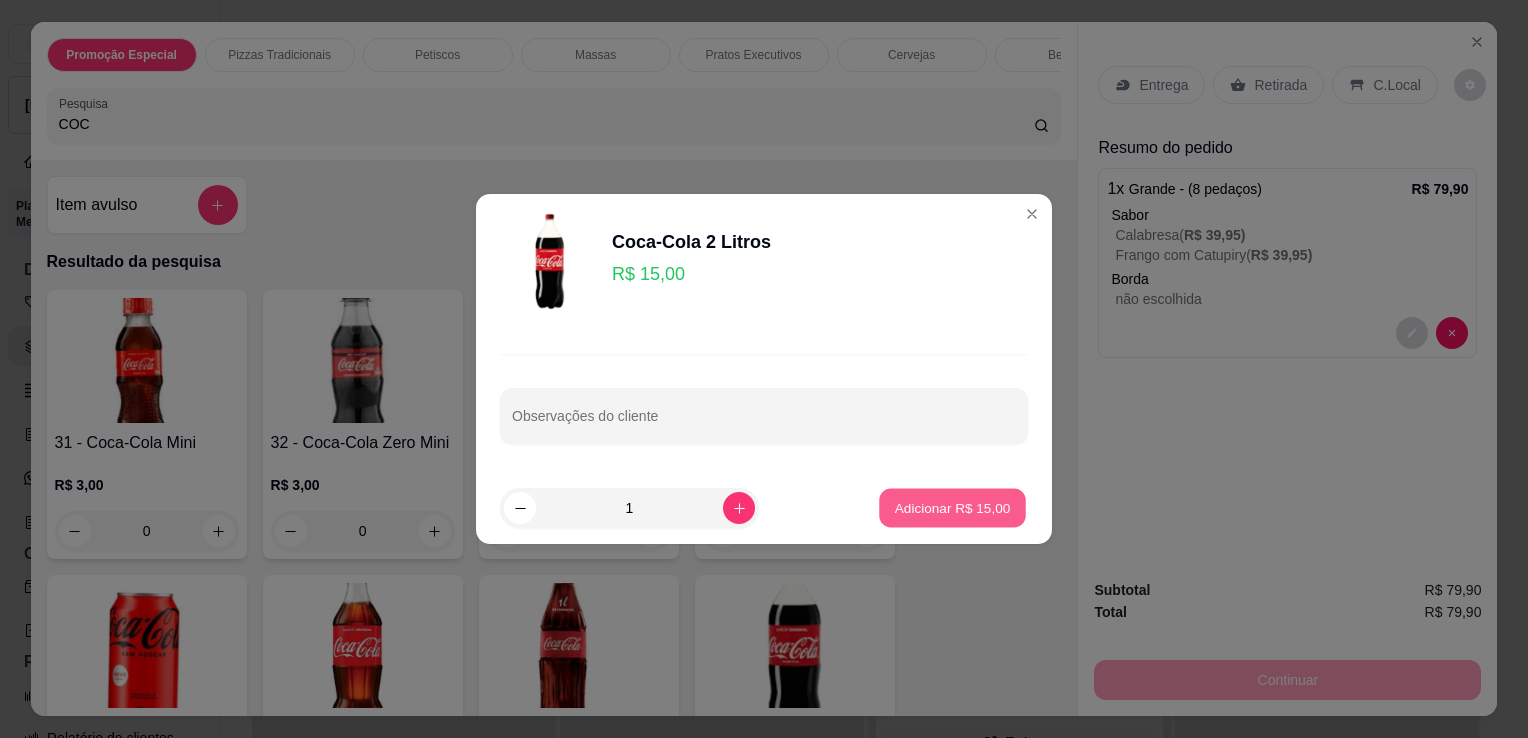 click on "Adicionar   R$ 15,00" at bounding box center (953, 507) 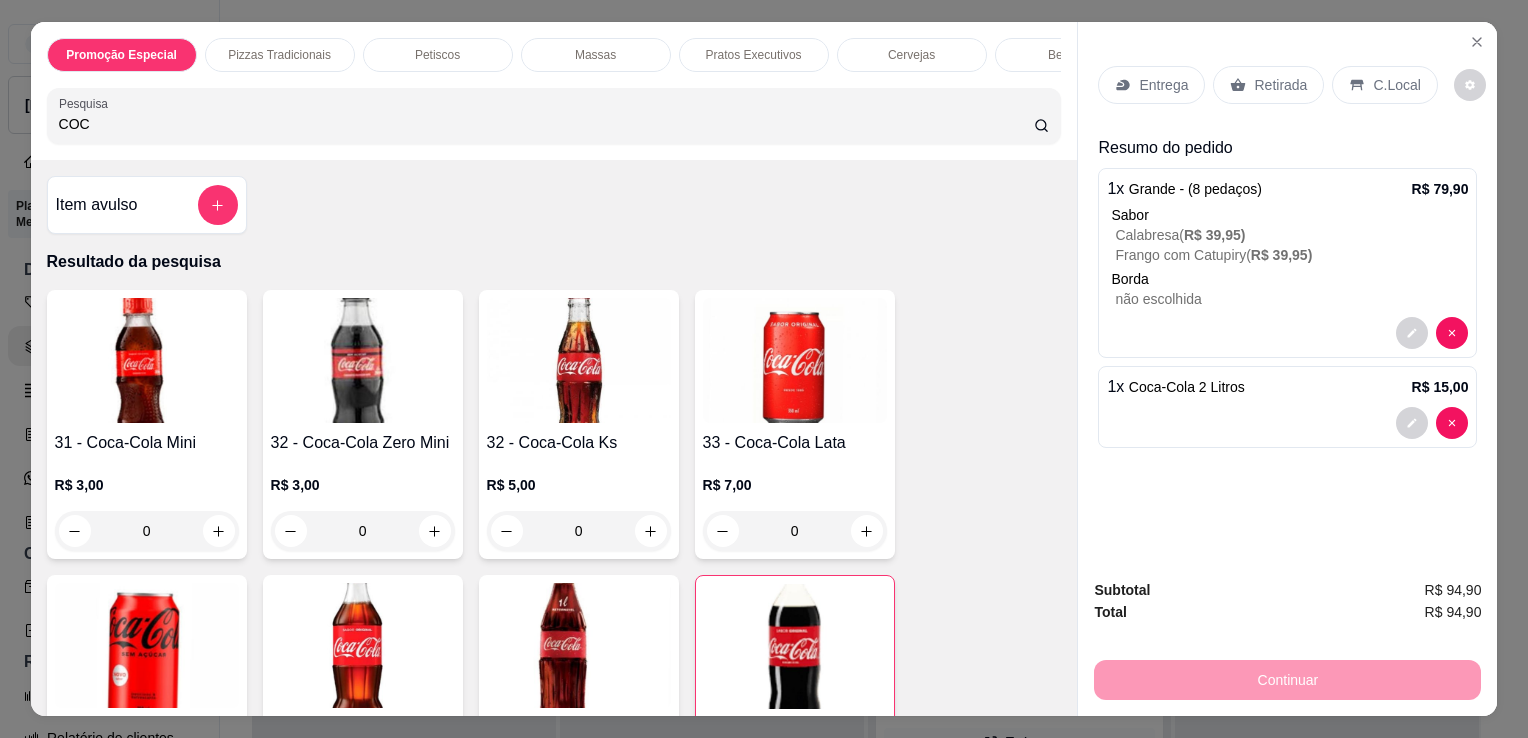 click on "Entrega" at bounding box center (1151, 85) 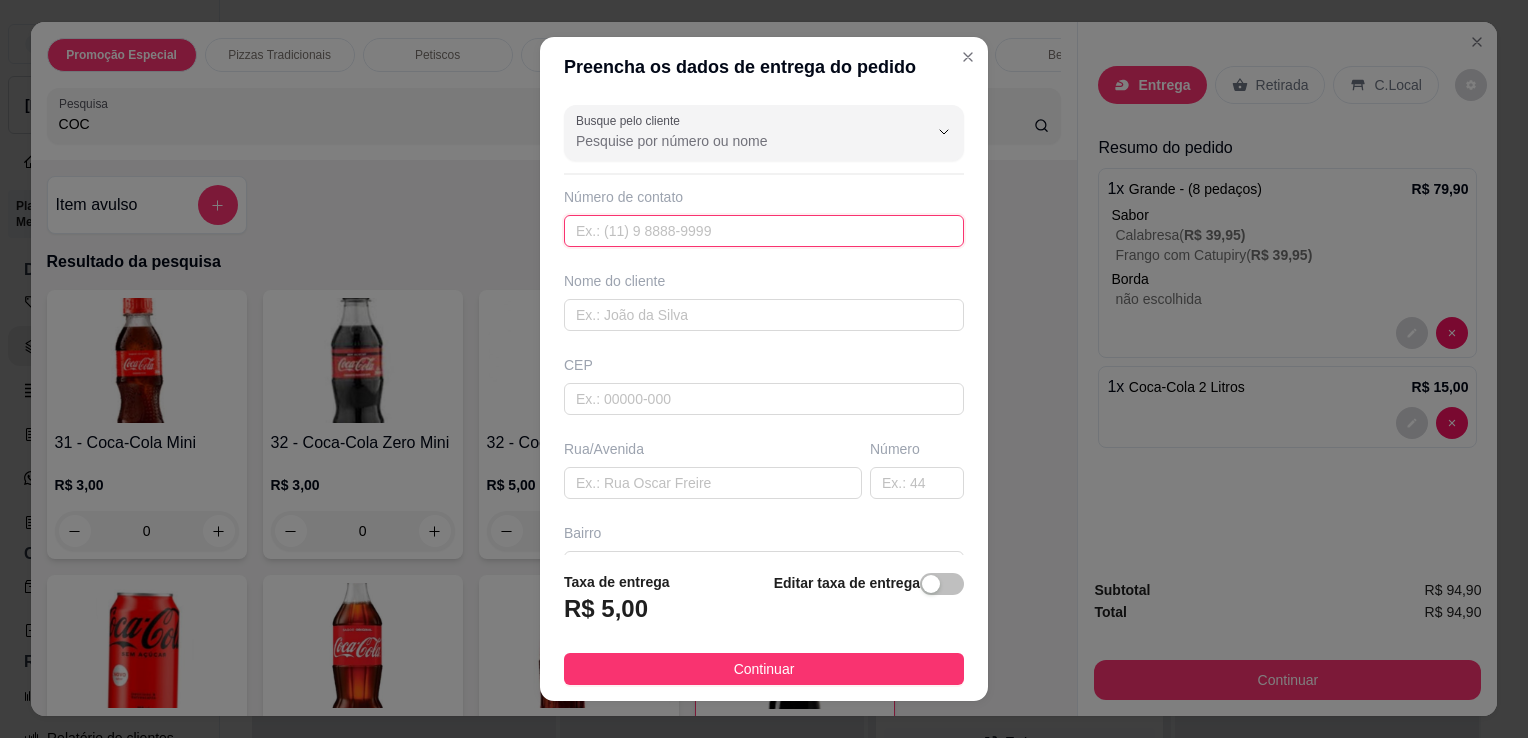 click at bounding box center (764, 231) 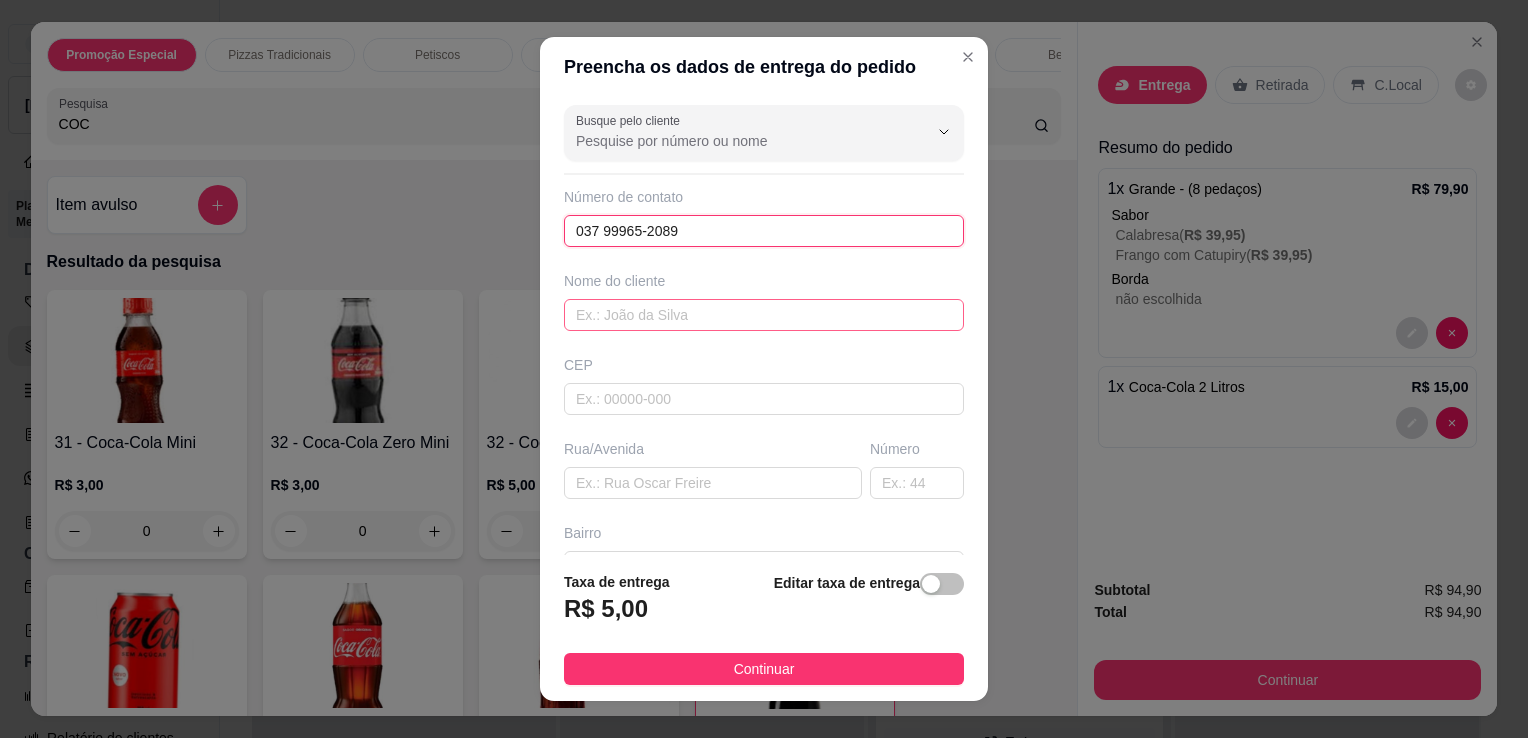 type on "037 99965-2089" 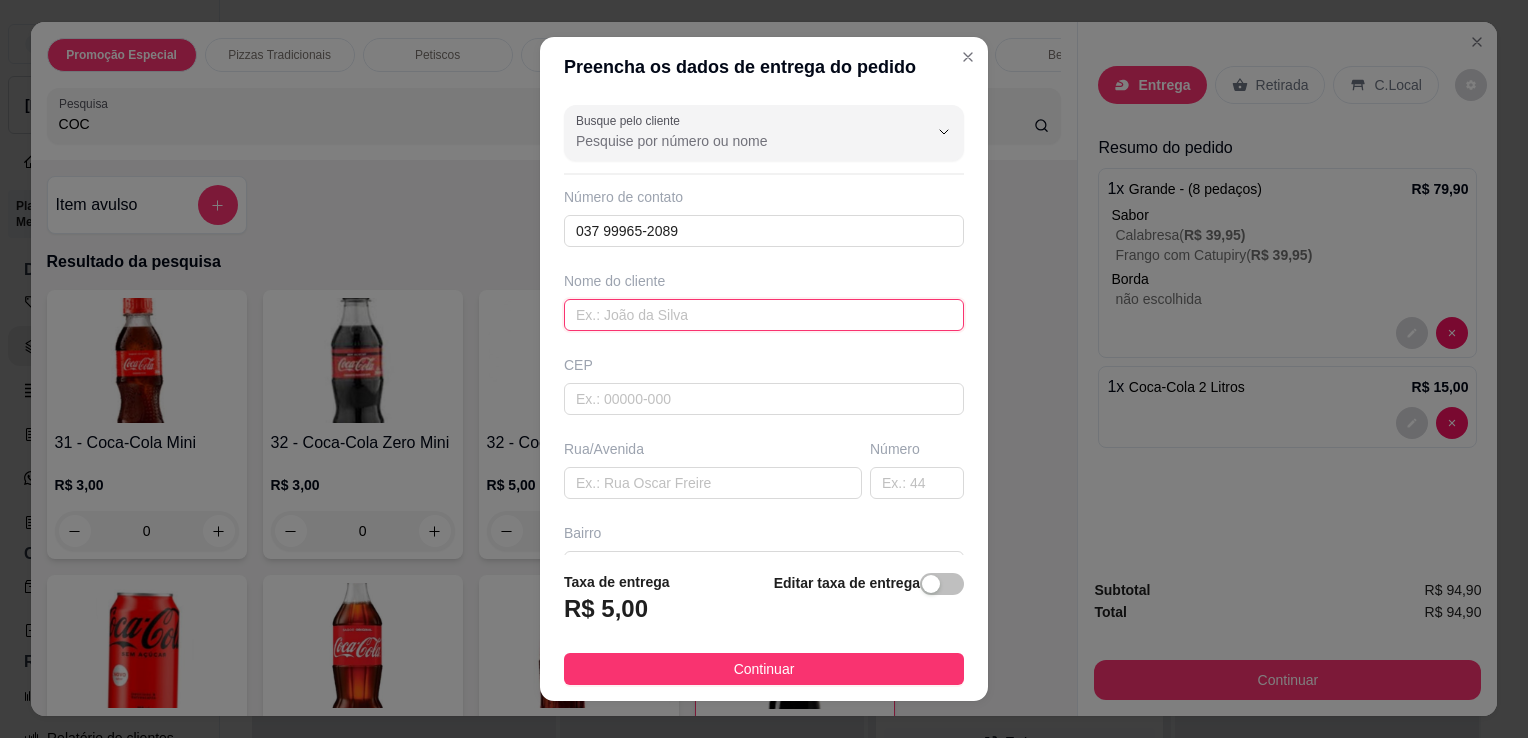 click at bounding box center (764, 315) 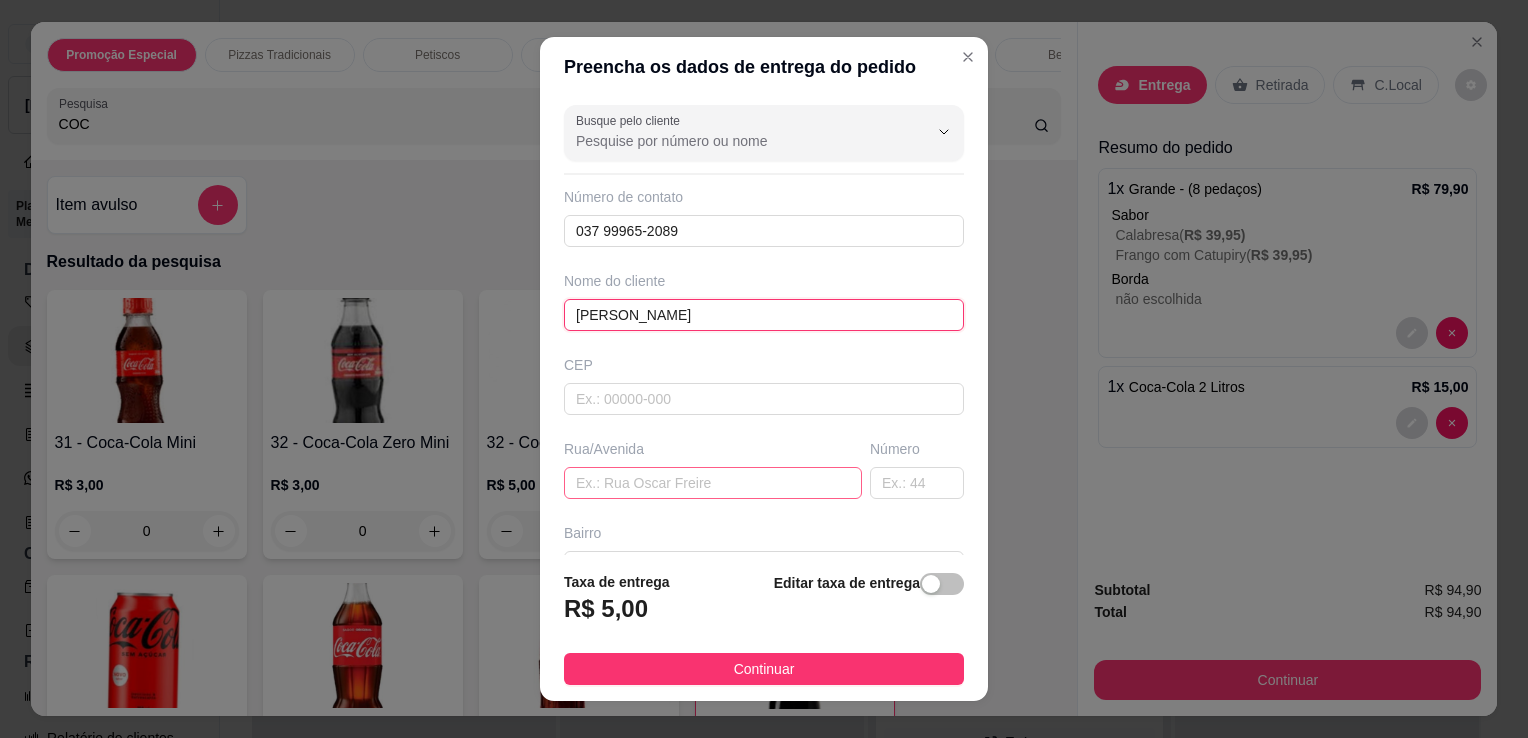 type on "[PERSON_NAME]" 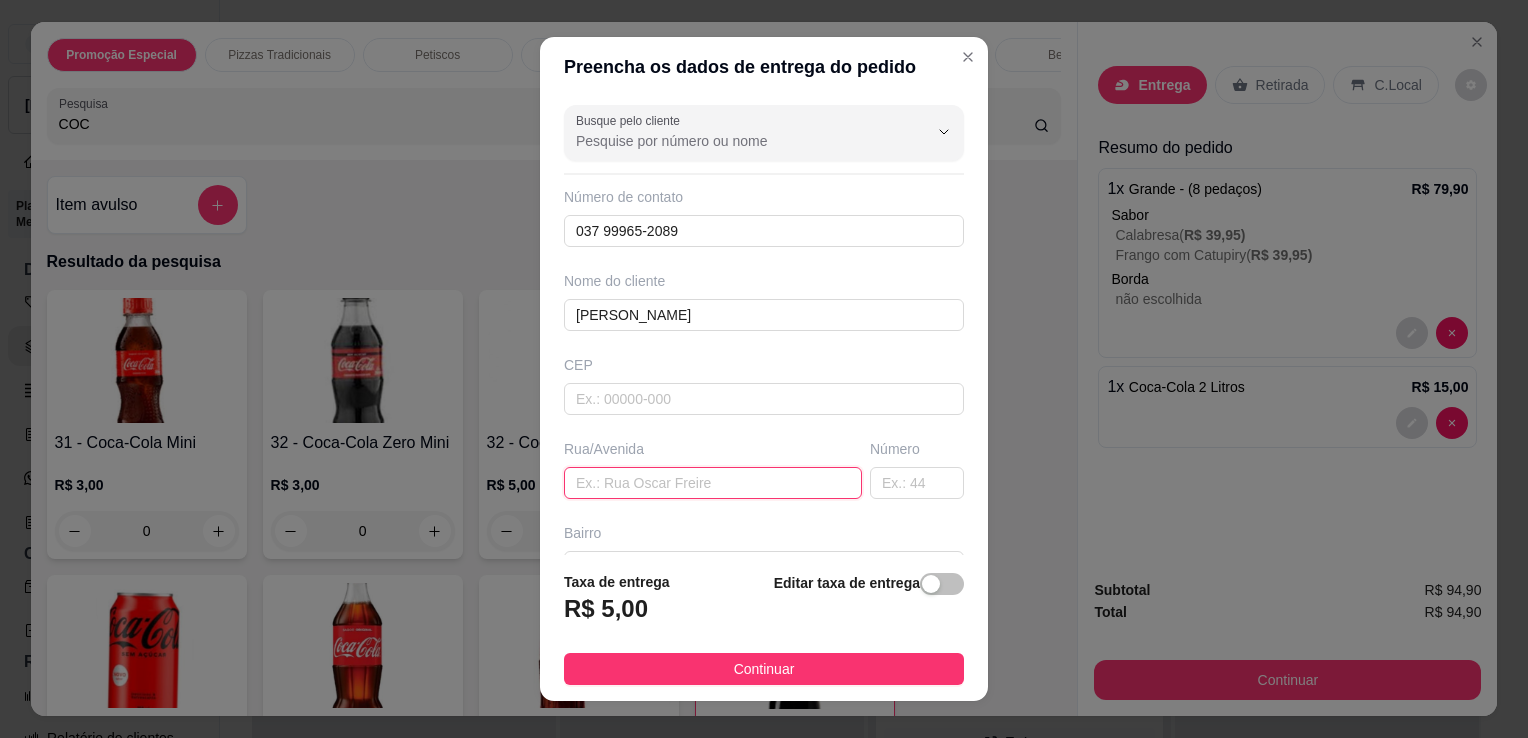 click at bounding box center [713, 483] 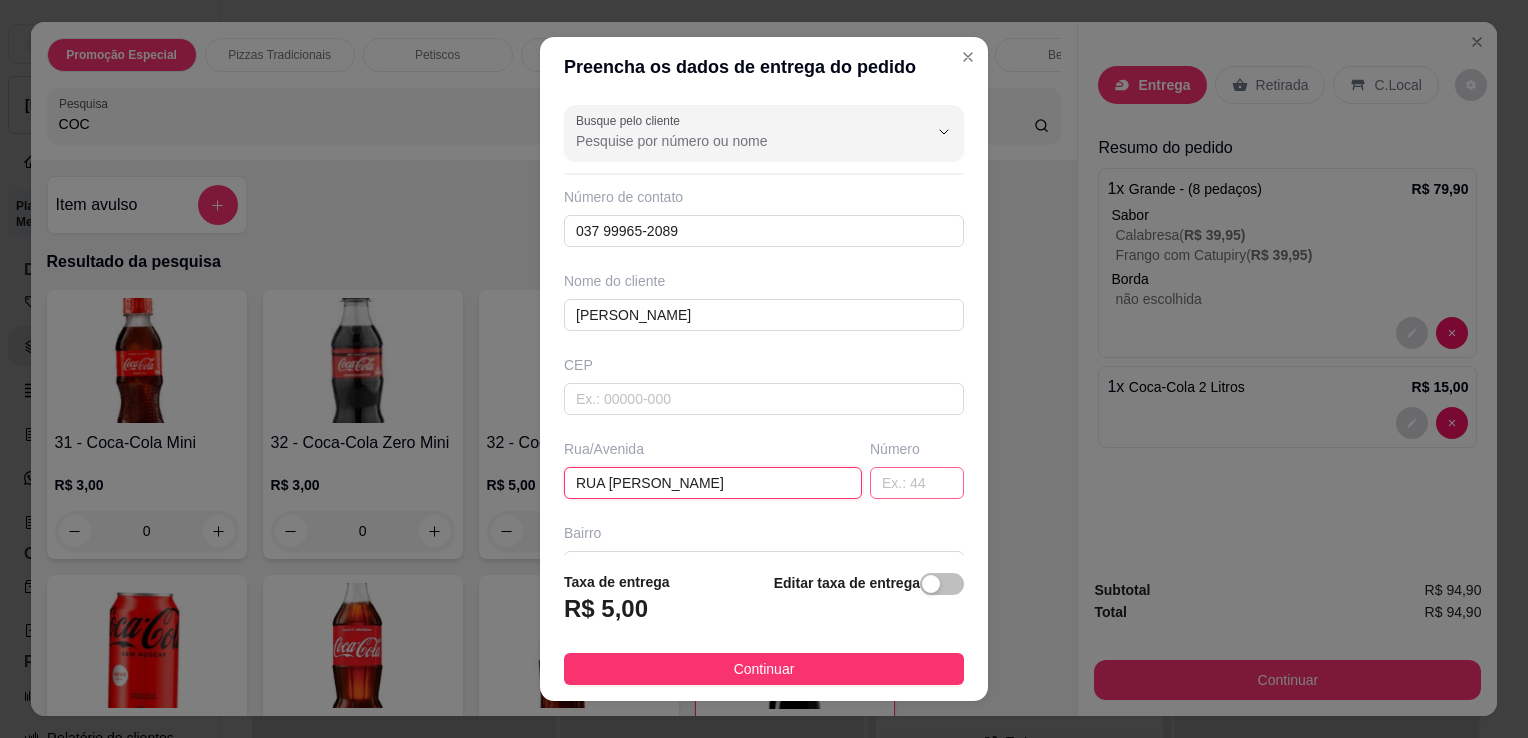 type on "RUA [PERSON_NAME]" 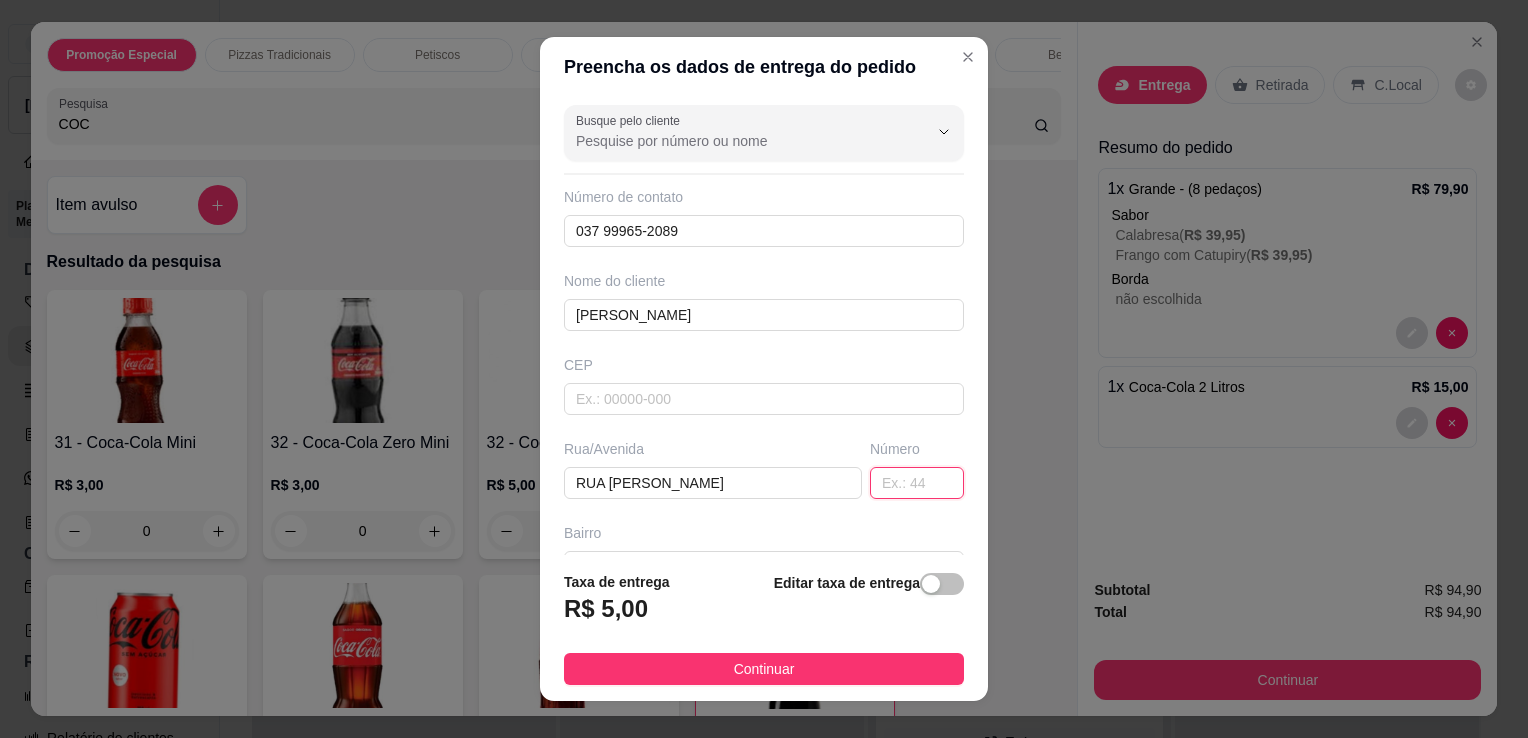 click at bounding box center [917, 483] 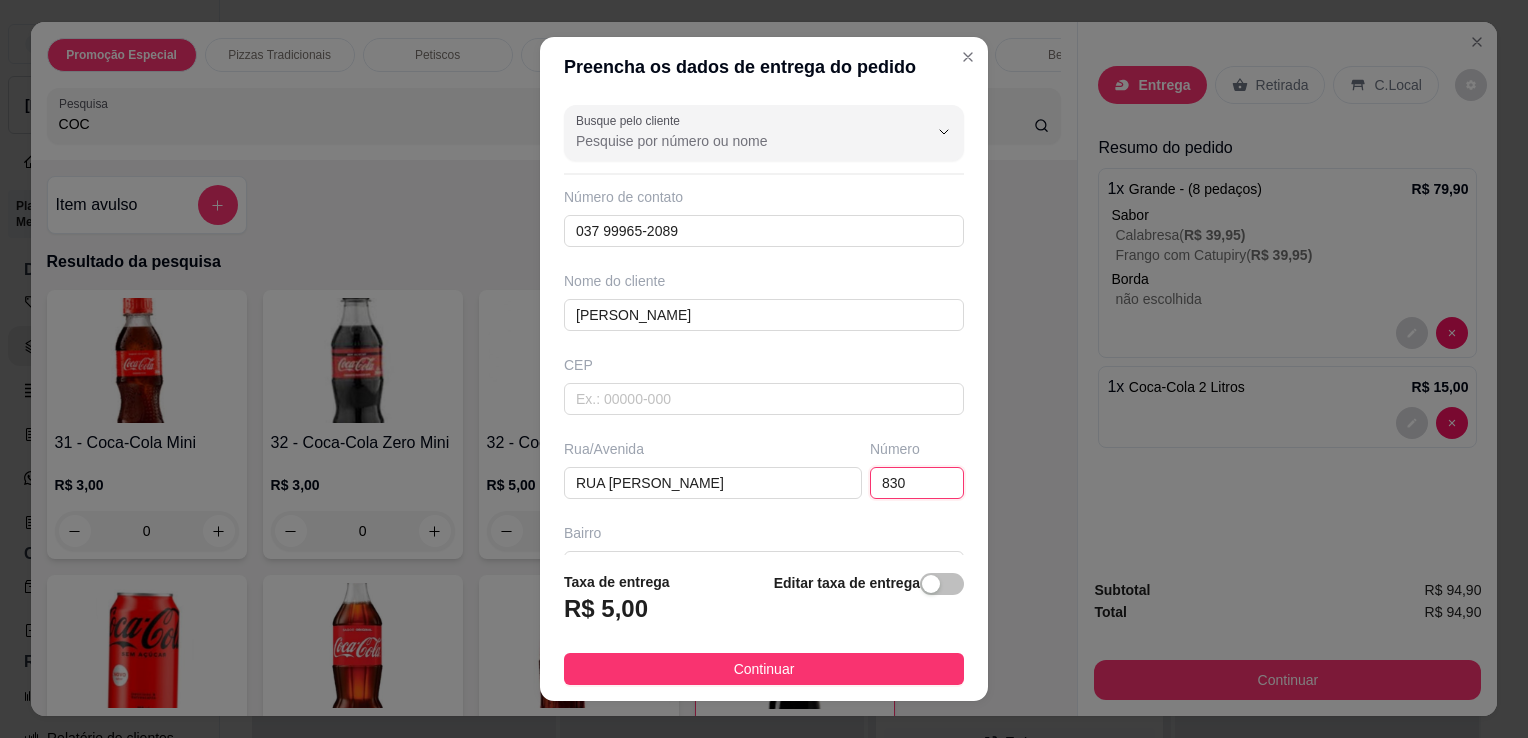 type on "830" 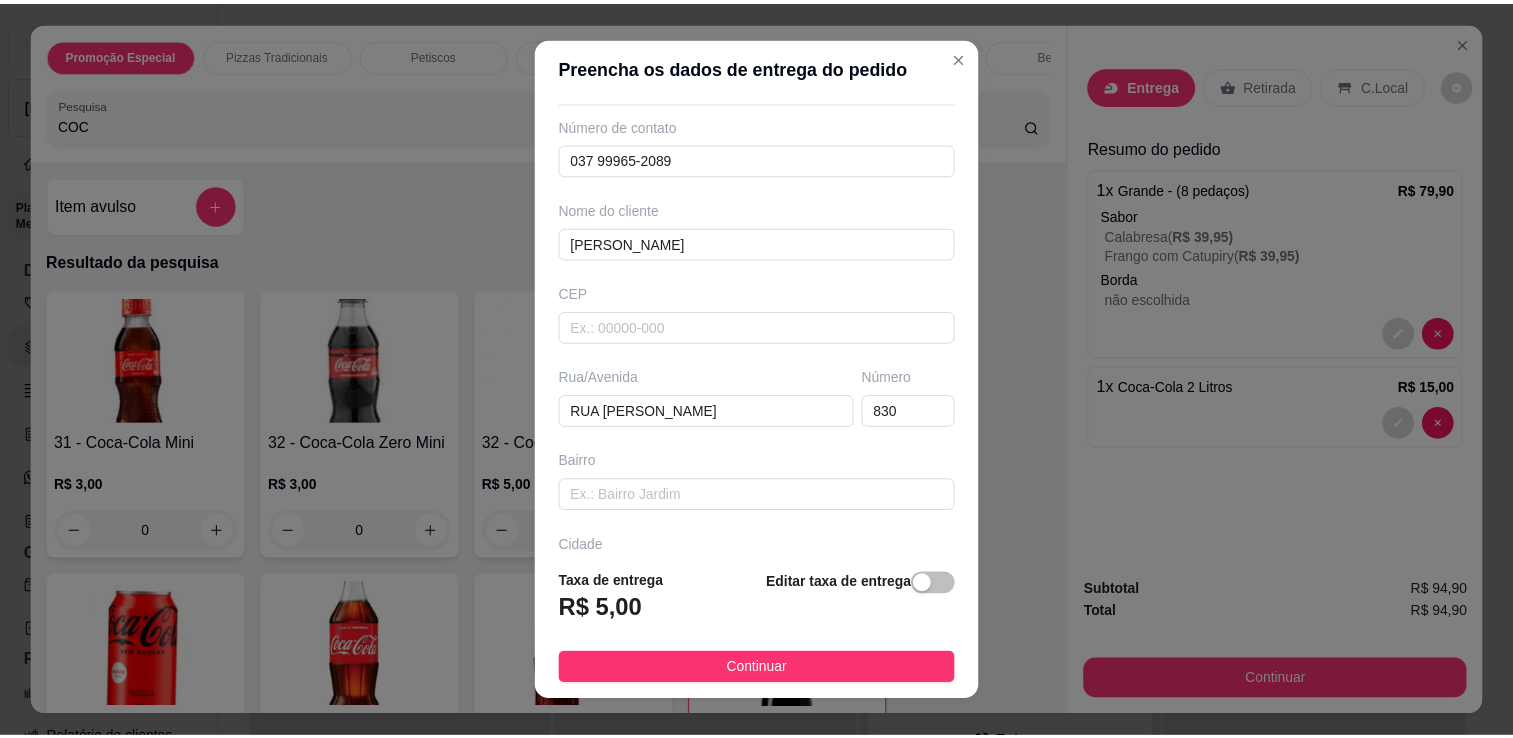 scroll, scrollTop: 117, scrollLeft: 0, axis: vertical 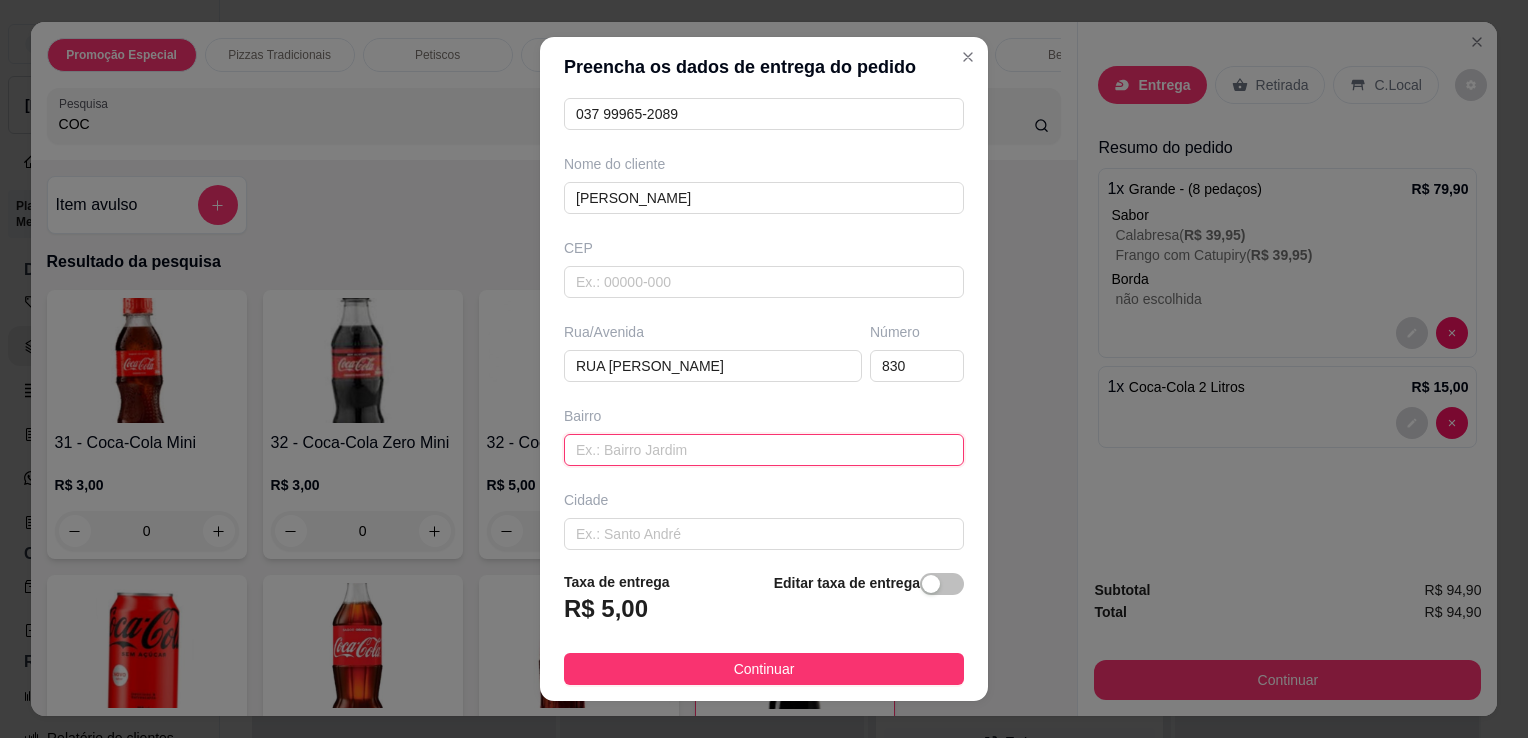 click at bounding box center (764, 450) 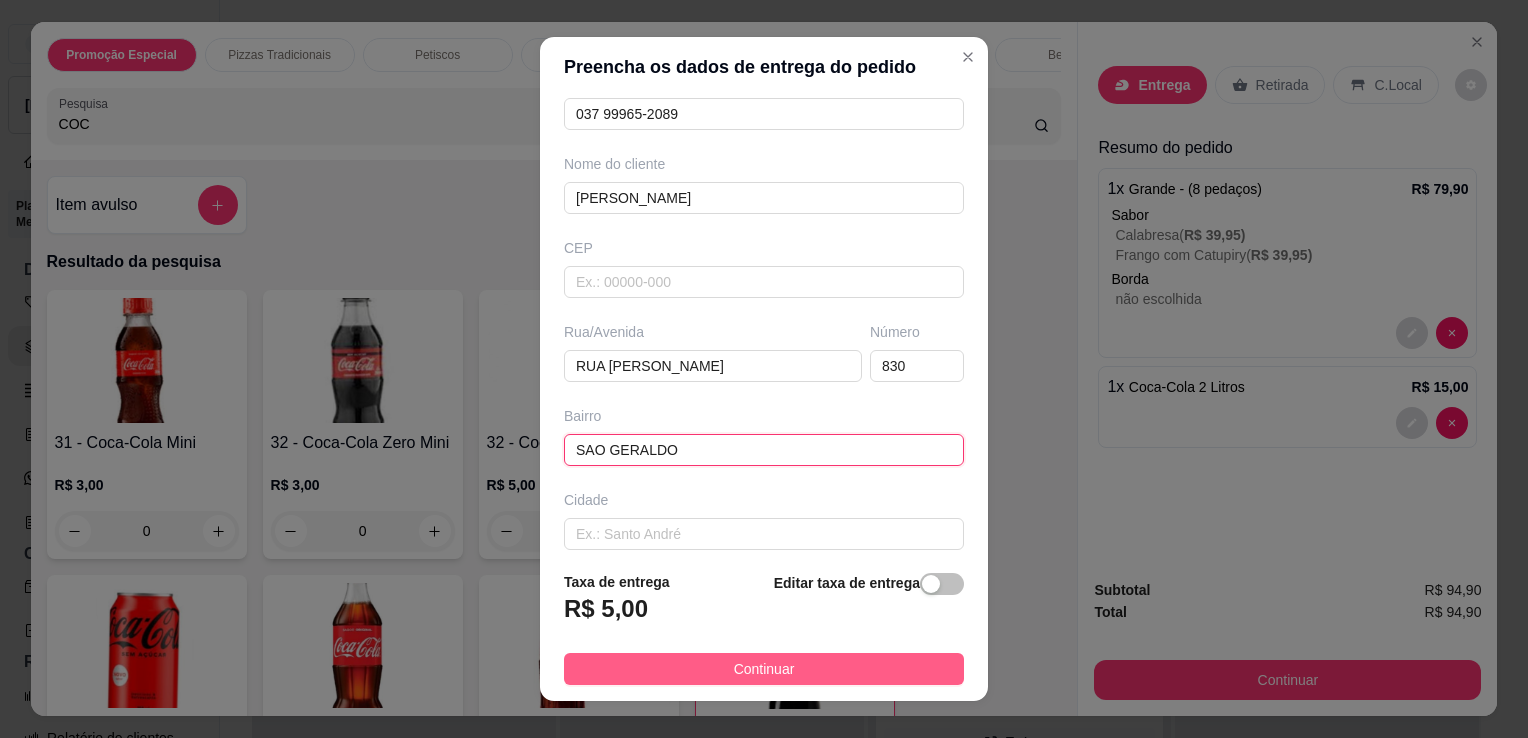 type on "SAO GERALDO" 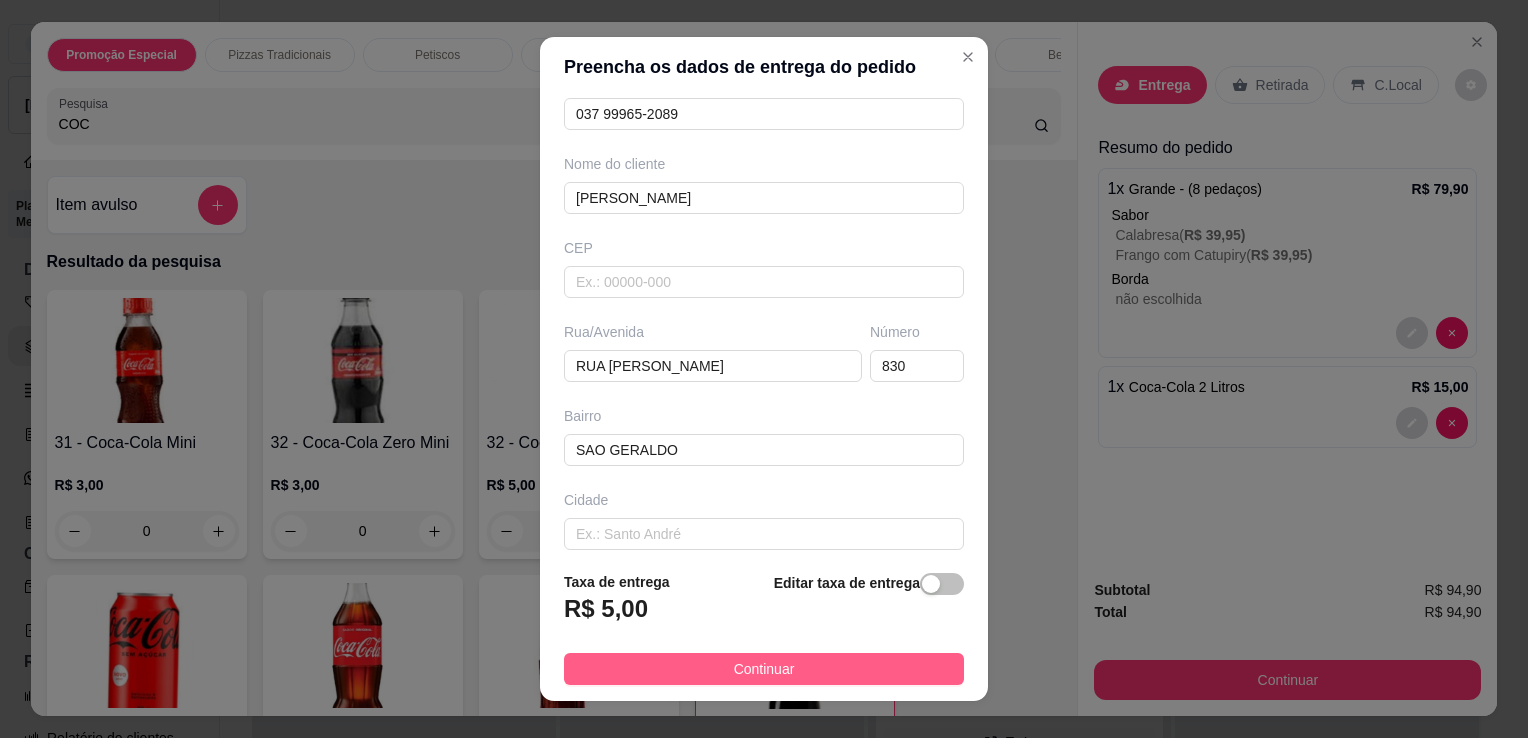 click on "Continuar" at bounding box center (764, 669) 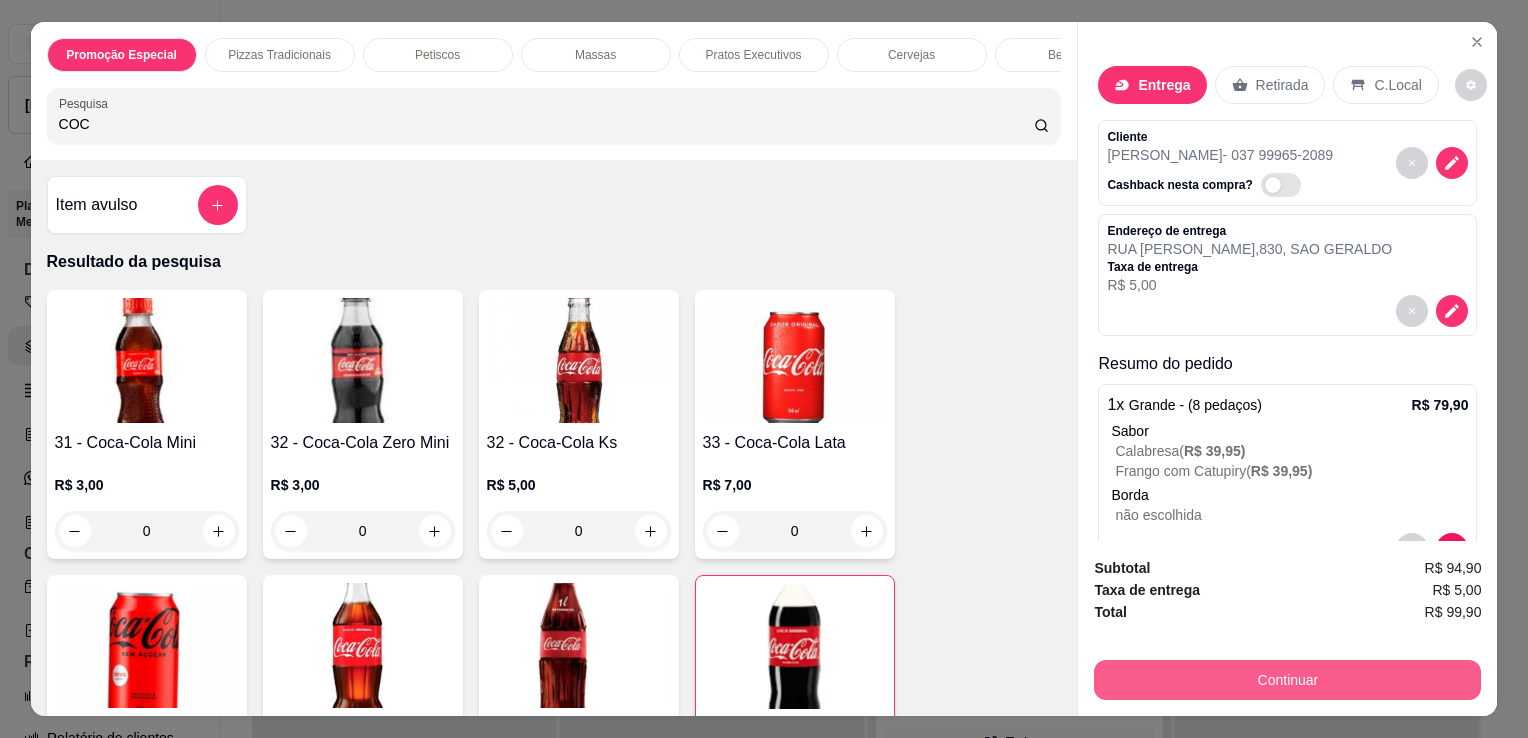 click on "Continuar" at bounding box center [1287, 680] 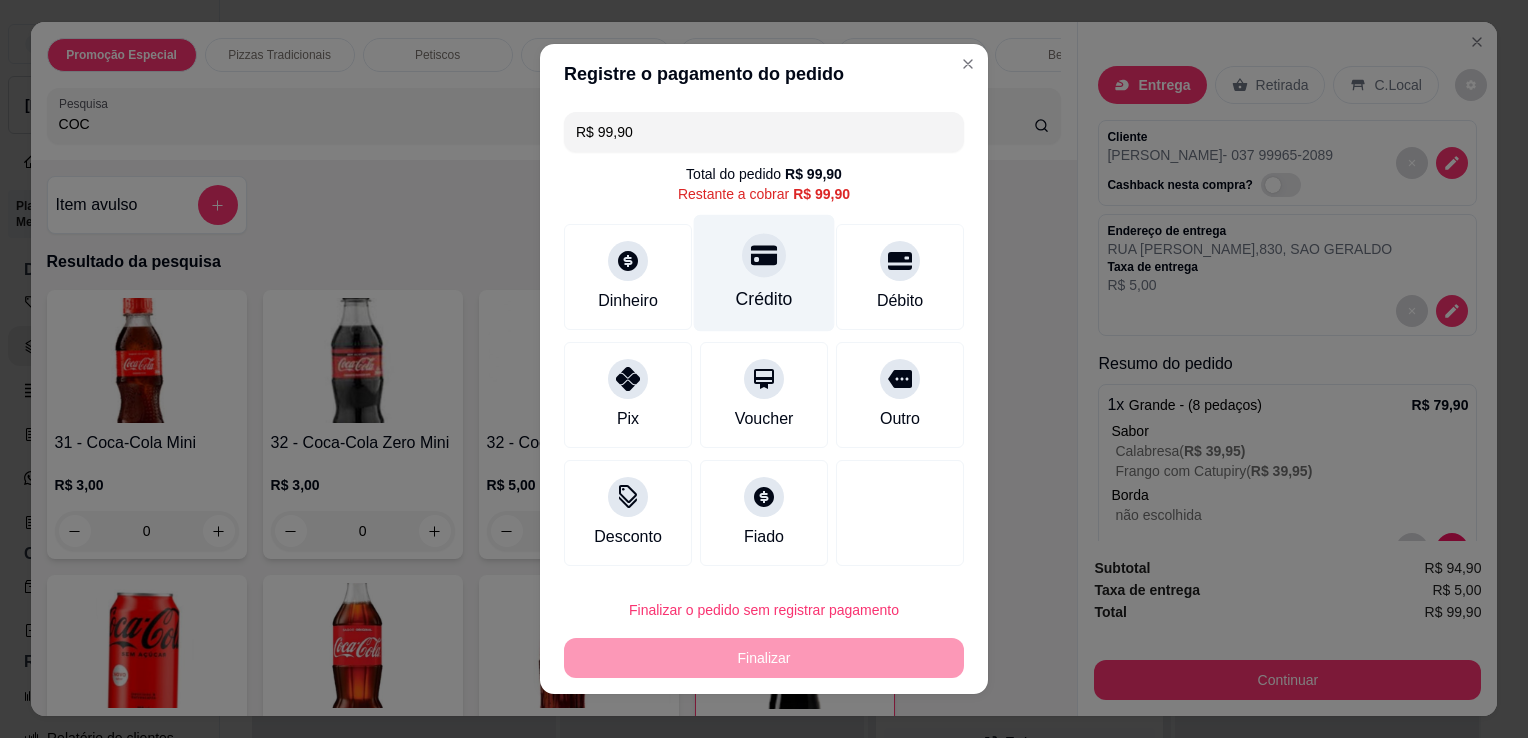 click on "Crédito" at bounding box center [764, 273] 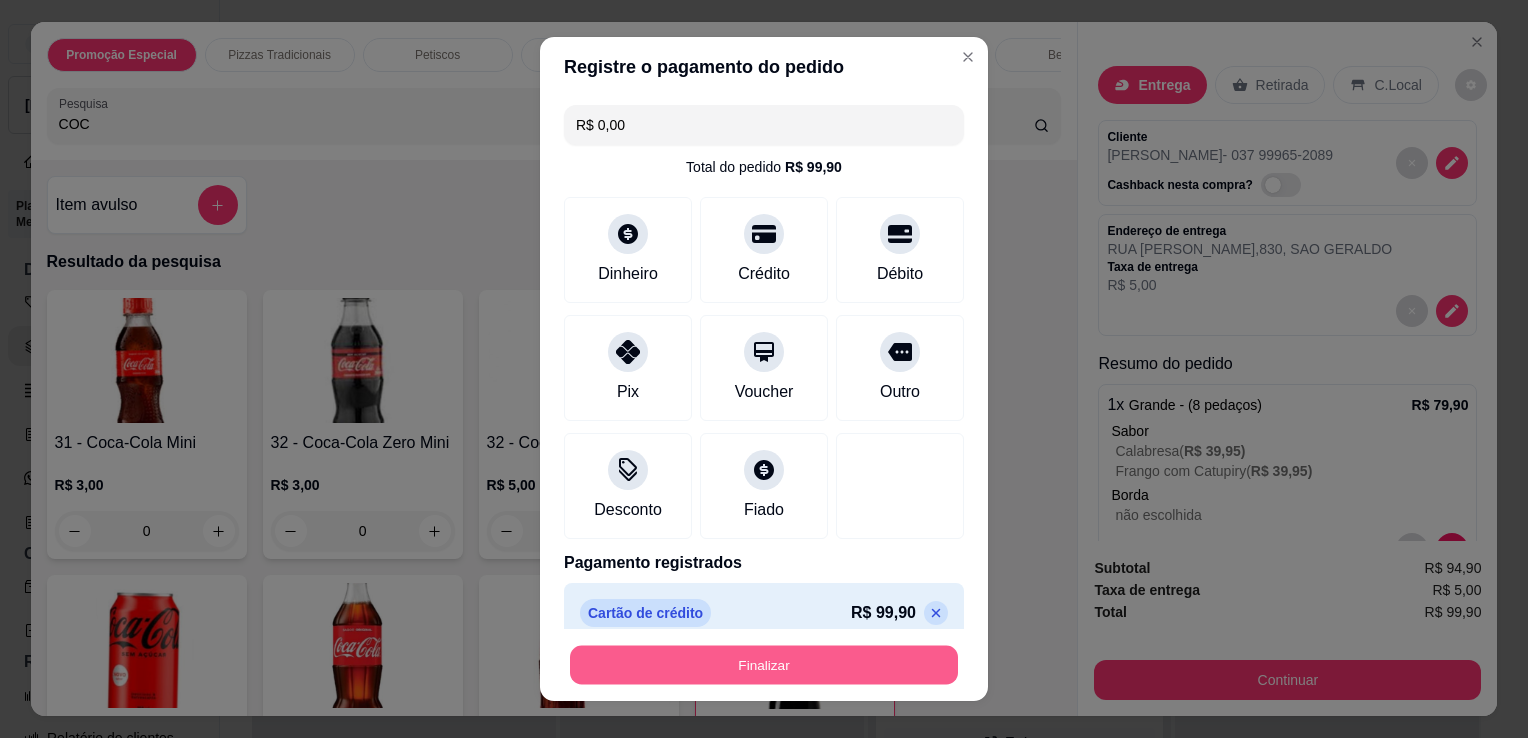 click on "Finalizar" at bounding box center (764, 665) 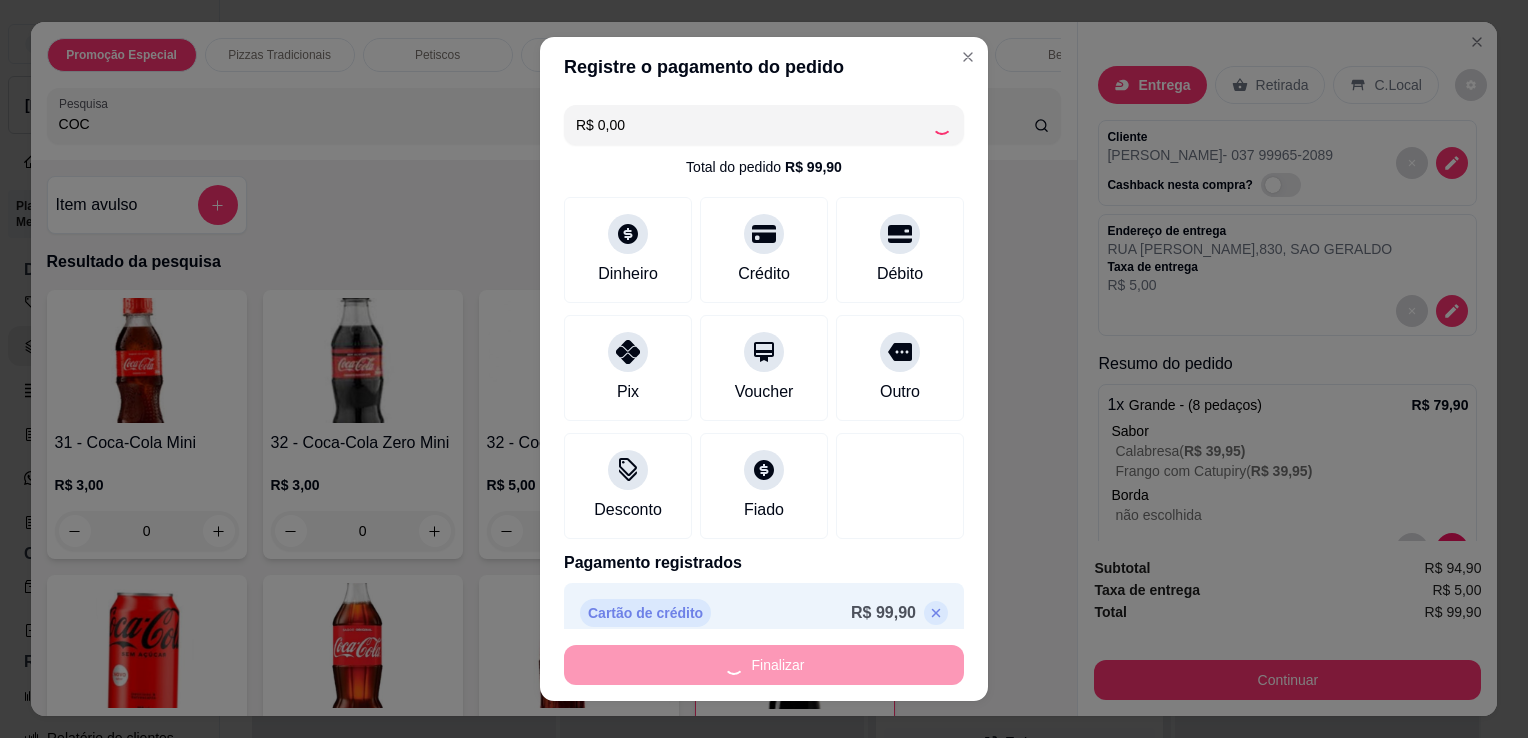 type on "0" 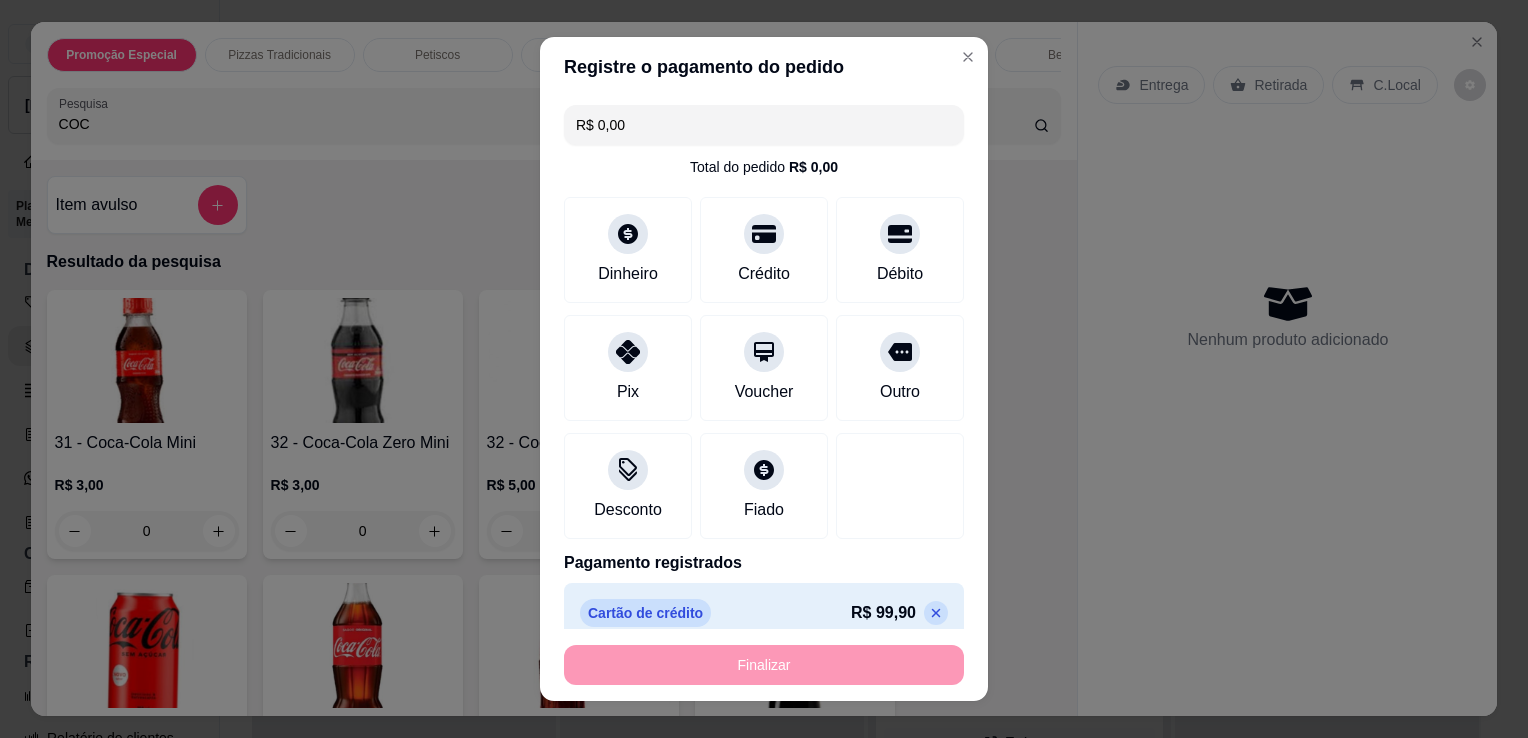 type on "-R$ 99,90" 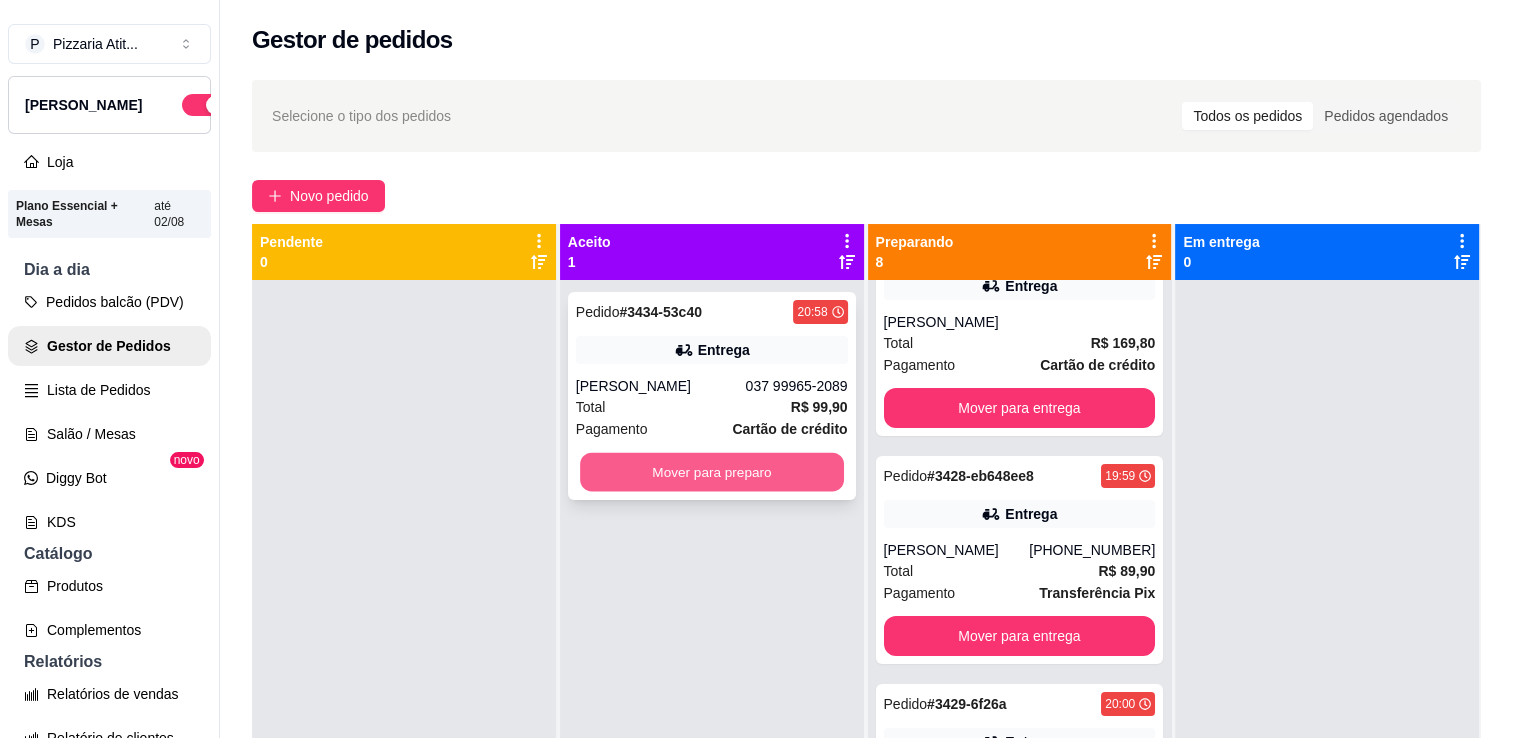 click on "Mover para preparo" at bounding box center [712, 472] 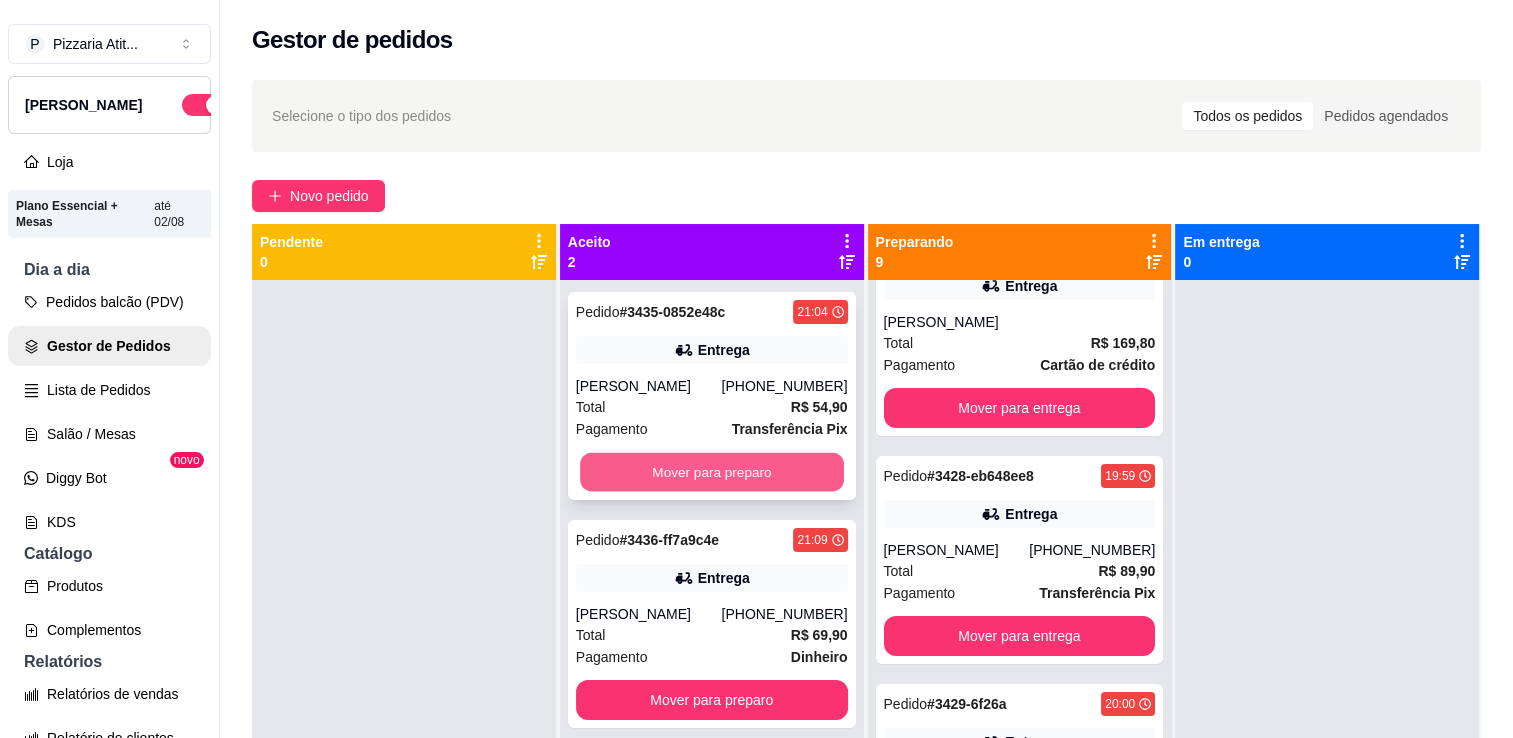 click on "Mover para preparo" at bounding box center [712, 472] 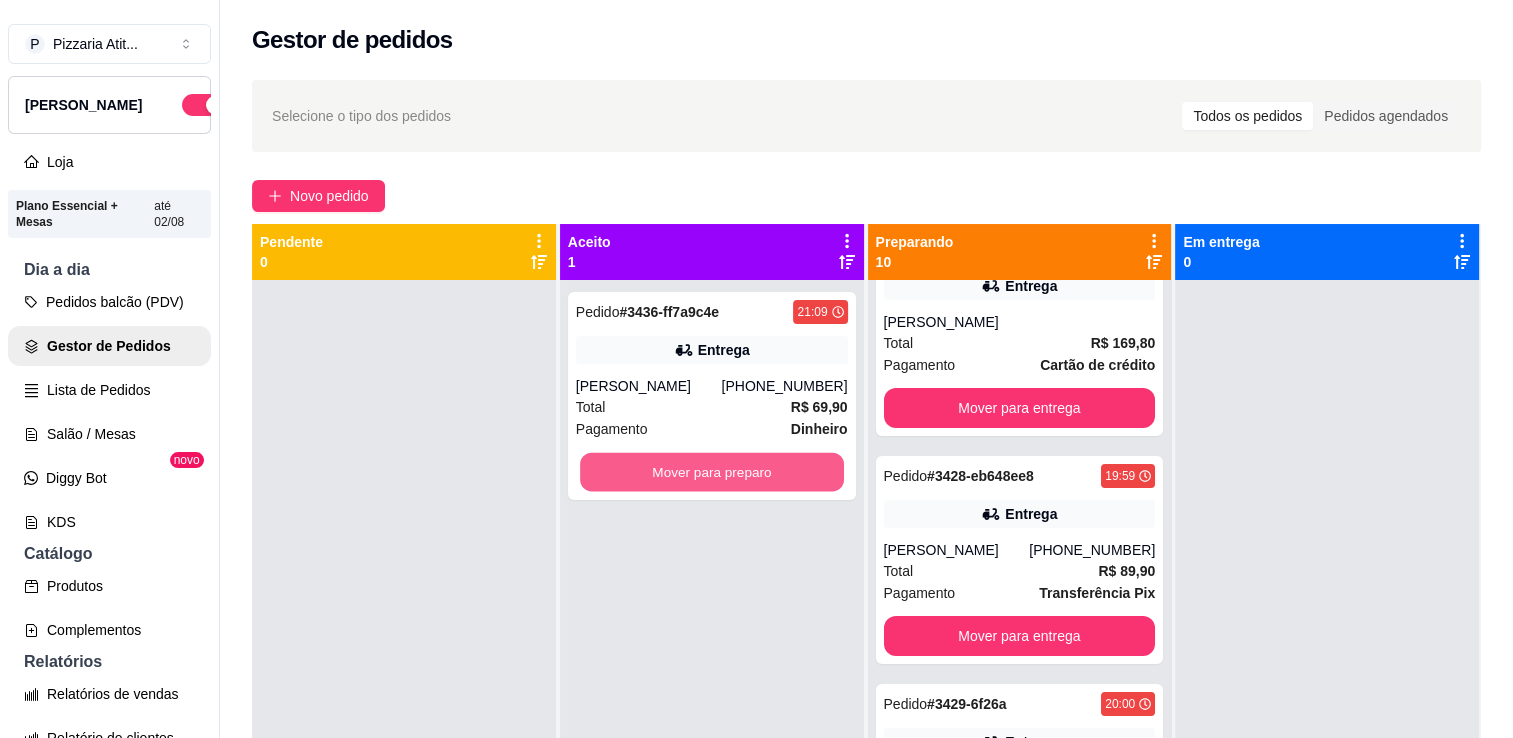 click on "Mover para preparo" at bounding box center [712, 472] 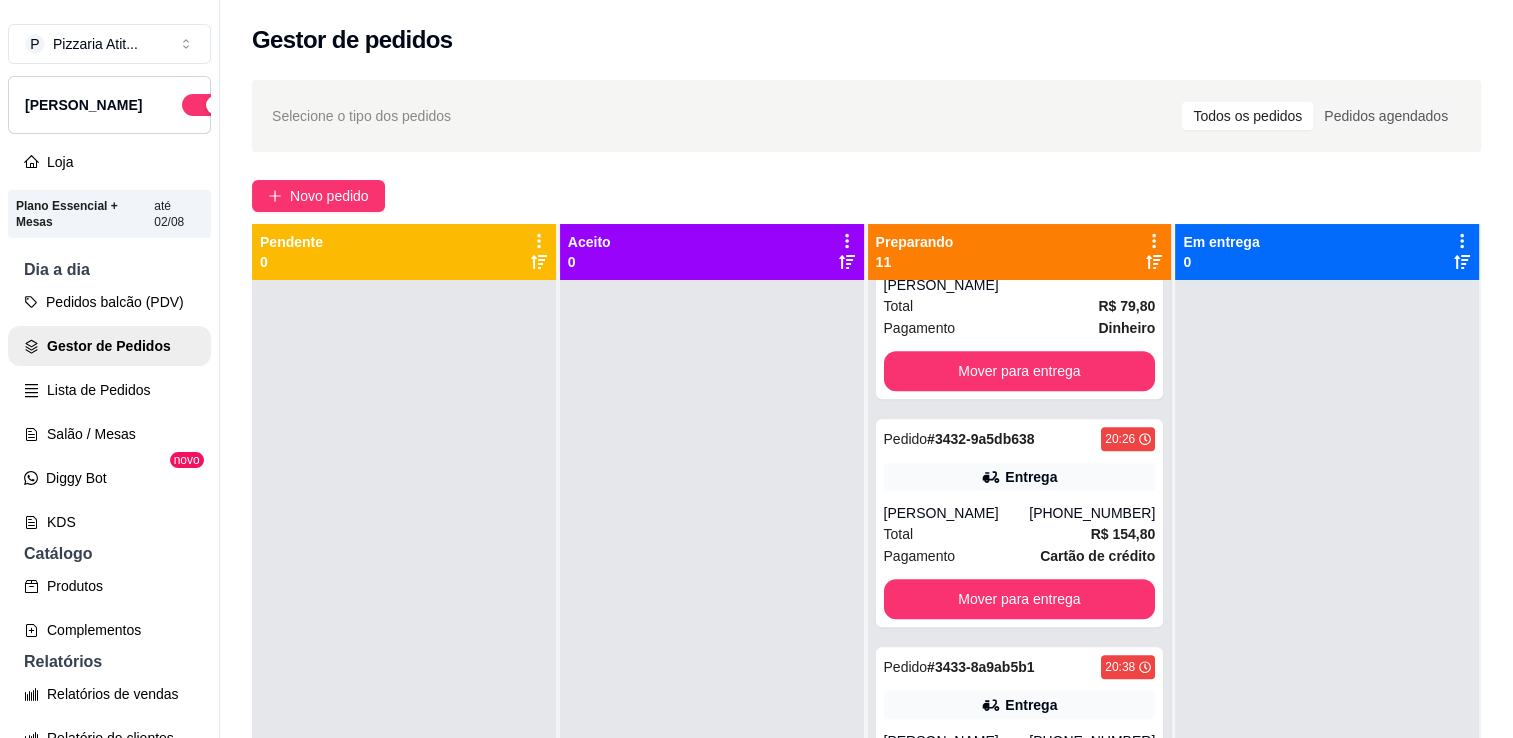 scroll, scrollTop: 1239, scrollLeft: 0, axis: vertical 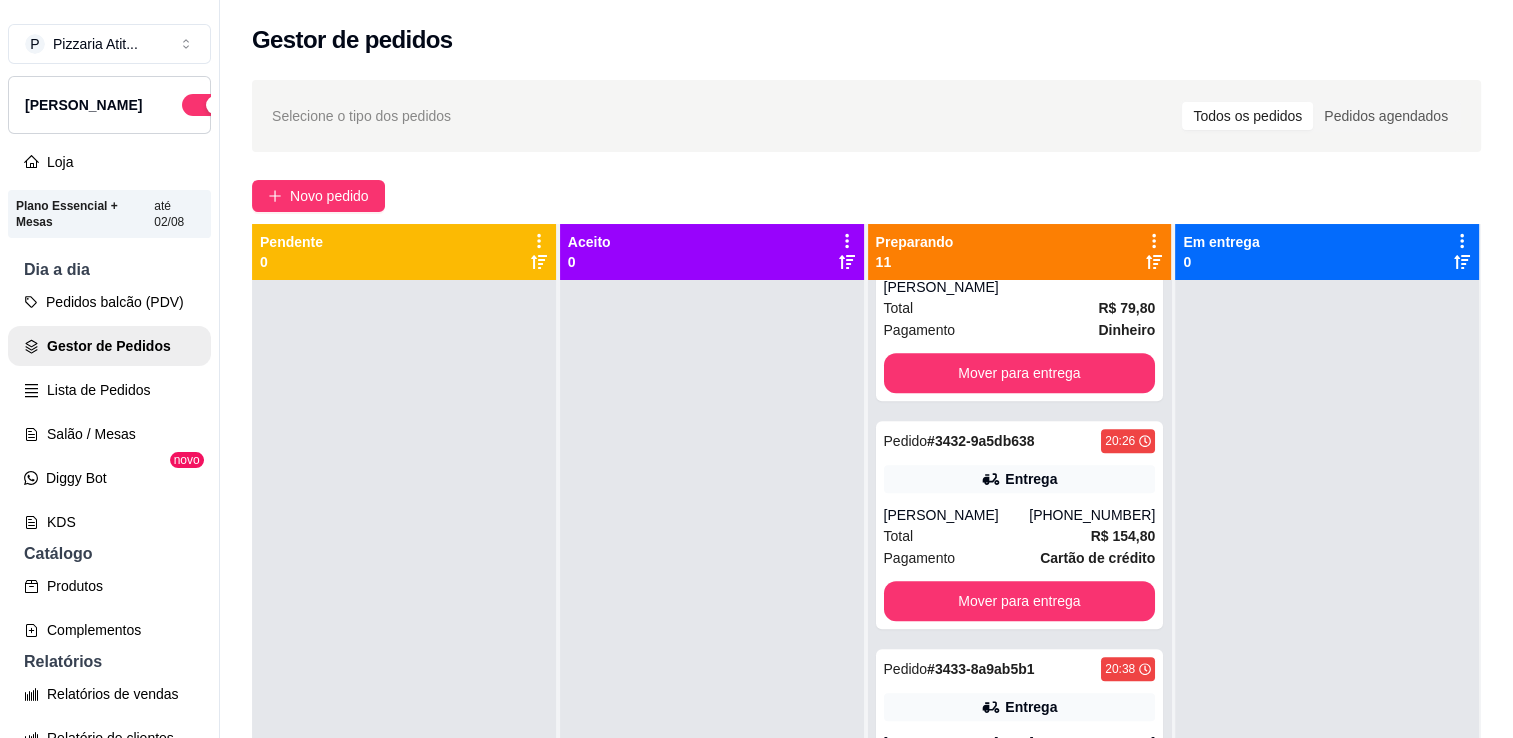 drag, startPoint x: 1493, startPoint y: 481, endPoint x: 1517, endPoint y: 789, distance: 308.93365 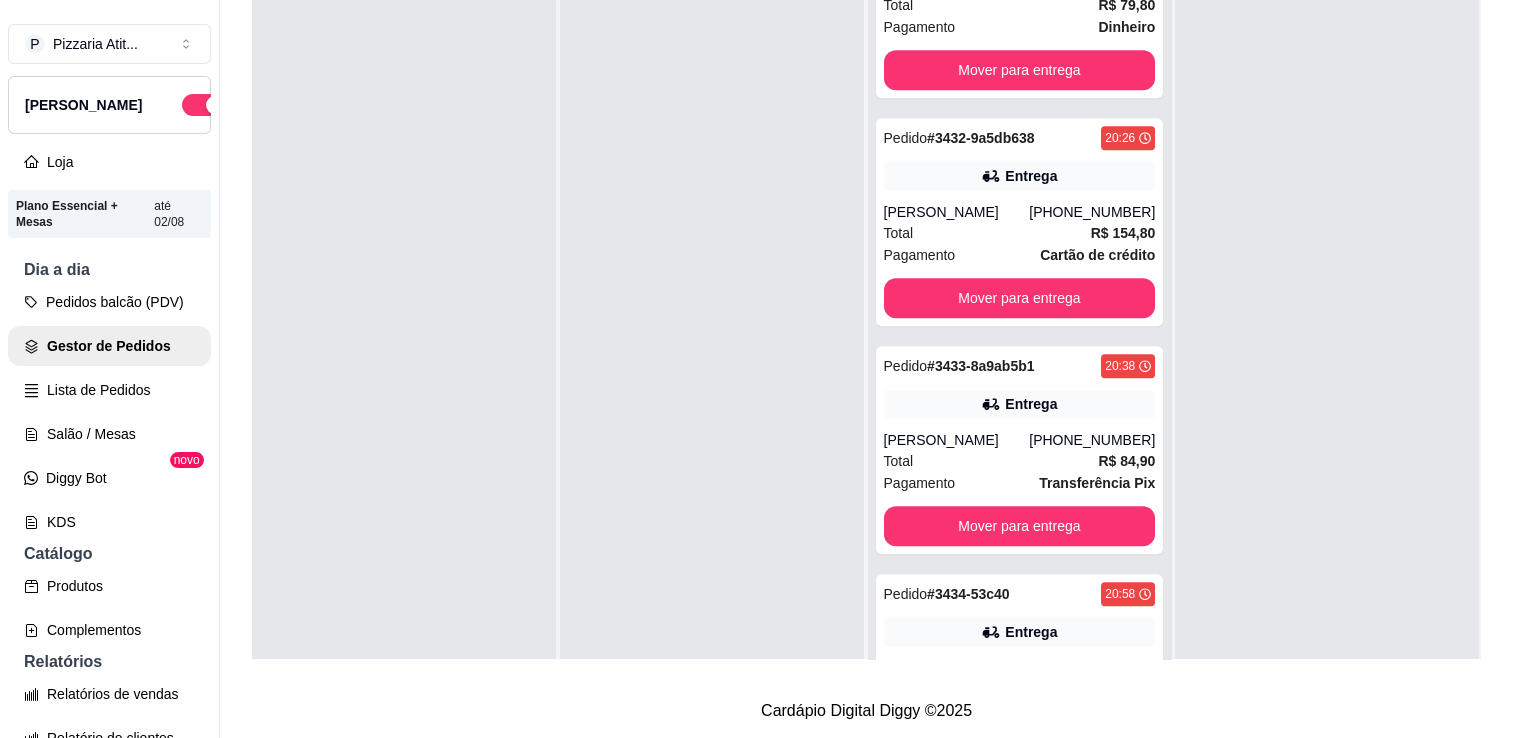 scroll, scrollTop: 319, scrollLeft: 0, axis: vertical 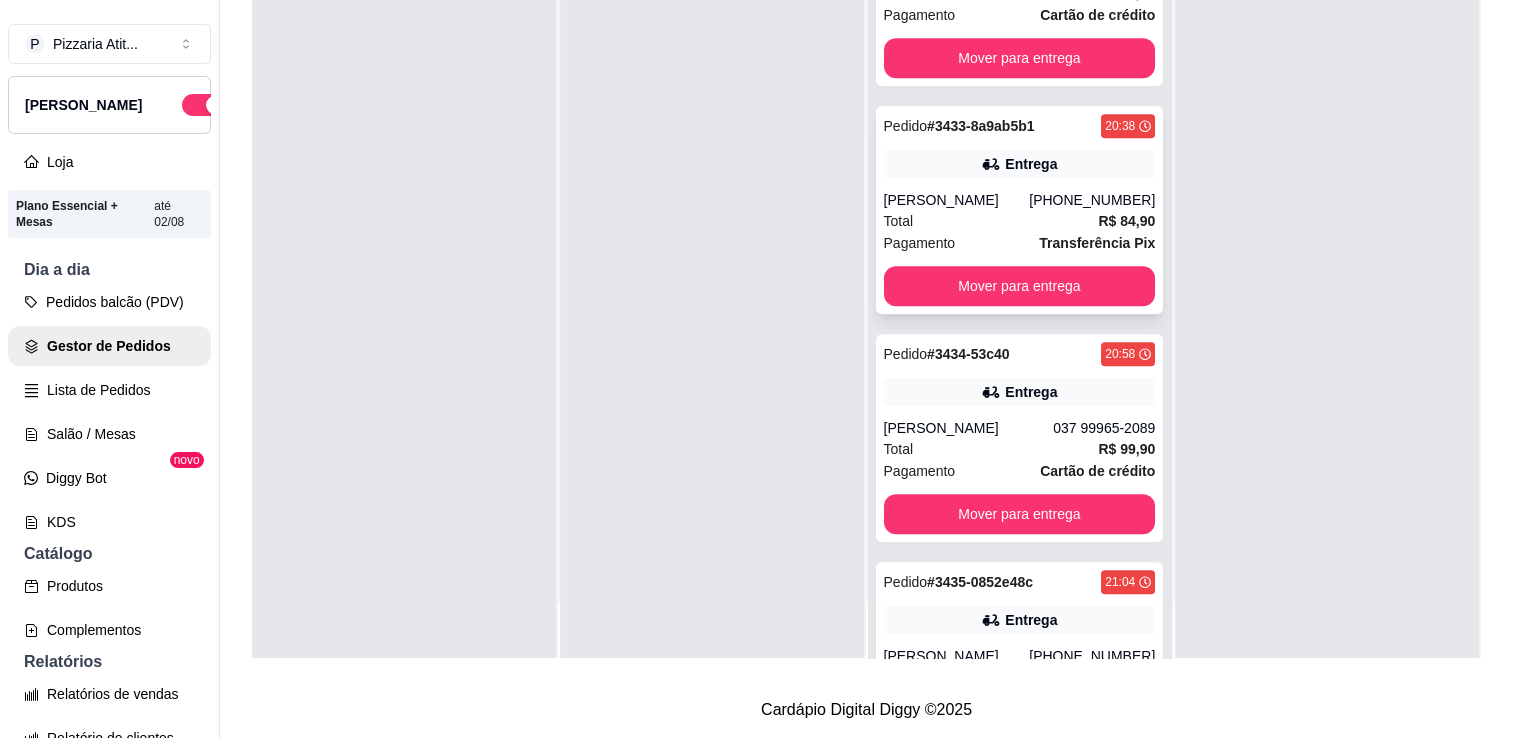 click on "[PERSON_NAME]" at bounding box center (957, 200) 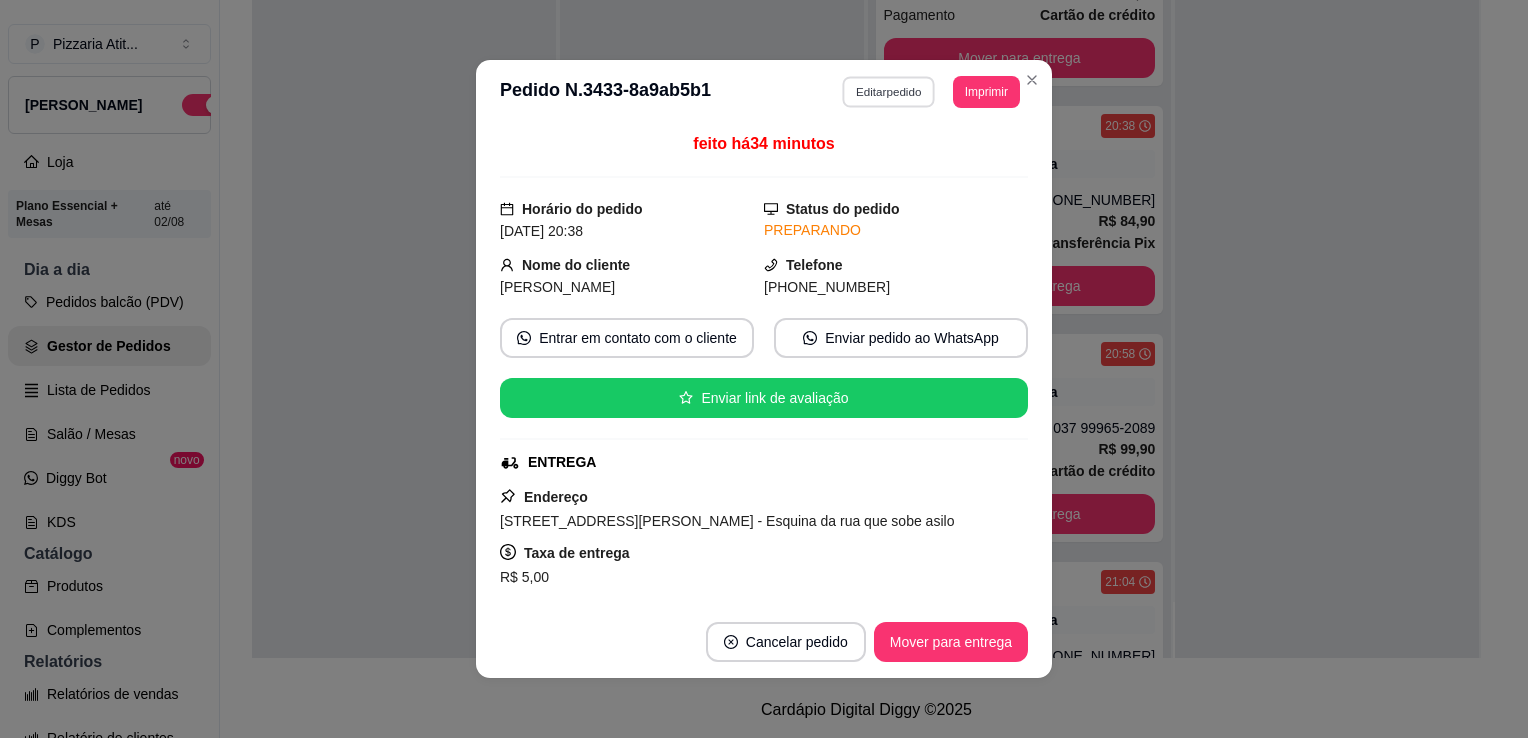 click on "Editar  pedido" at bounding box center [889, 91] 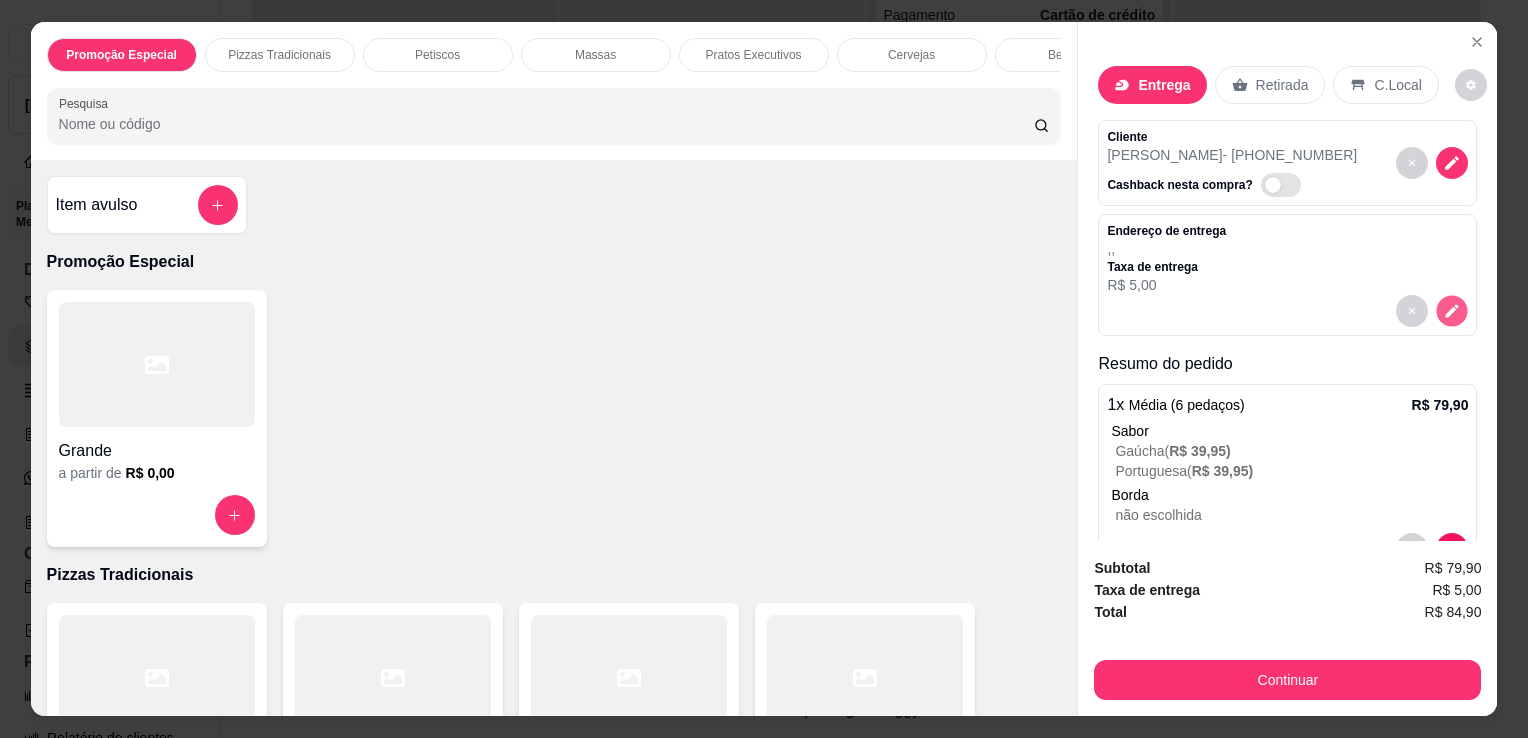 click at bounding box center [1452, 311] 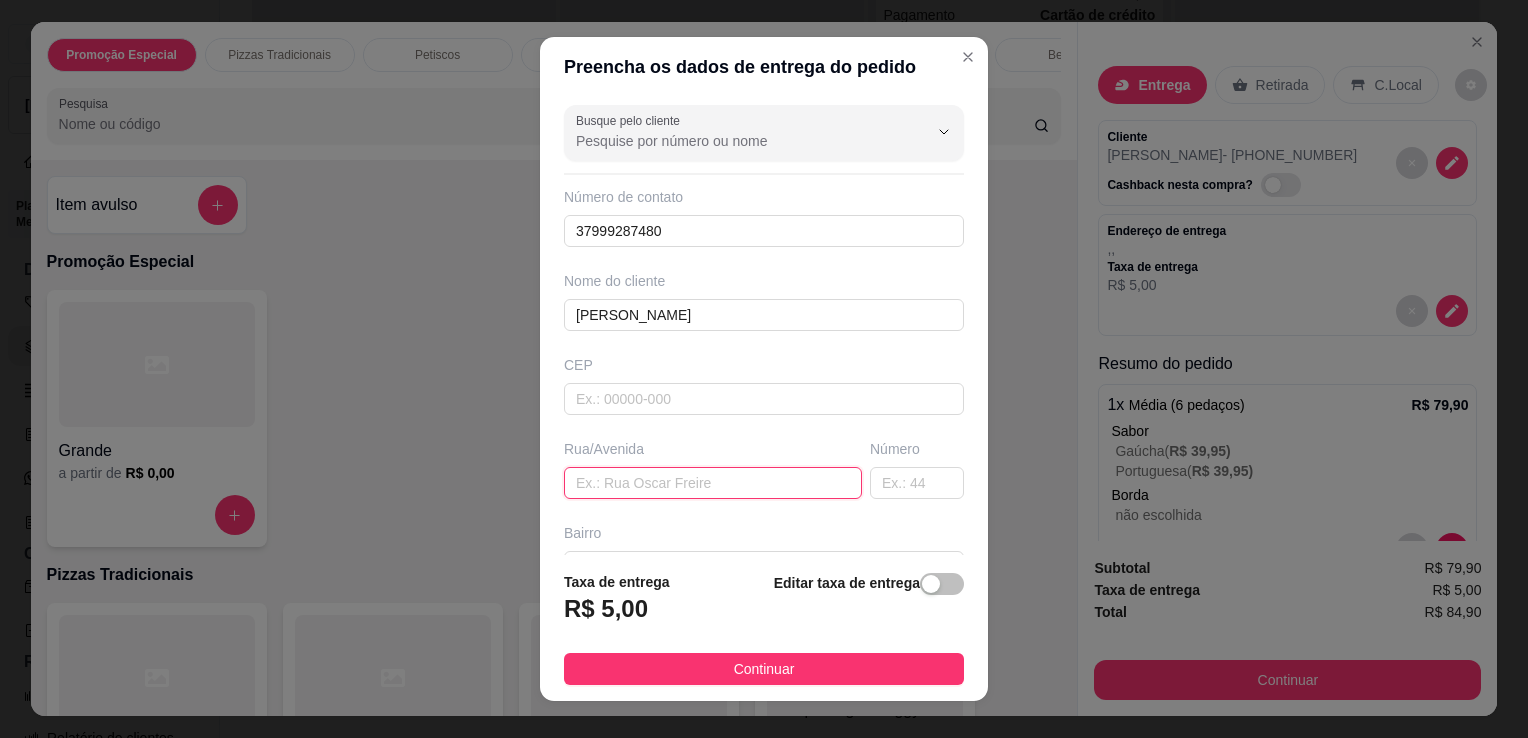 click at bounding box center (713, 483) 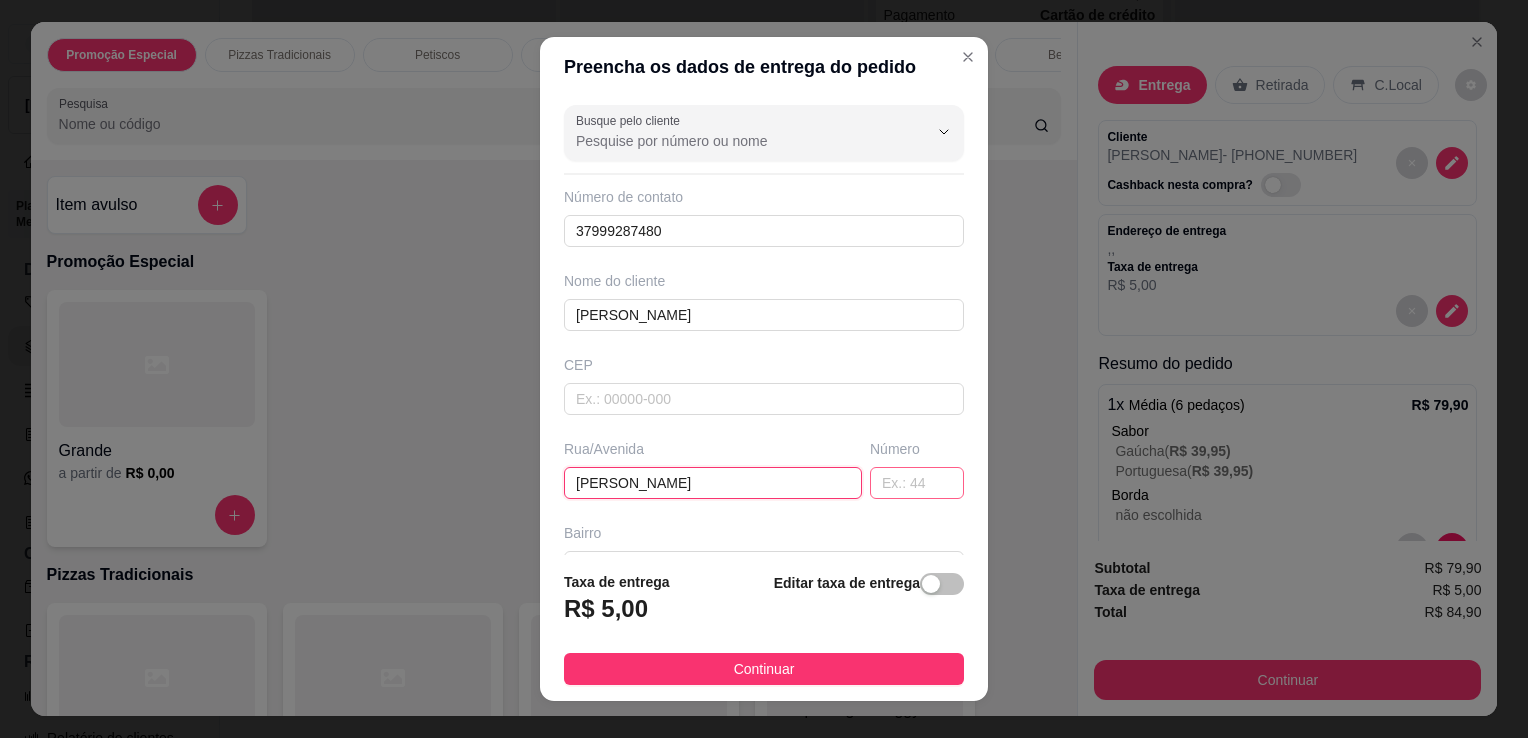 type on "[PERSON_NAME]" 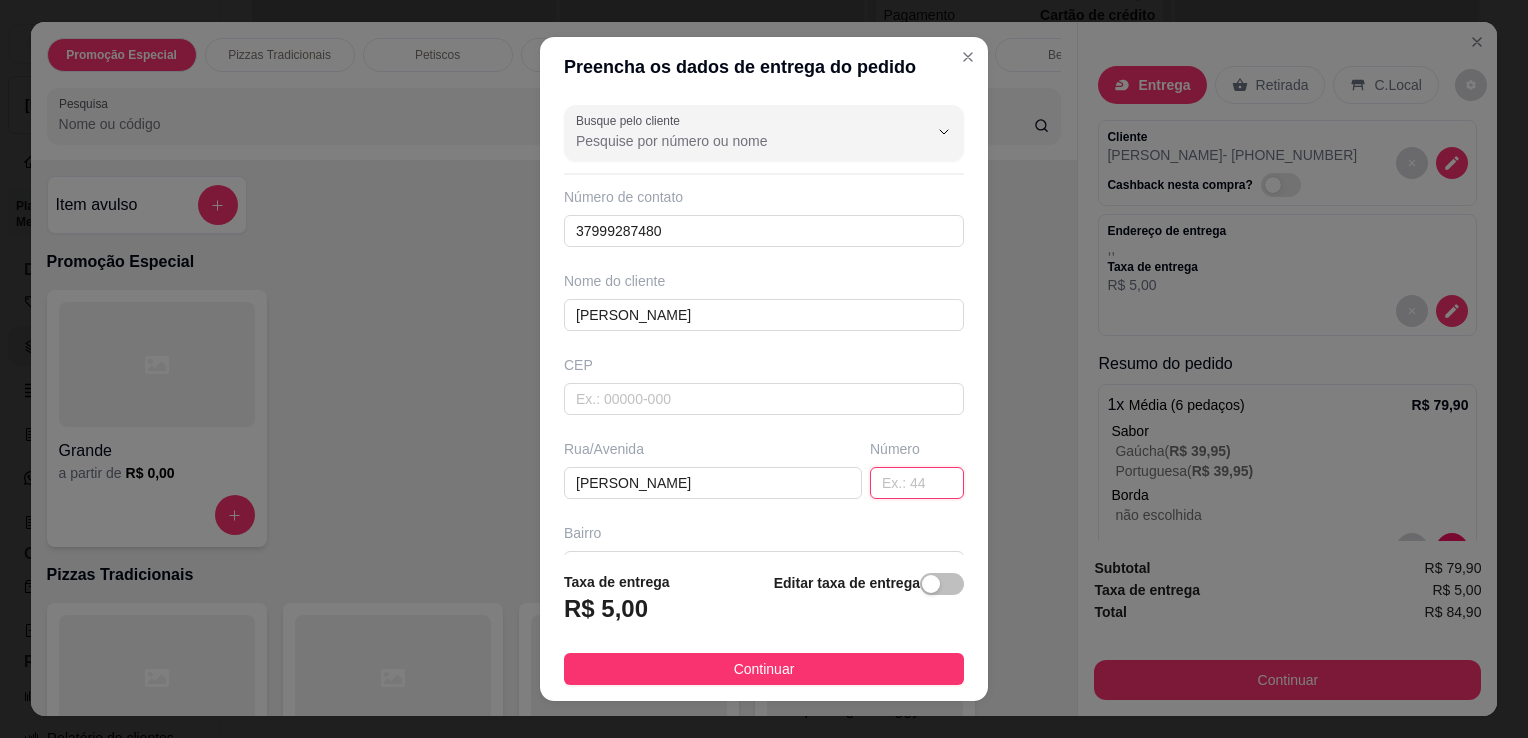 click at bounding box center [917, 483] 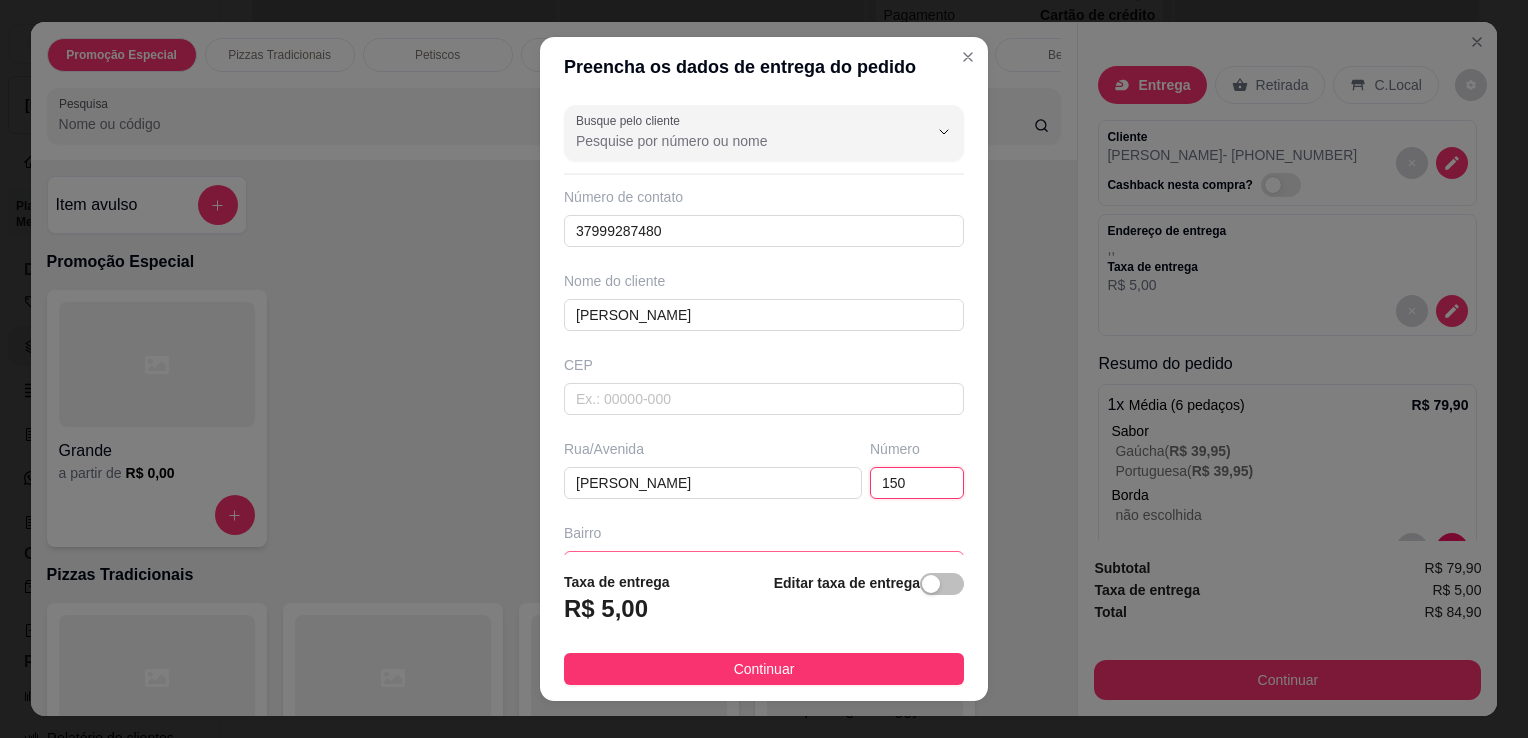 type on "150" 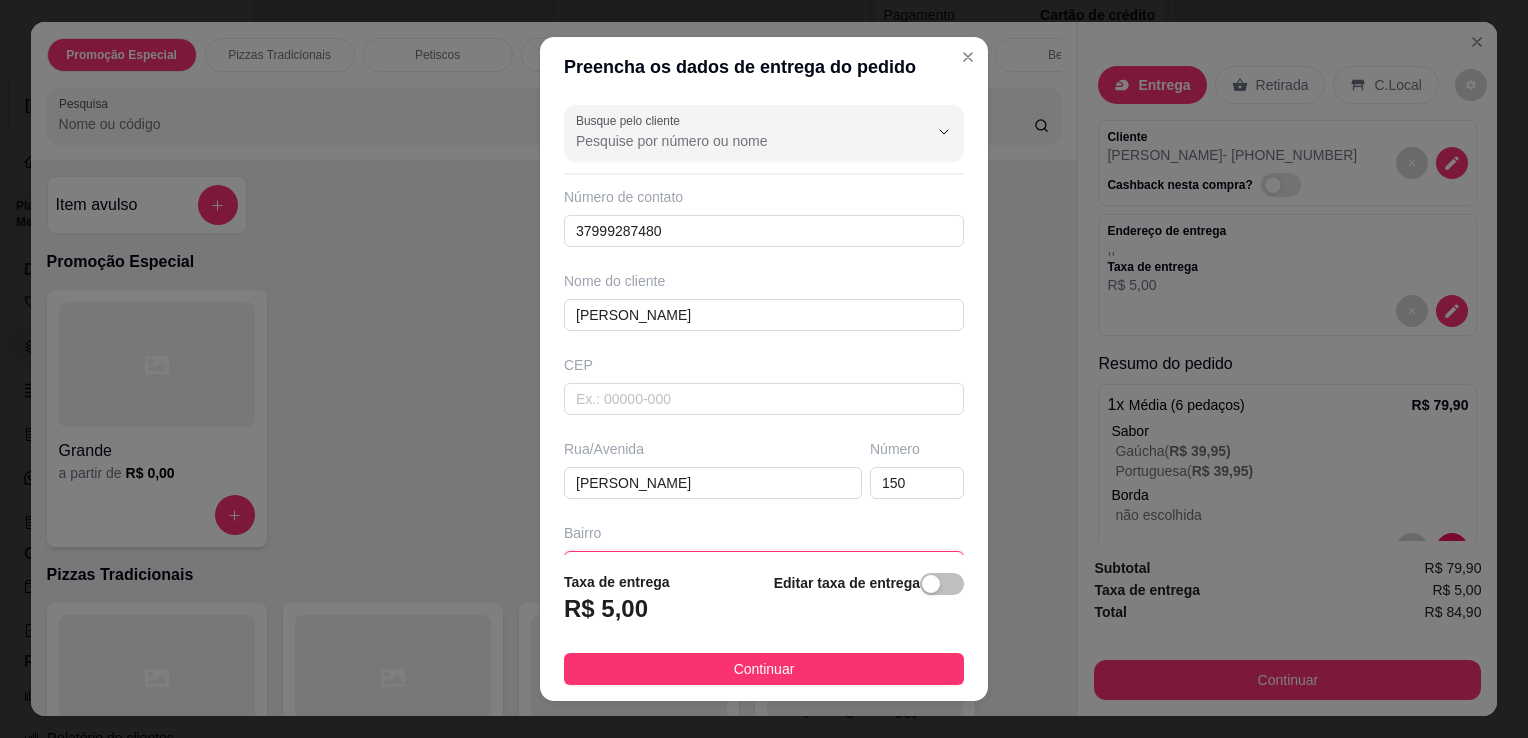 click at bounding box center (764, 567) 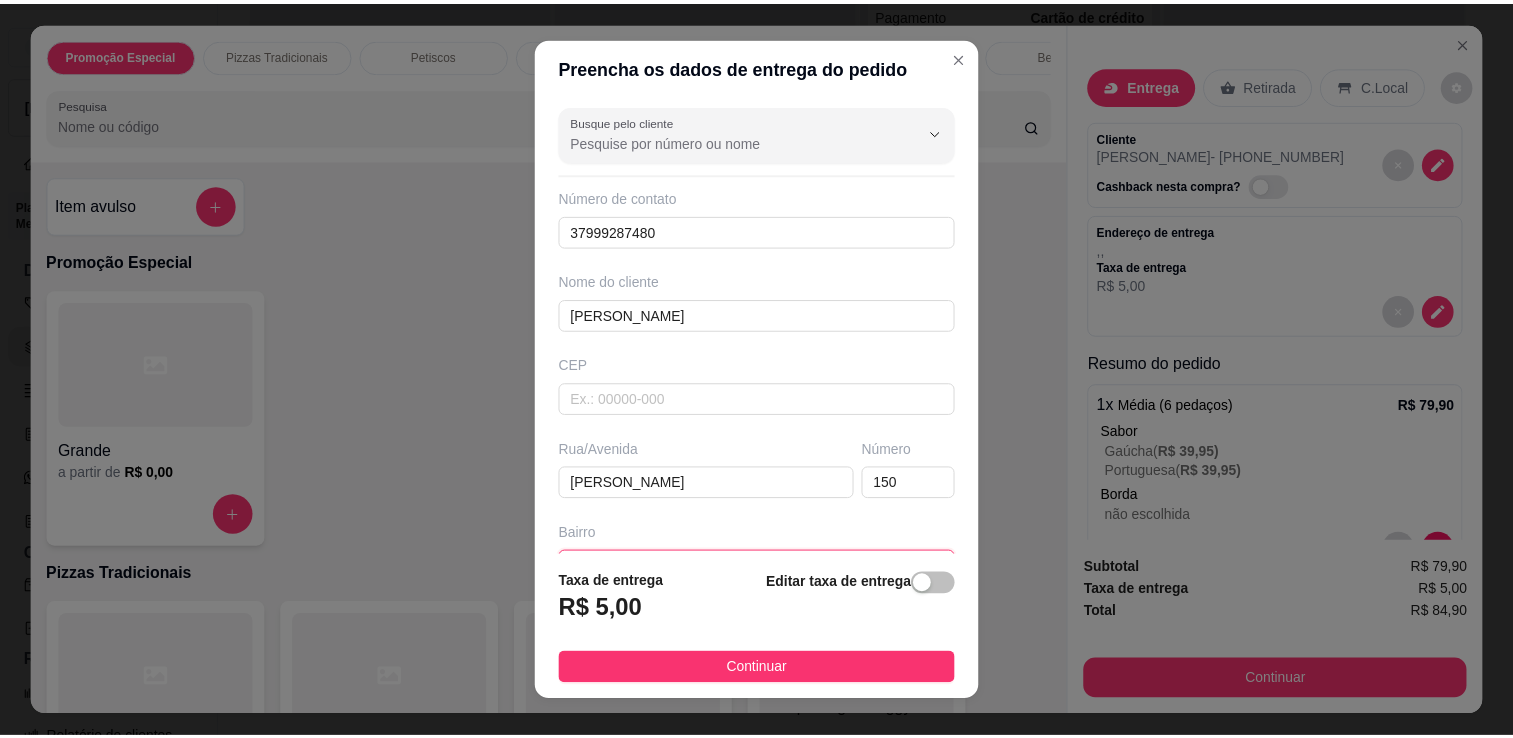 scroll, scrollTop: 19, scrollLeft: 0, axis: vertical 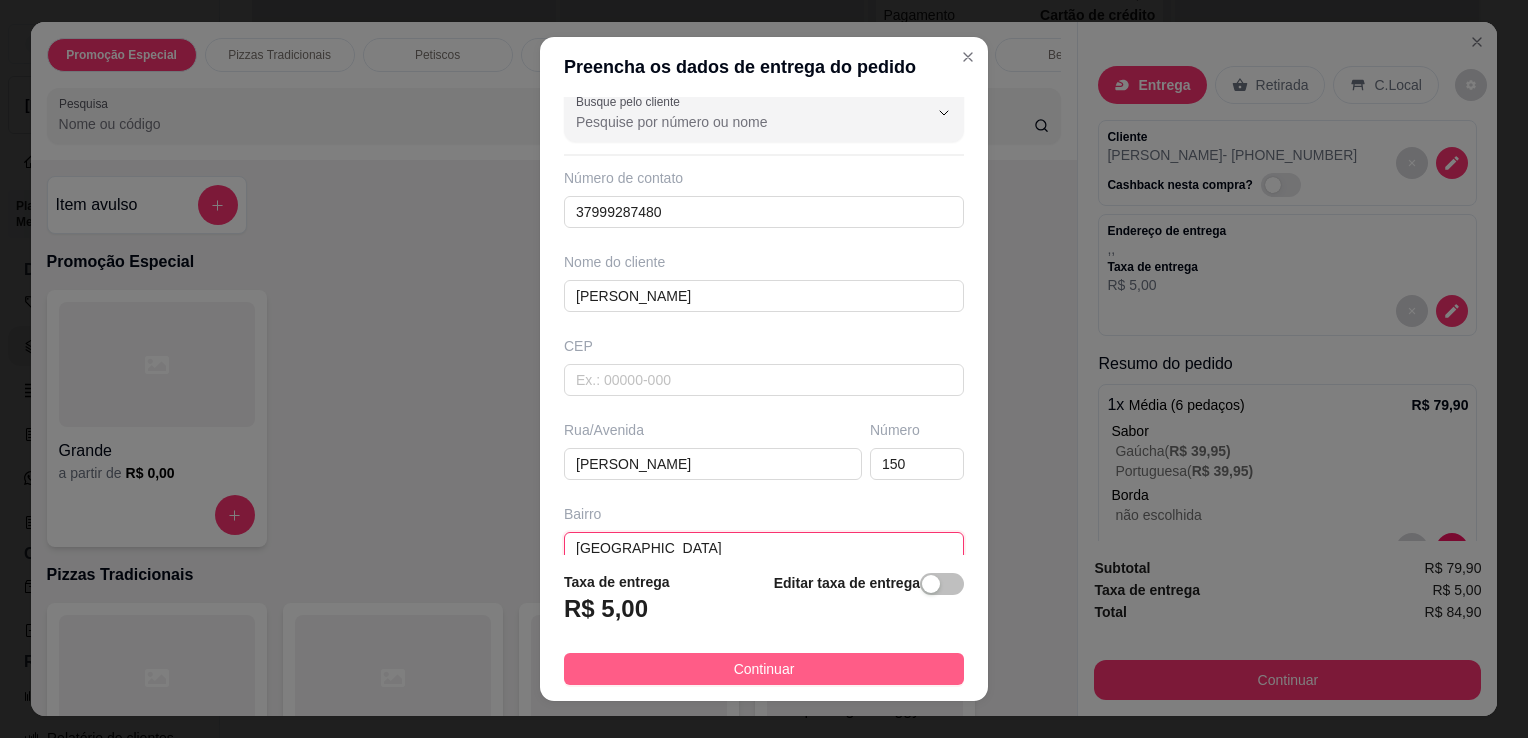 type on "[GEOGRAPHIC_DATA]" 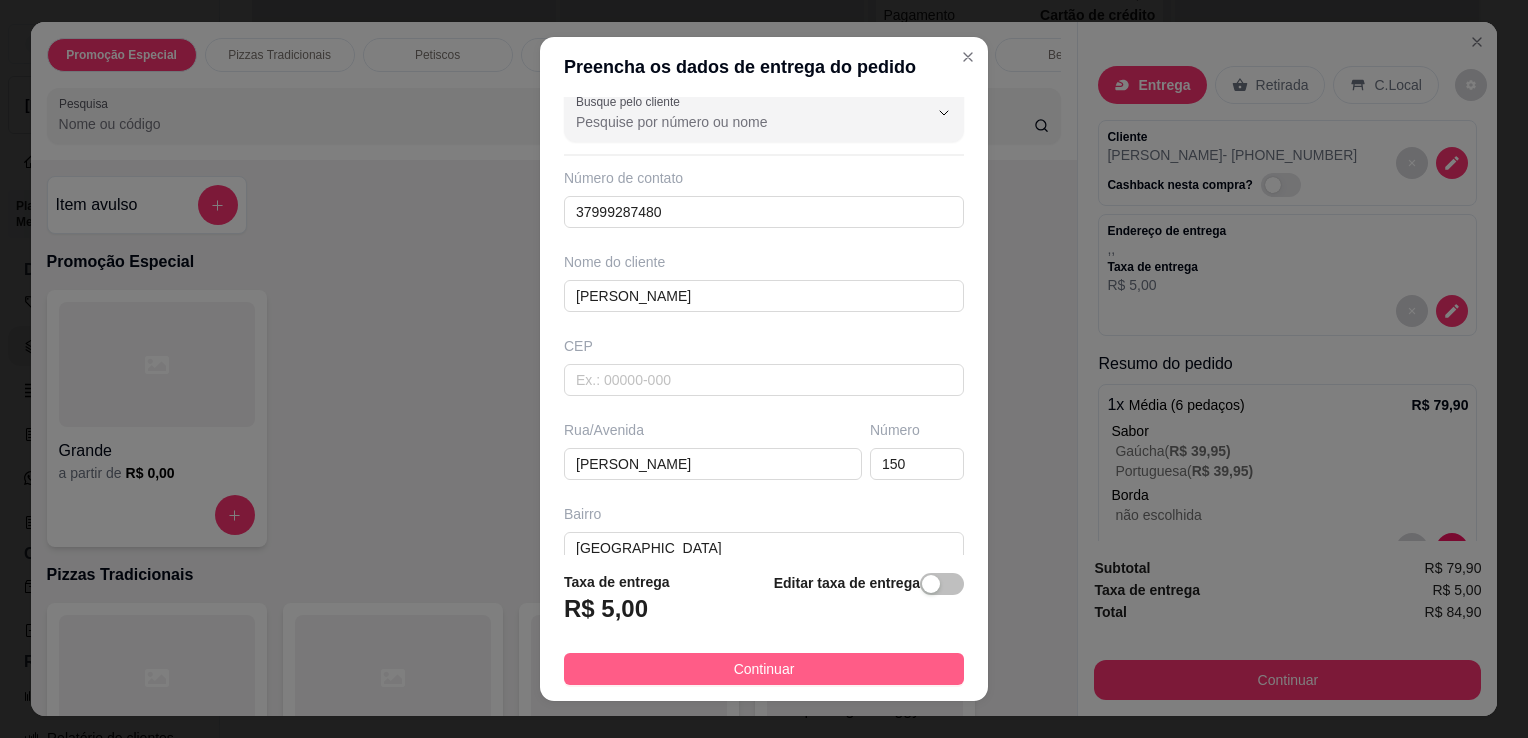 click on "Continuar" at bounding box center (764, 669) 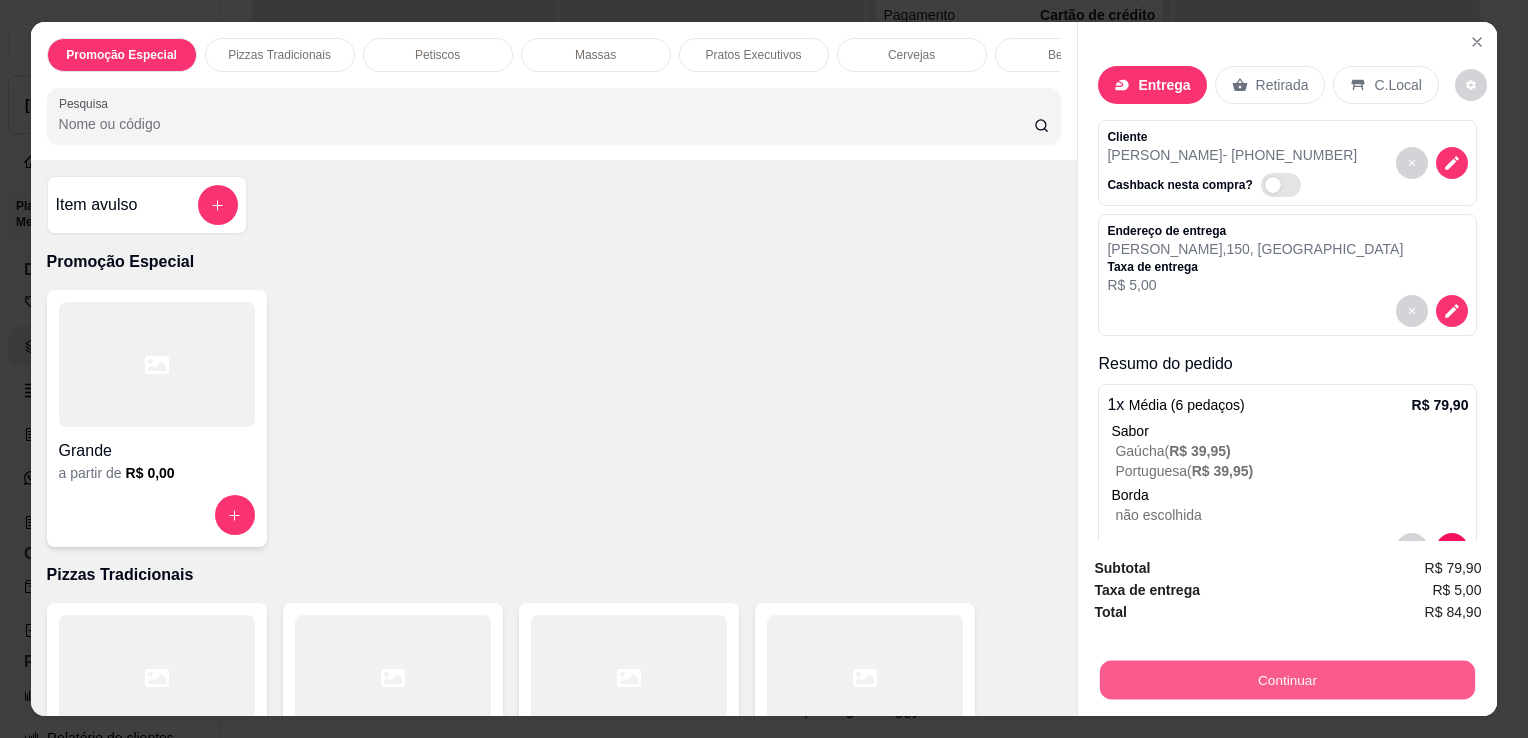click on "Continuar" at bounding box center [1287, 679] 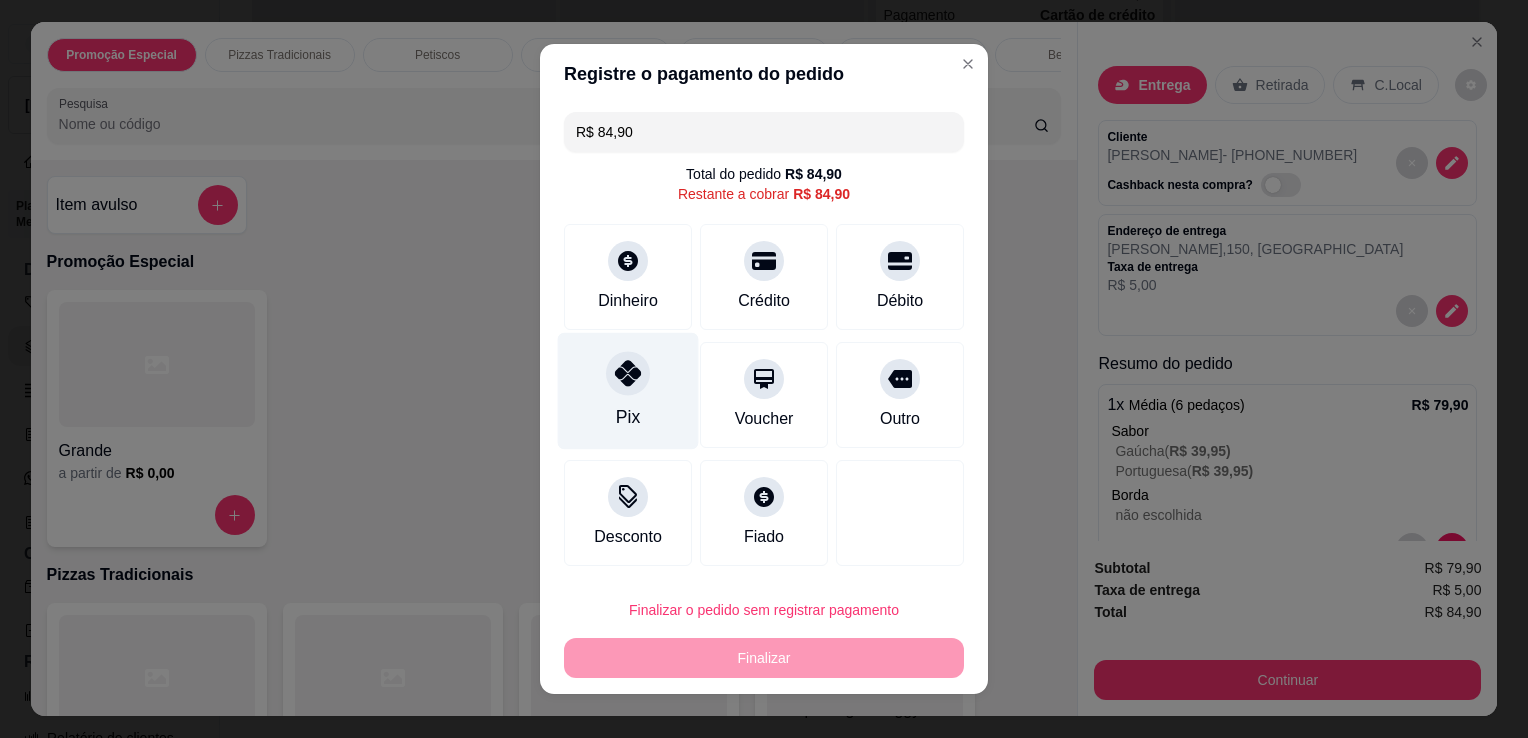 click on "Pix" at bounding box center [628, 391] 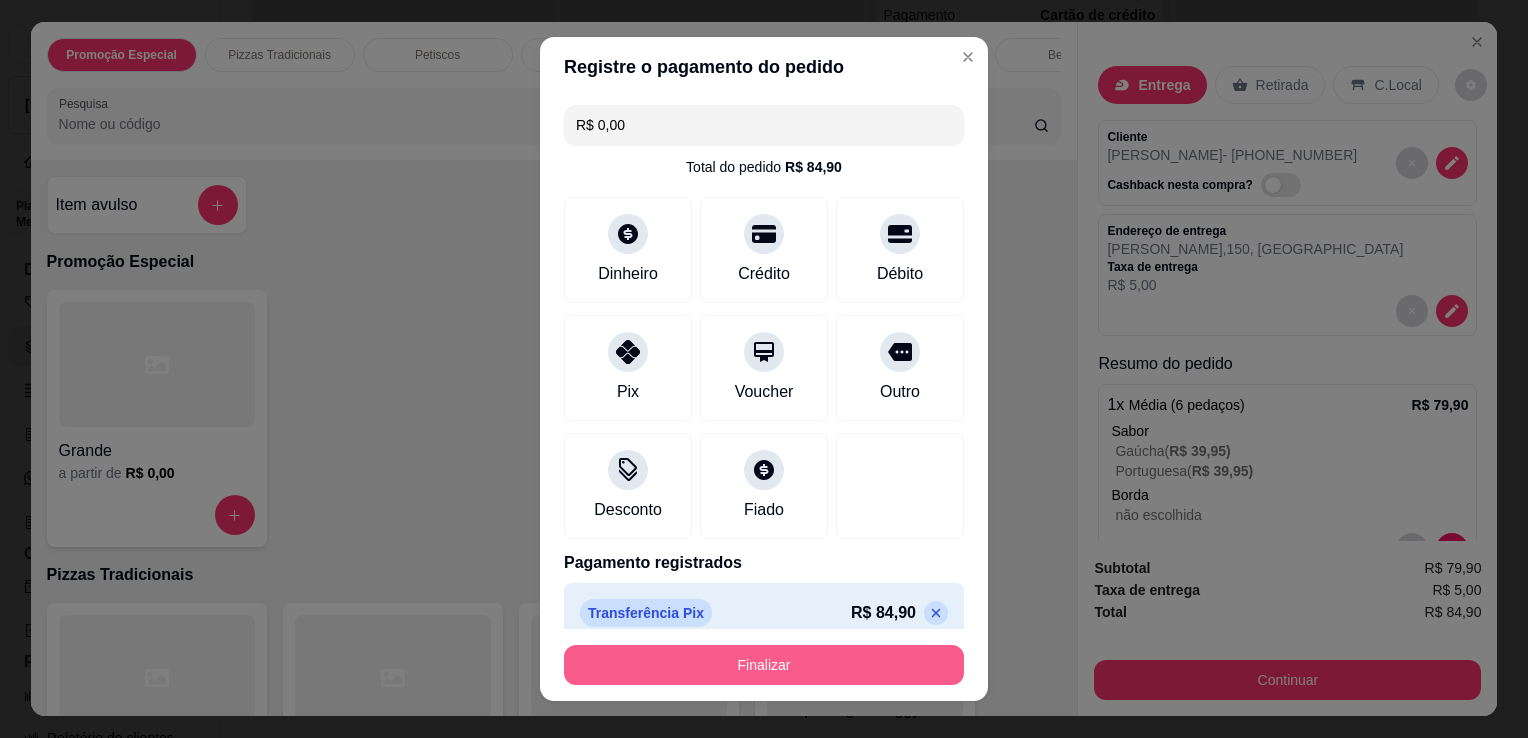 click on "Finalizar" at bounding box center [764, 665] 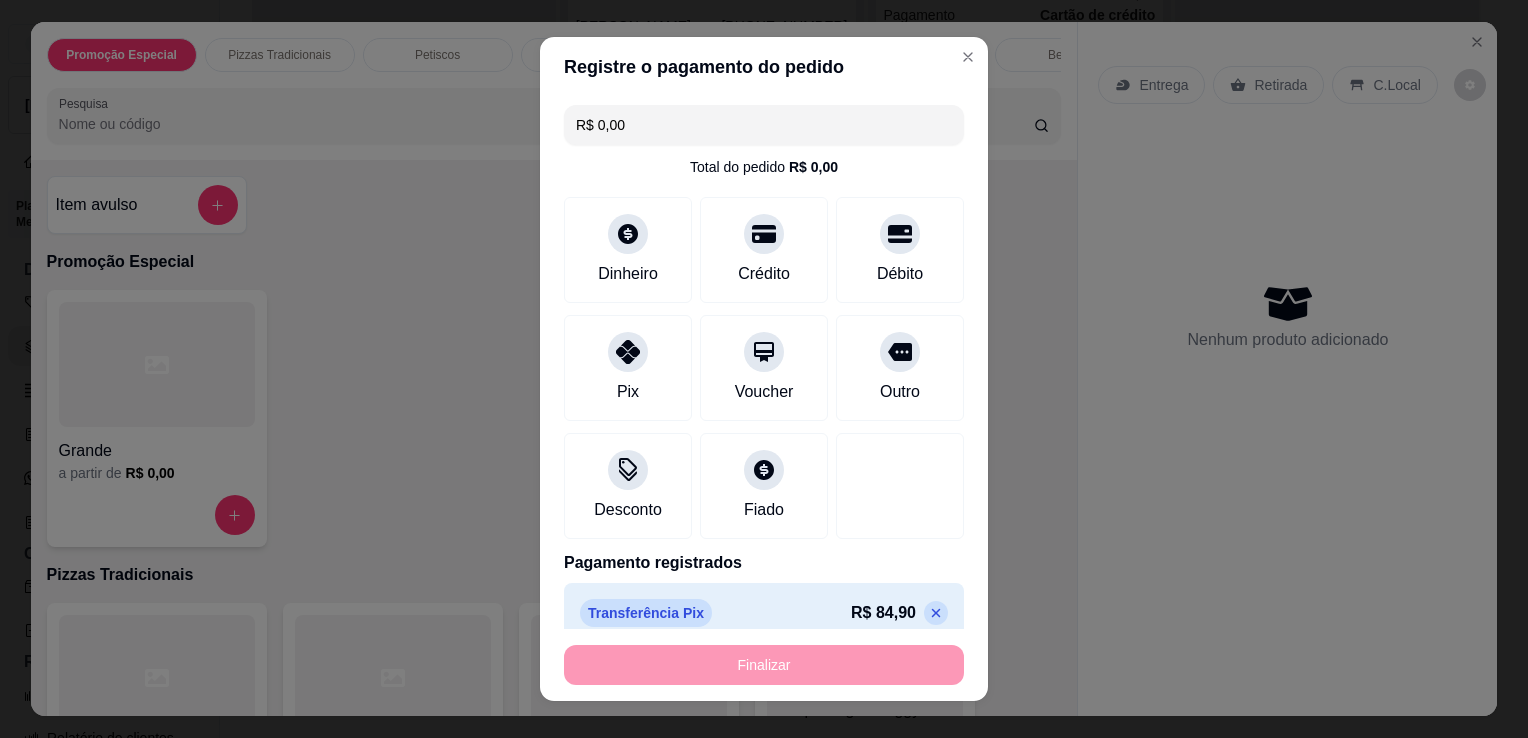 type on "-R$ 84,90" 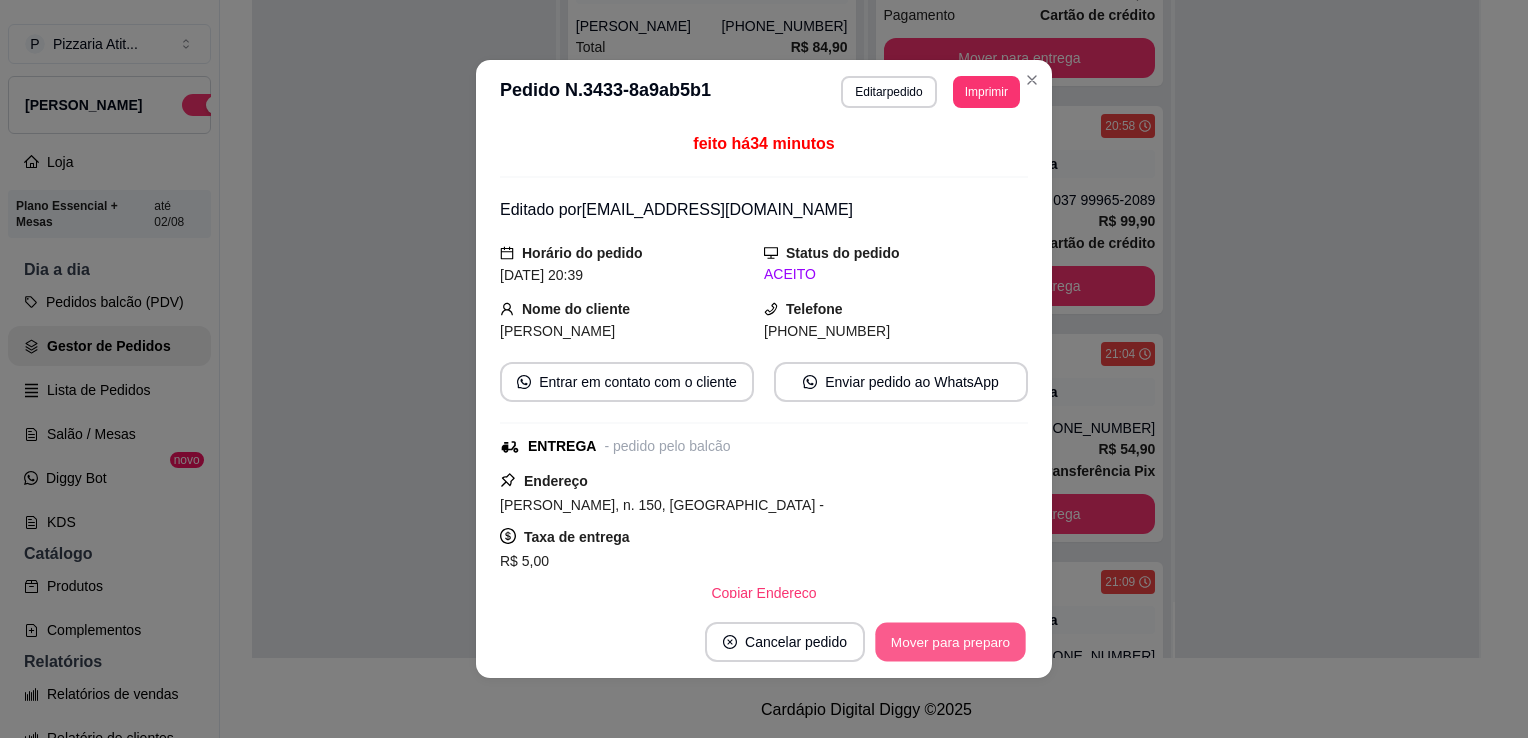 click on "Mover para preparo" at bounding box center (950, 642) 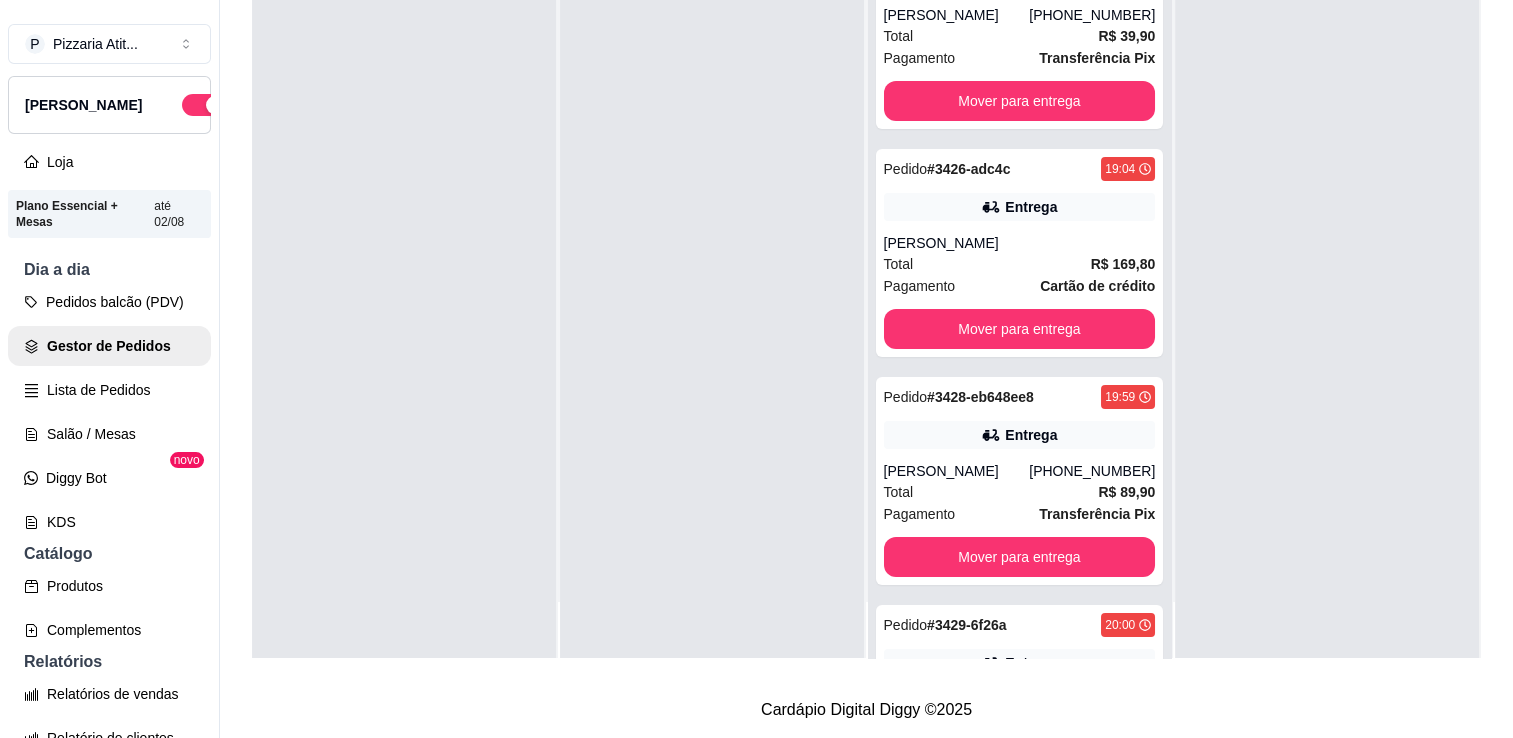 scroll, scrollTop: 0, scrollLeft: 0, axis: both 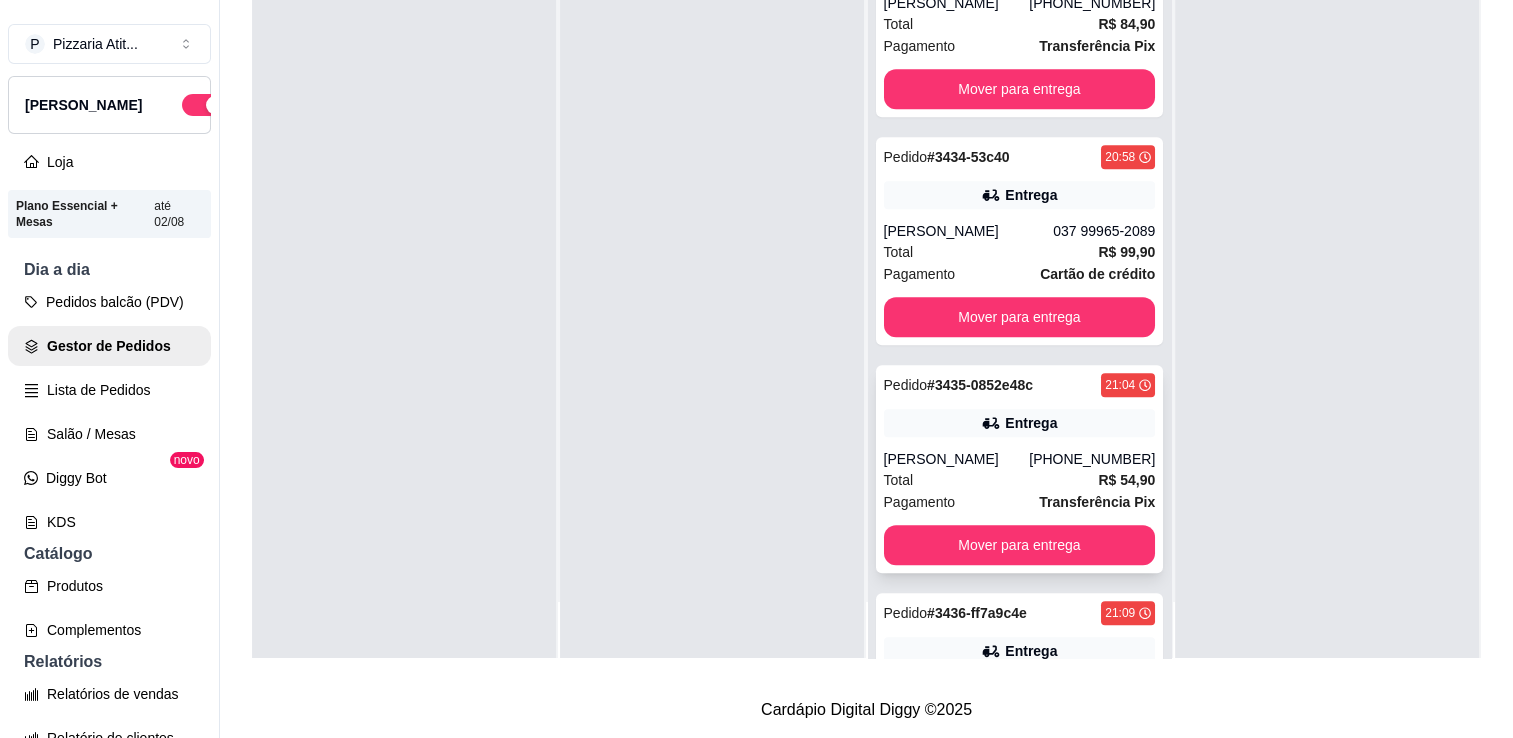 click on "Pedido  # 3435-0852e48c 21:04 Entrega Denilson Ferreira  [PHONE_NUMBER] Total R$ 54,90 Pagamento Transferência Pix Mover para entrega" at bounding box center [1020, 469] 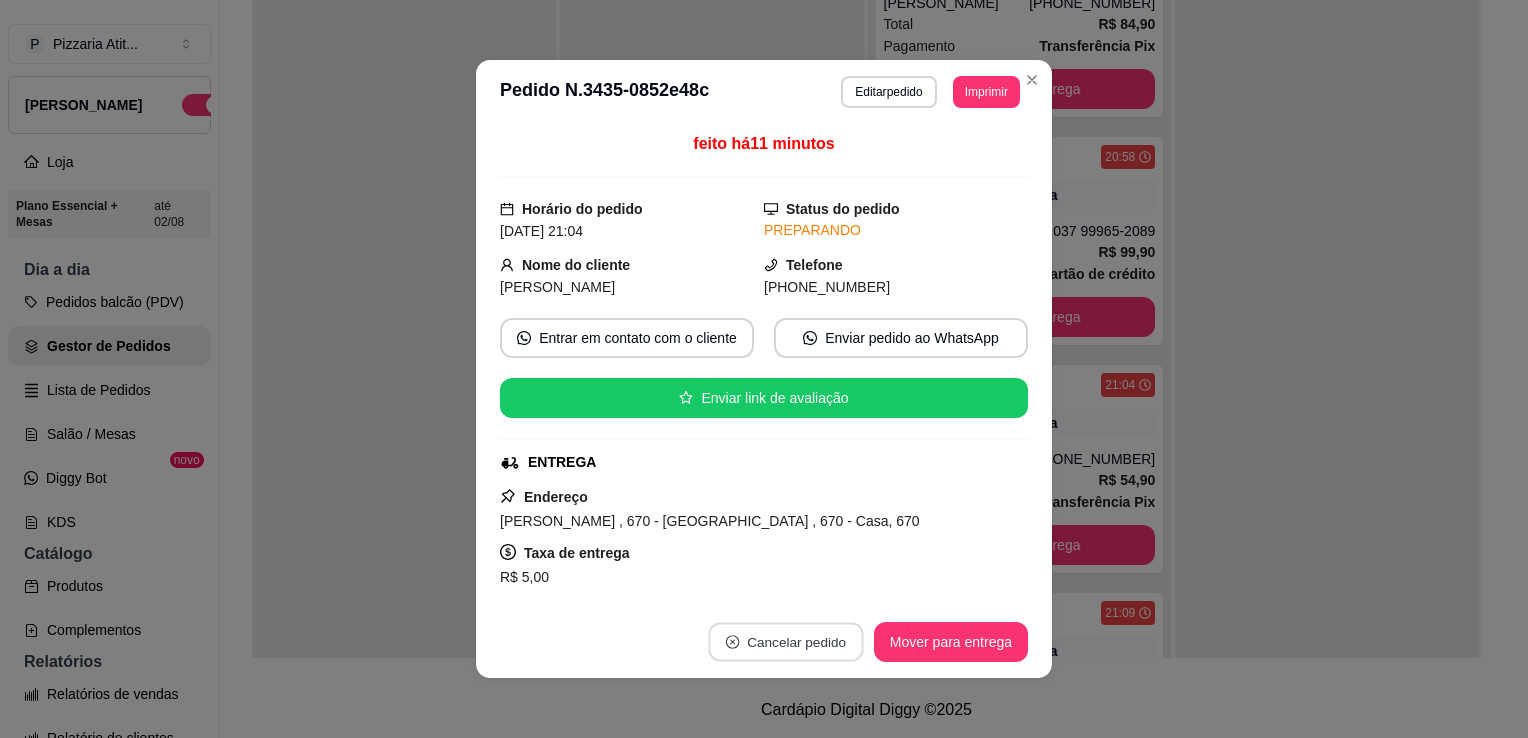 click on "Cancelar pedido" at bounding box center (785, 642) 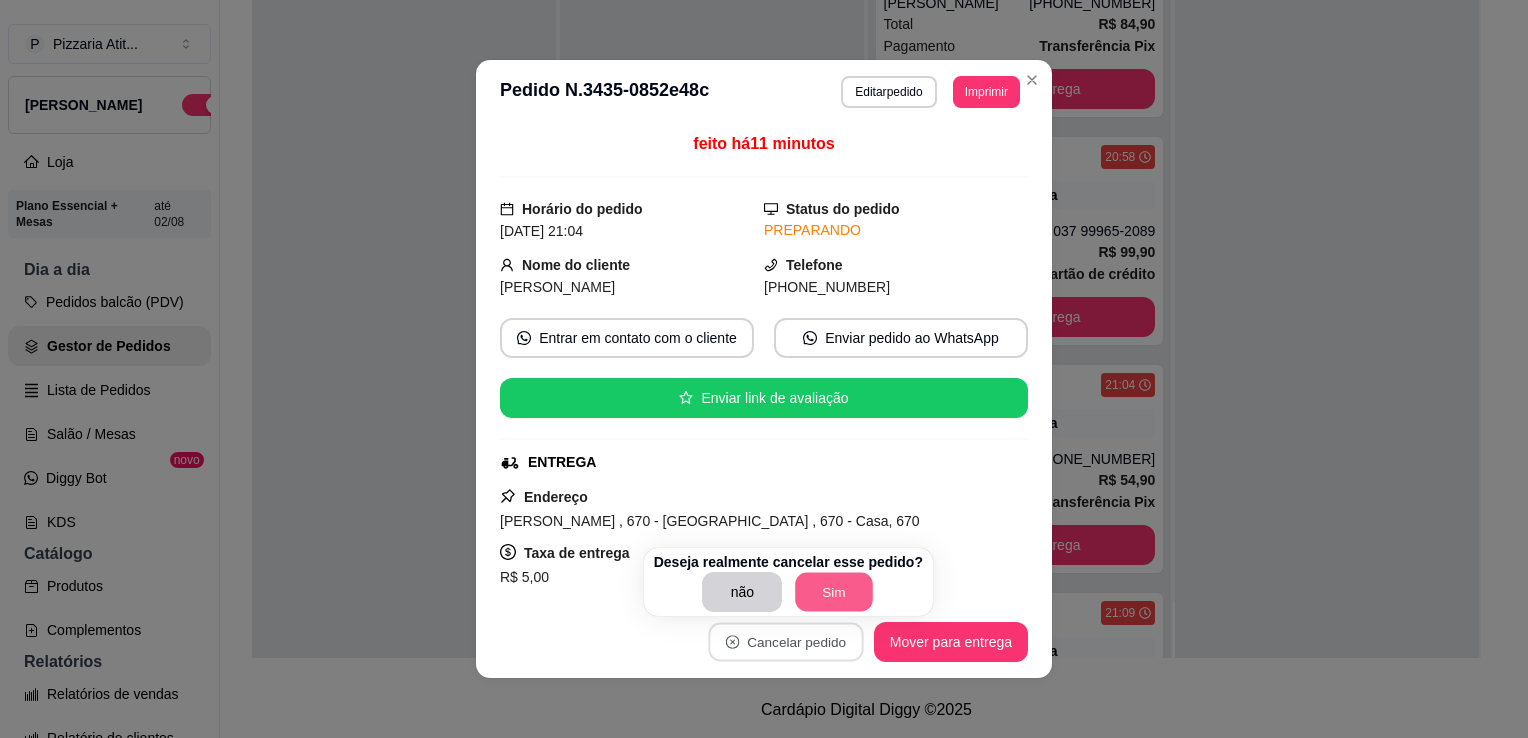 click on "Sim" at bounding box center [835, 592] 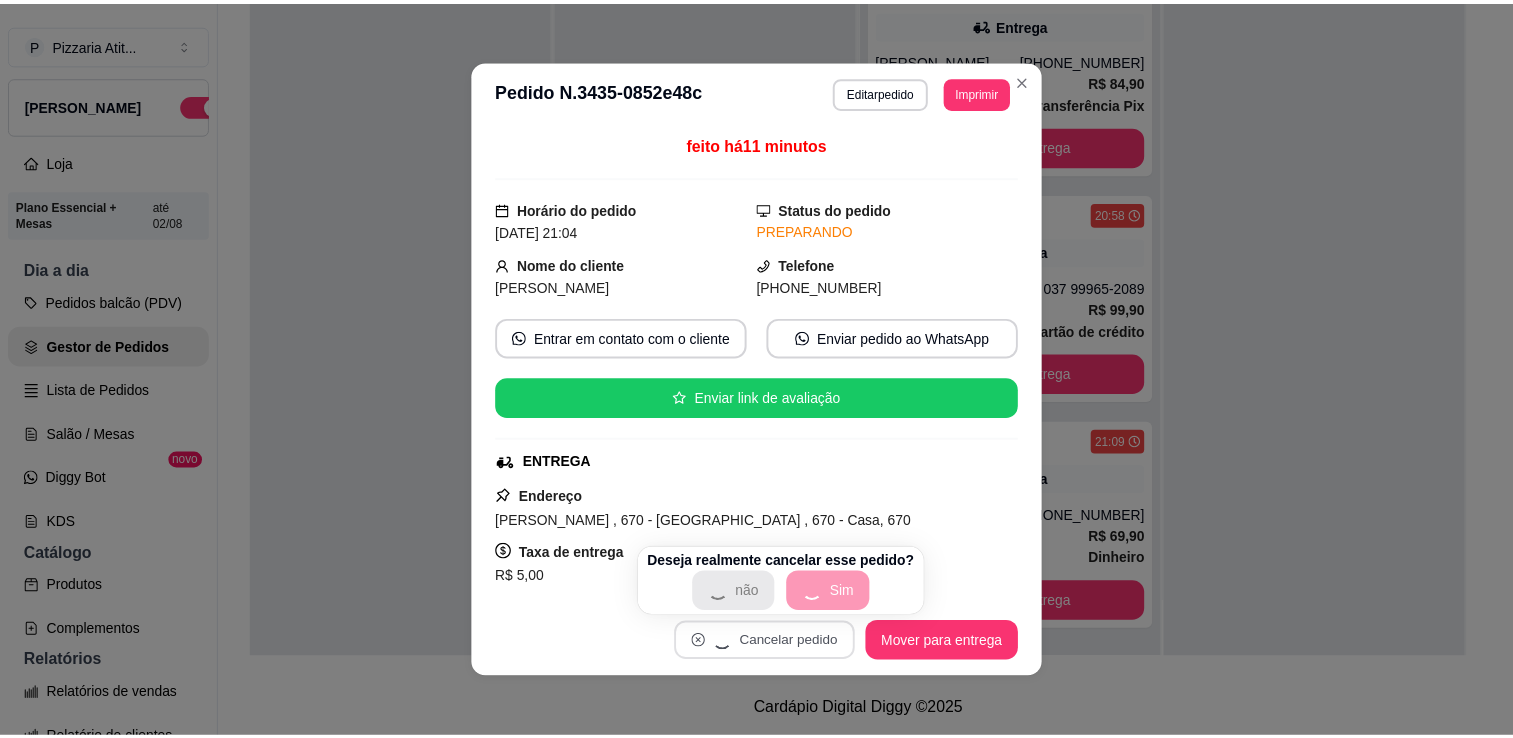 scroll, scrollTop: 1561, scrollLeft: 0, axis: vertical 